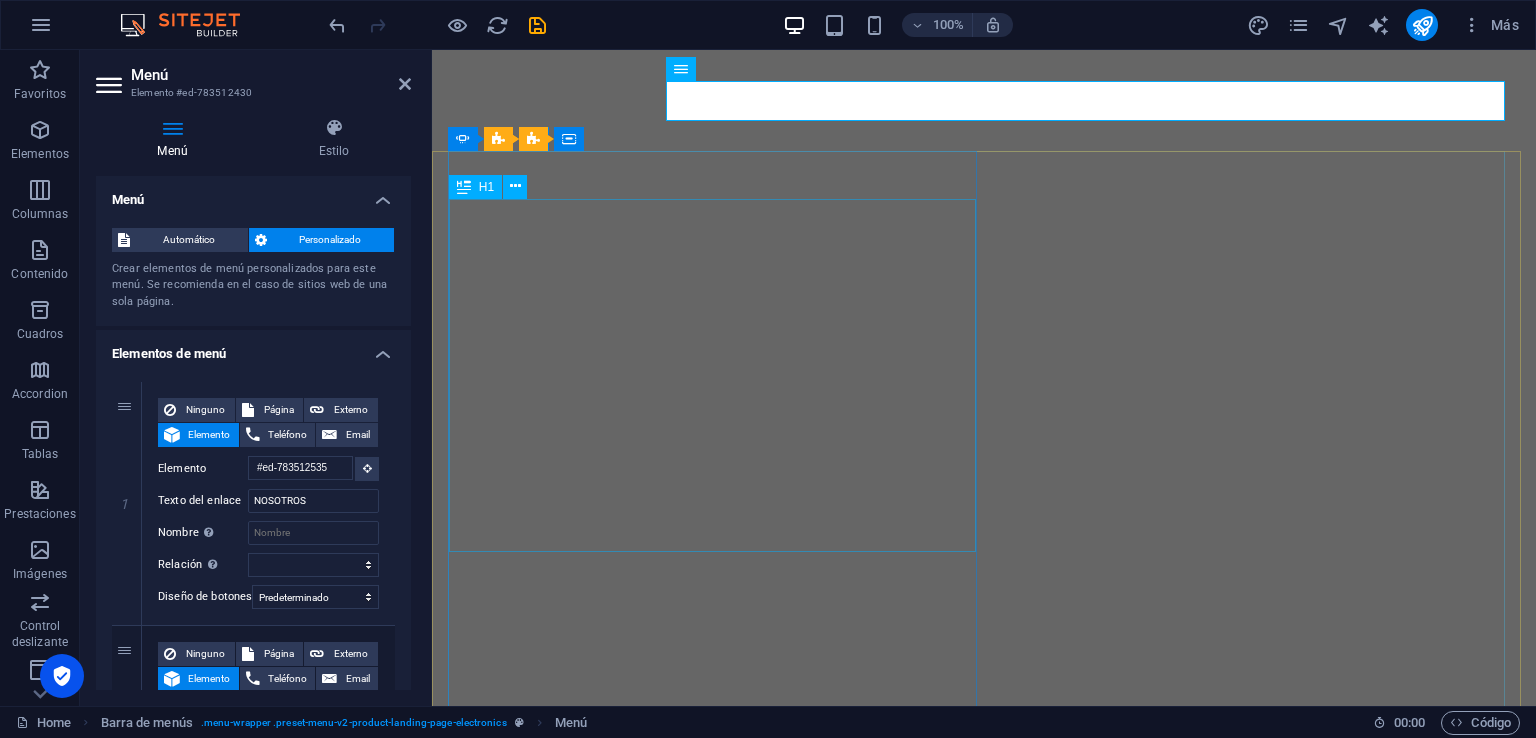 select on "default" 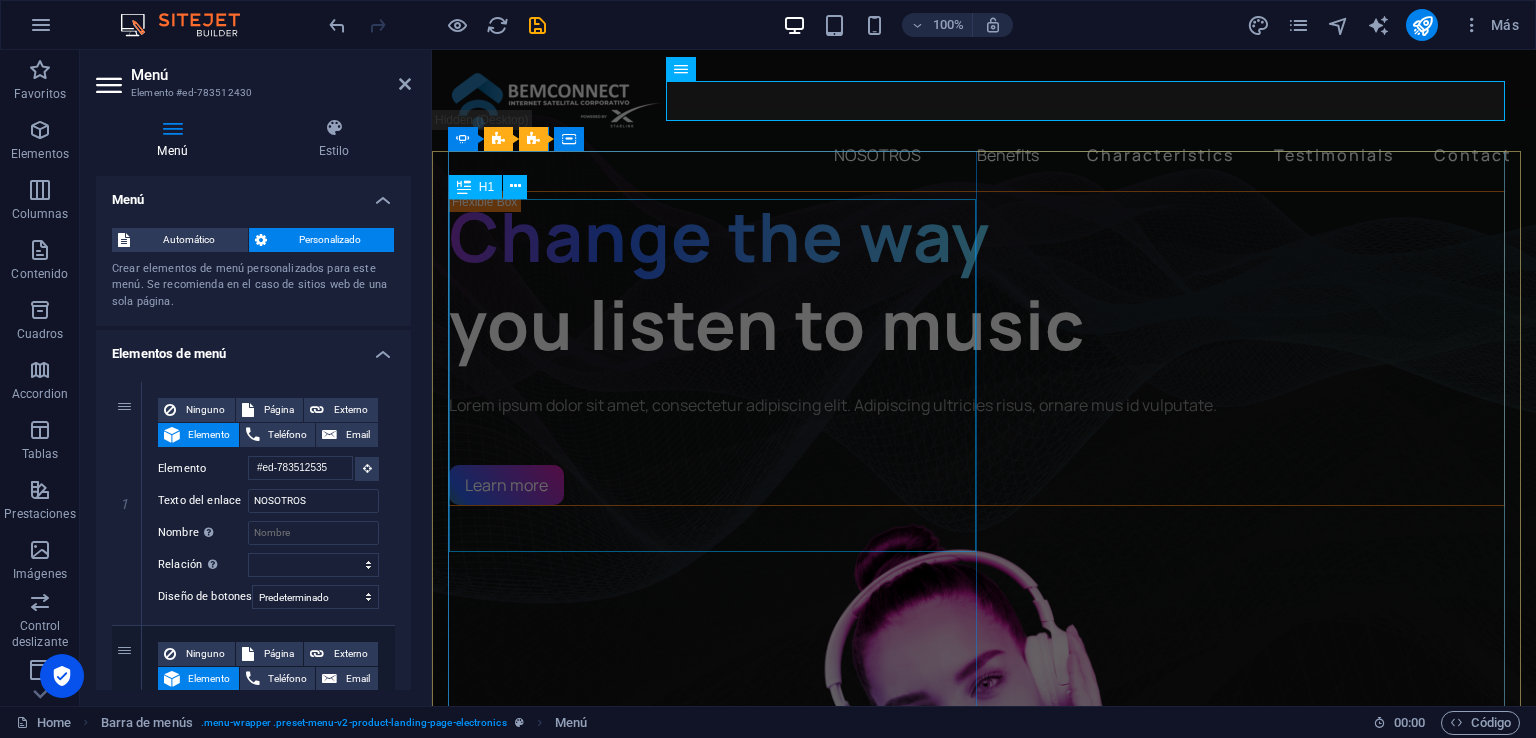 scroll, scrollTop: 0, scrollLeft: 0, axis: both 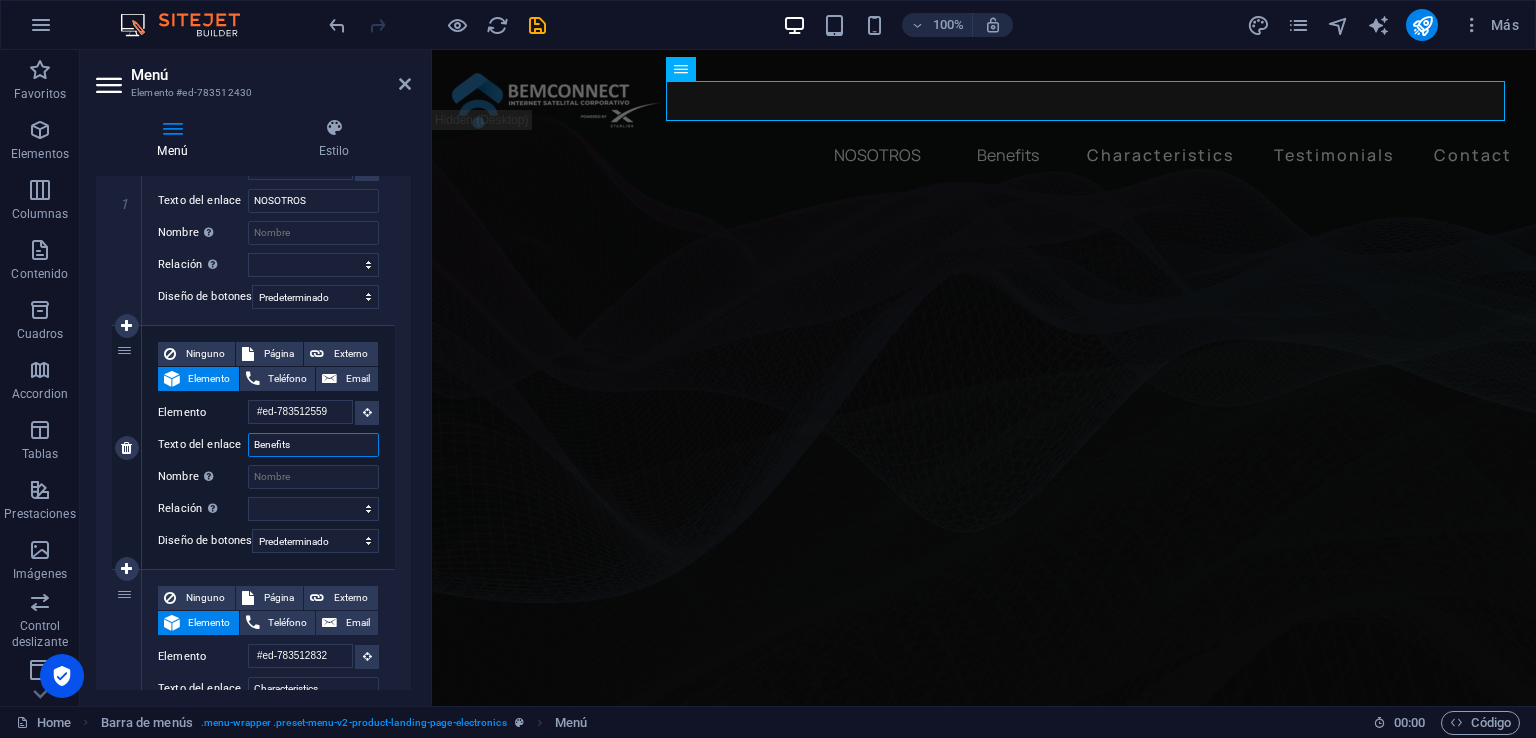 drag, startPoint x: 303, startPoint y: 448, endPoint x: 219, endPoint y: 442, distance: 84.21401 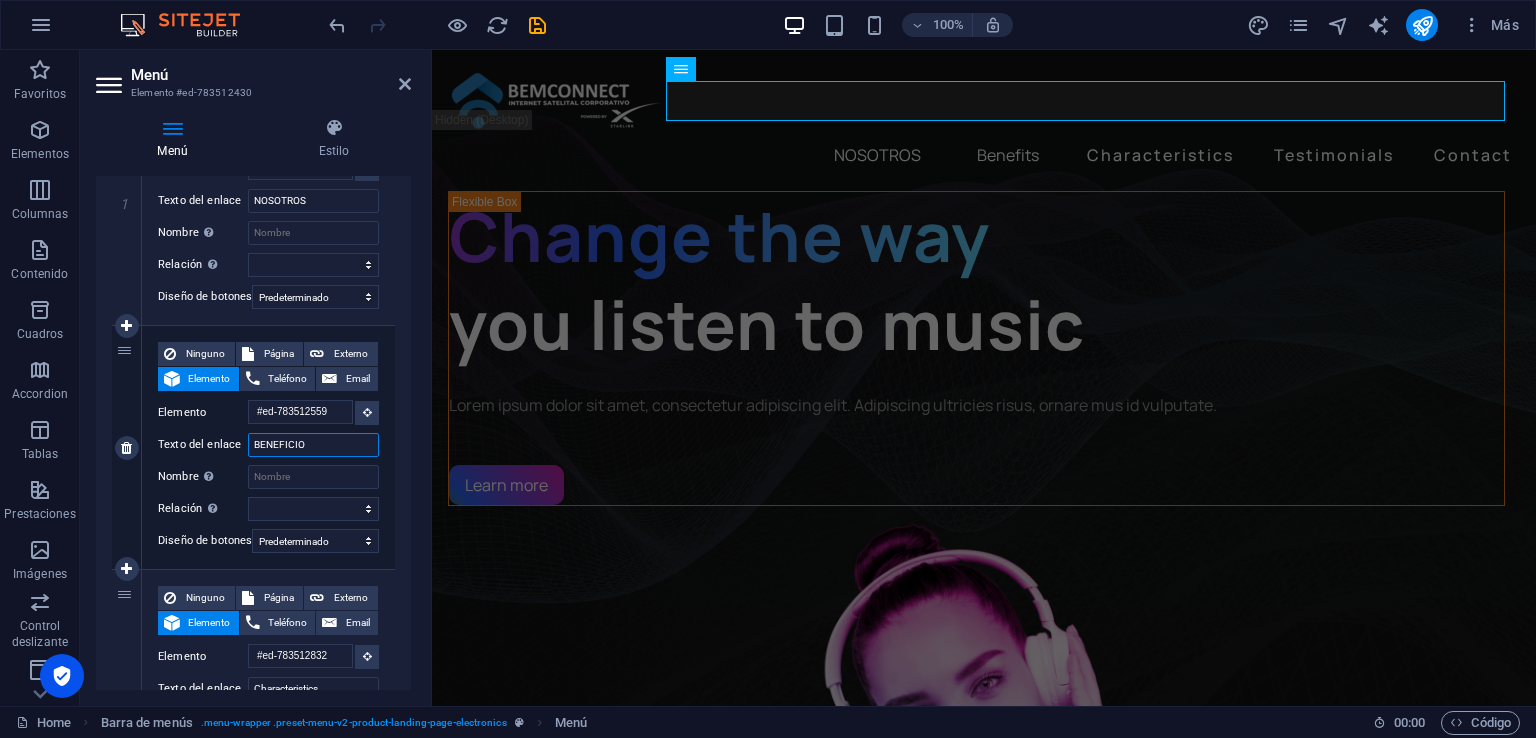 type on "BENEFICIOS" 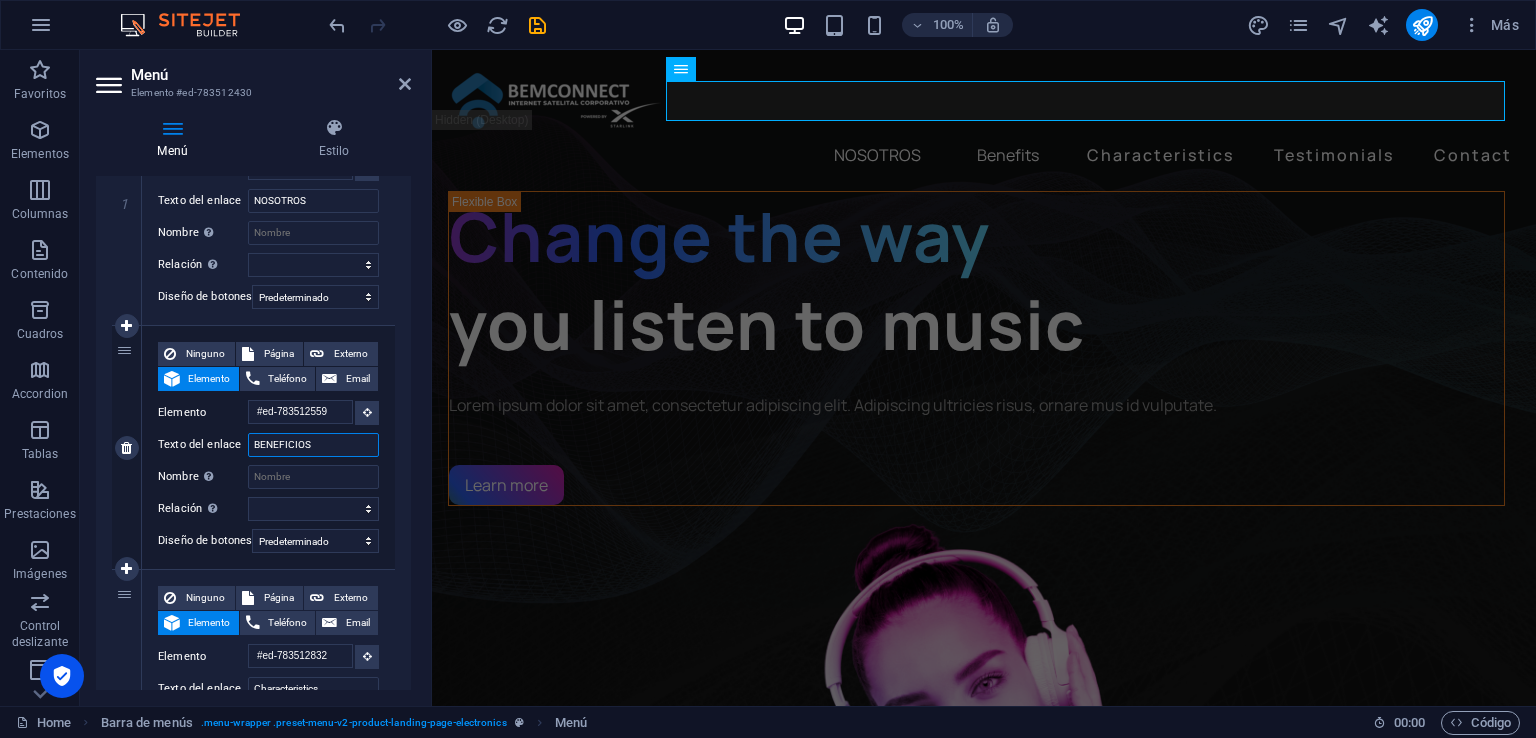 select 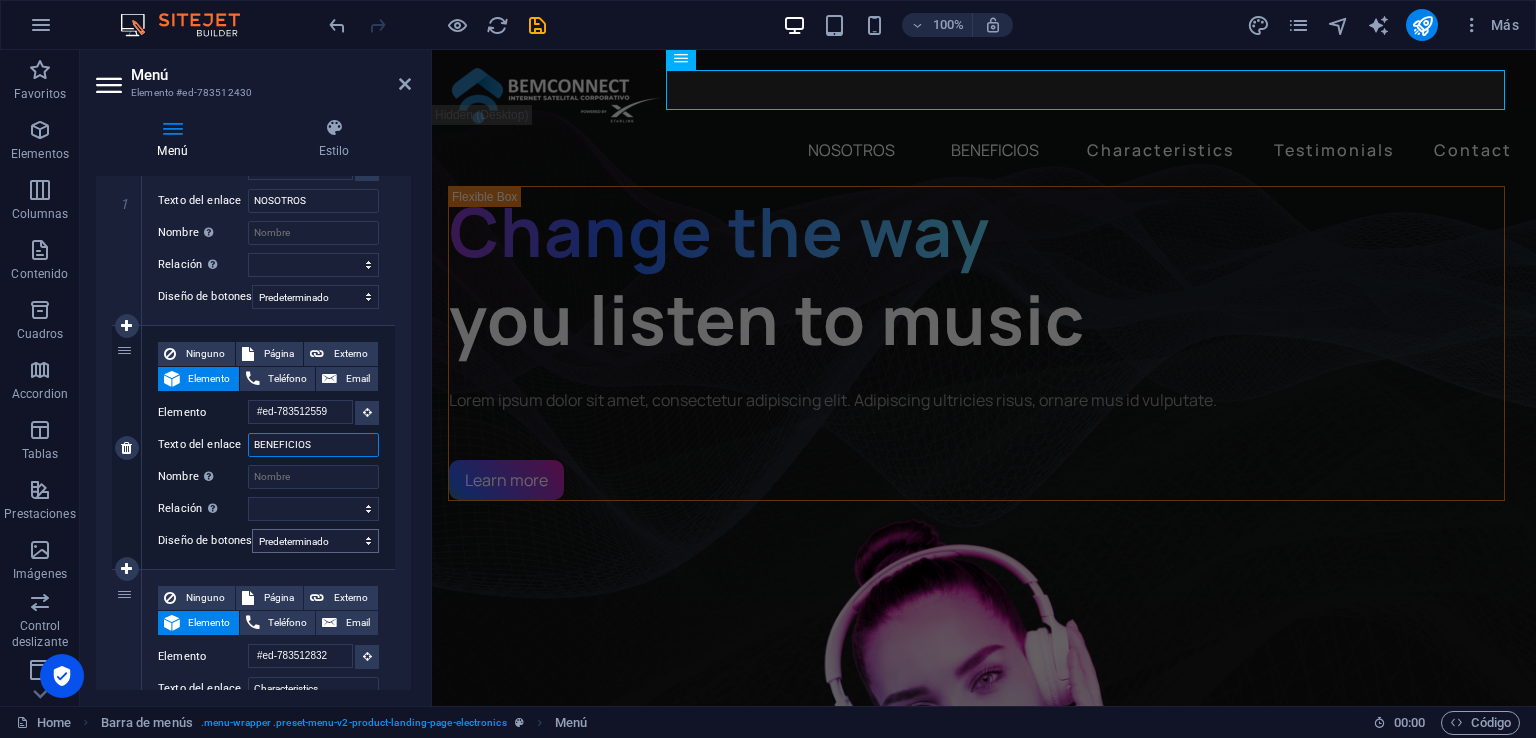scroll, scrollTop: 0, scrollLeft: 0, axis: both 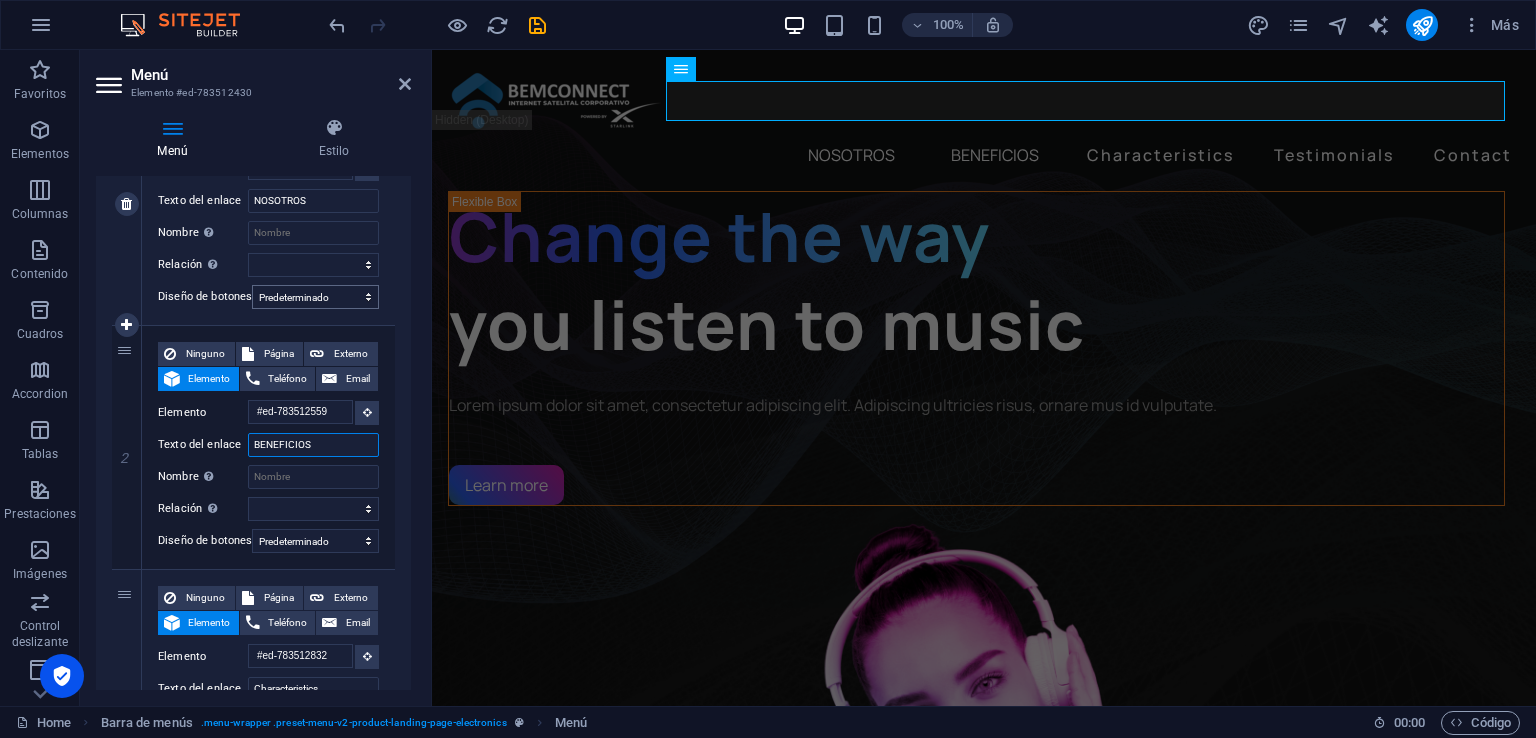 type on "BENEFICIOS" 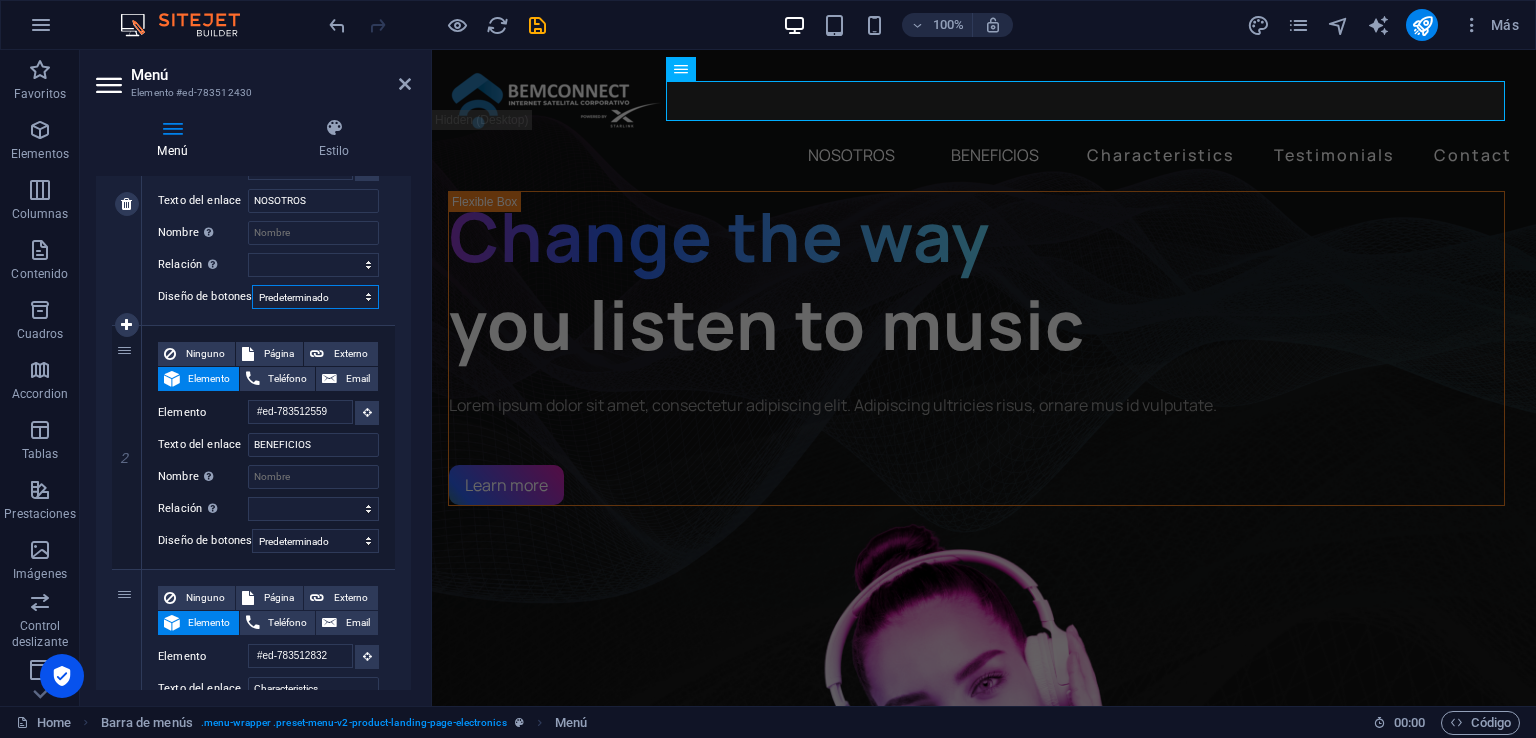 click on "Ninguno Predeterminado Principal Secundario" at bounding box center [315, 297] 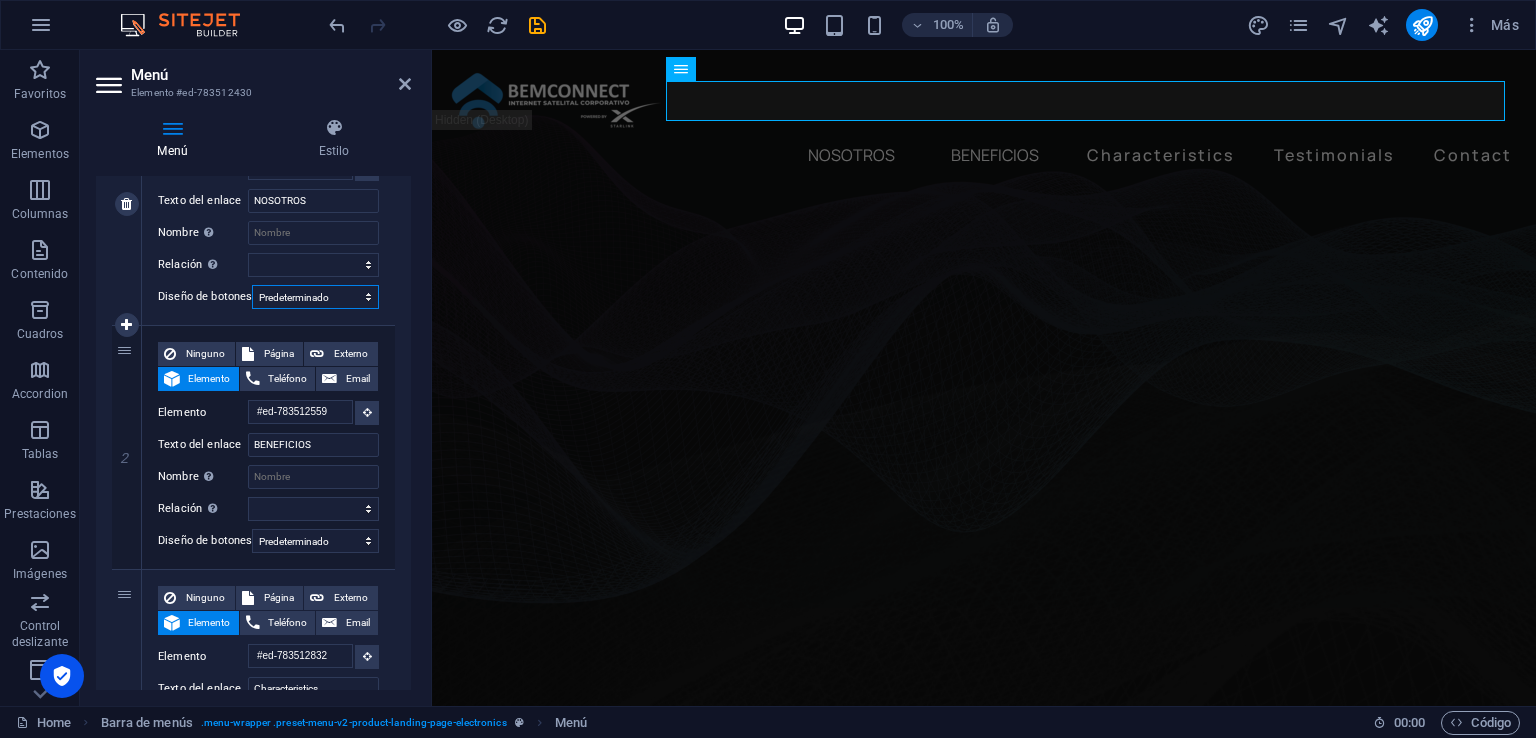 click on "Ninguno Predeterminado Principal Secundario" at bounding box center (315, 297) 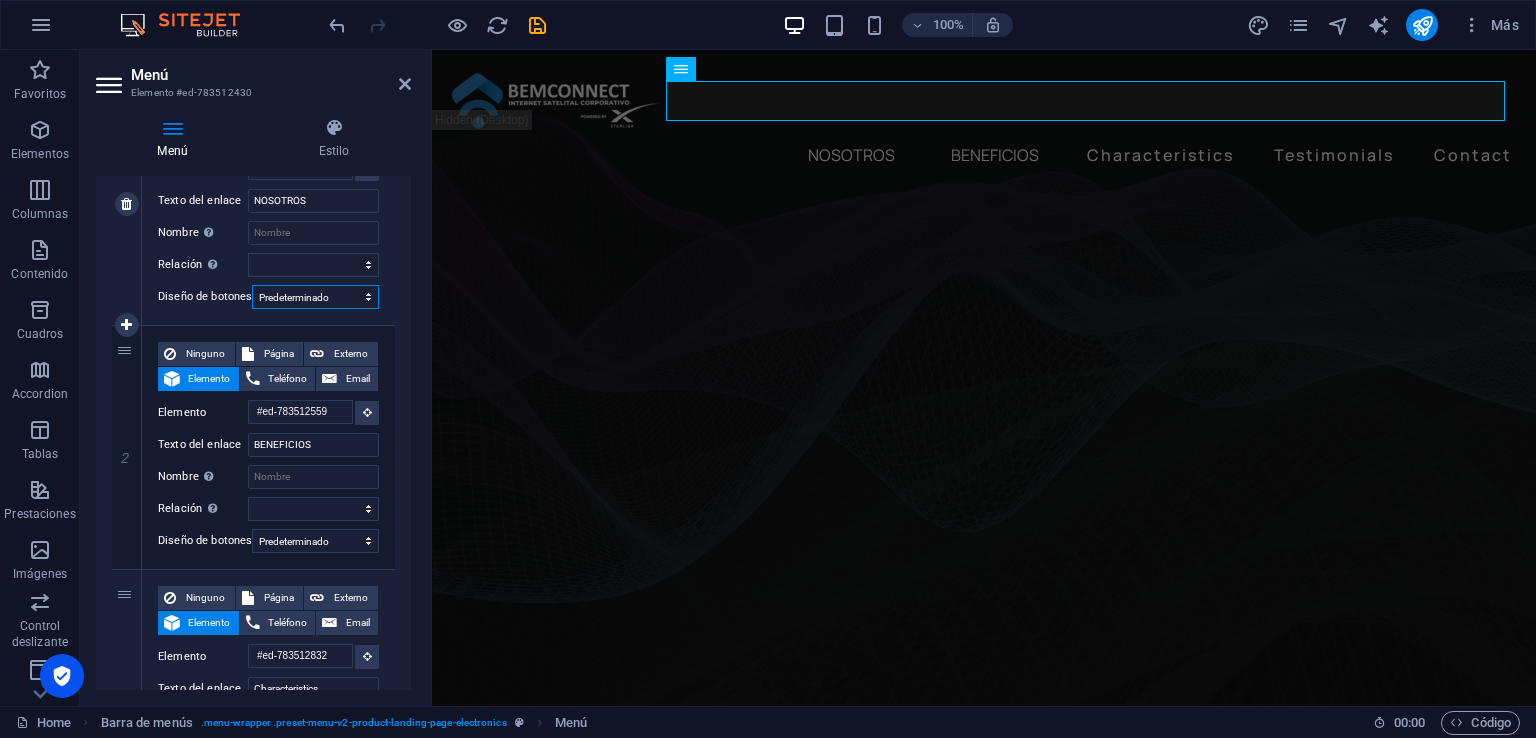 click on "Ninguno Predeterminado Principal Secundario" at bounding box center (315, 297) 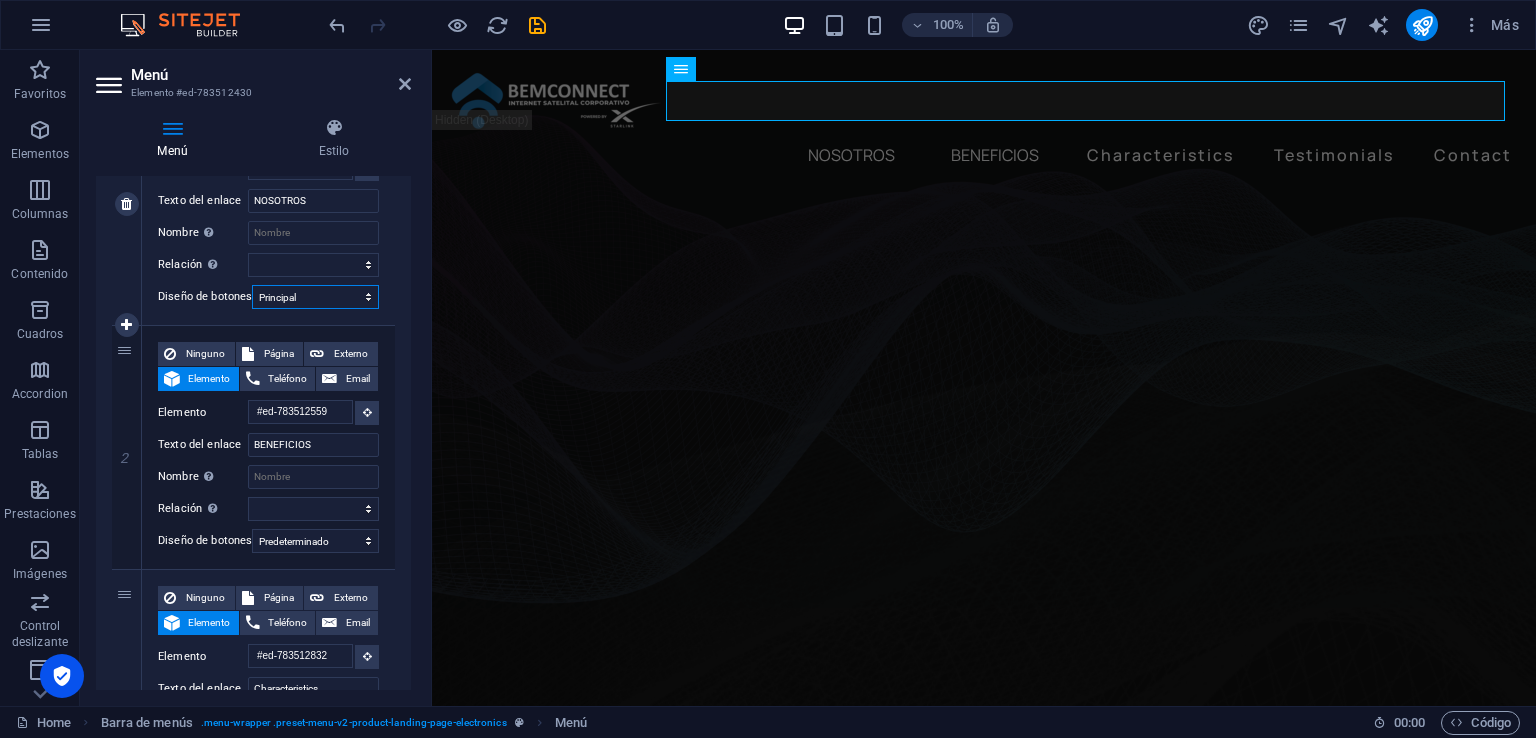 click on "Ninguno Predeterminado Principal Secundario" at bounding box center (315, 297) 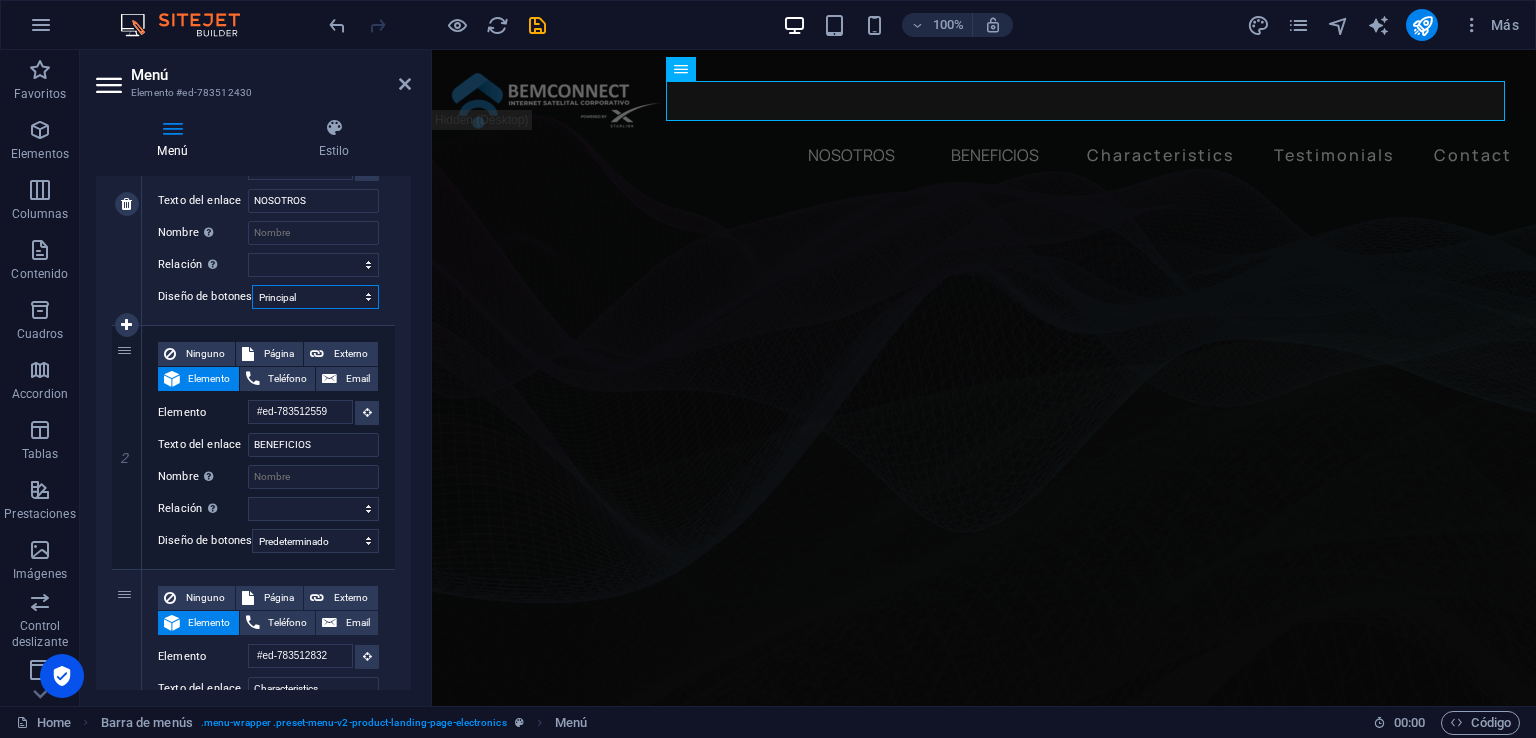 click on "Ninguno Predeterminado Principal Secundario" at bounding box center (315, 297) 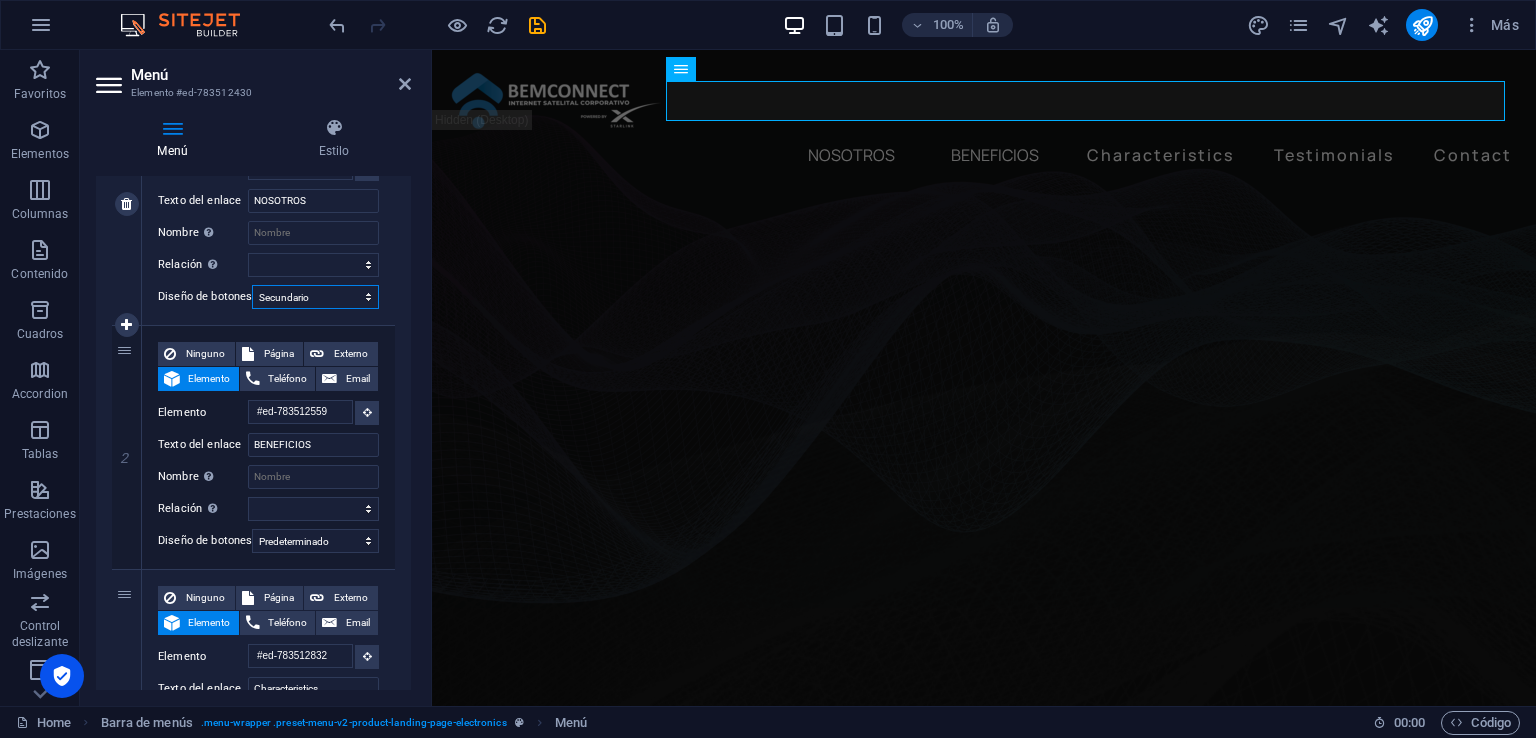 click on "Ninguno Predeterminado Principal Secundario" at bounding box center [315, 297] 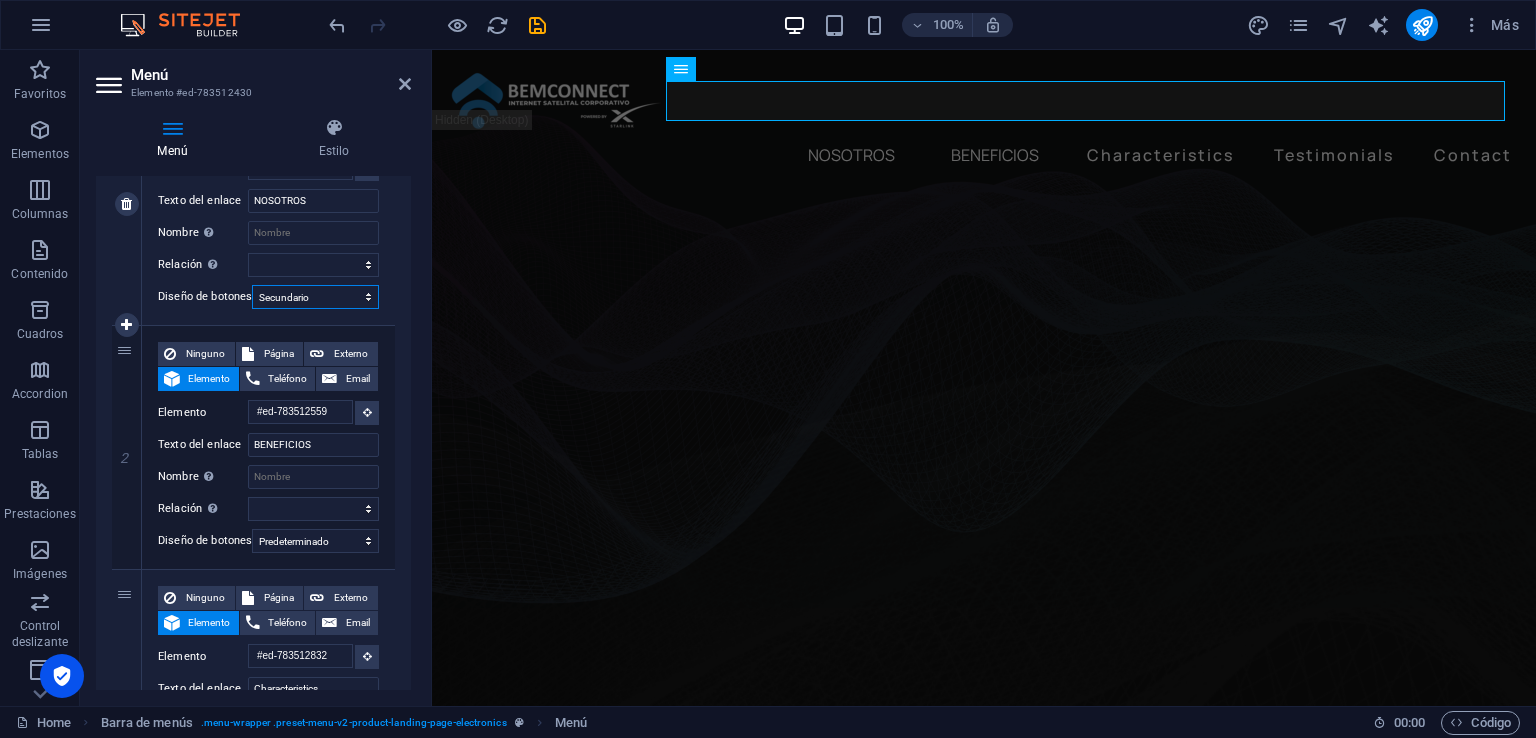 select on "default" 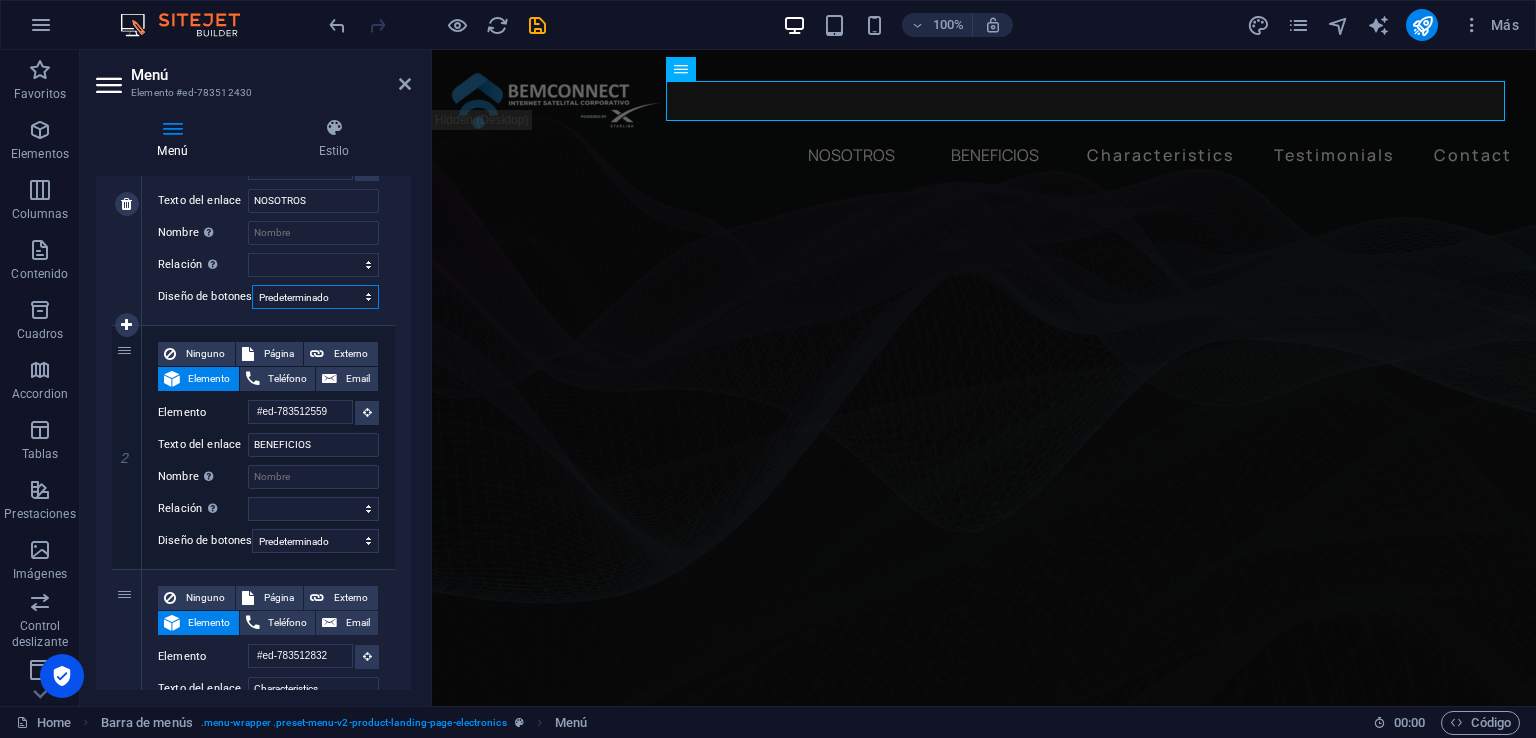 click on "Ninguno Predeterminado Principal Secundario" at bounding box center (315, 297) 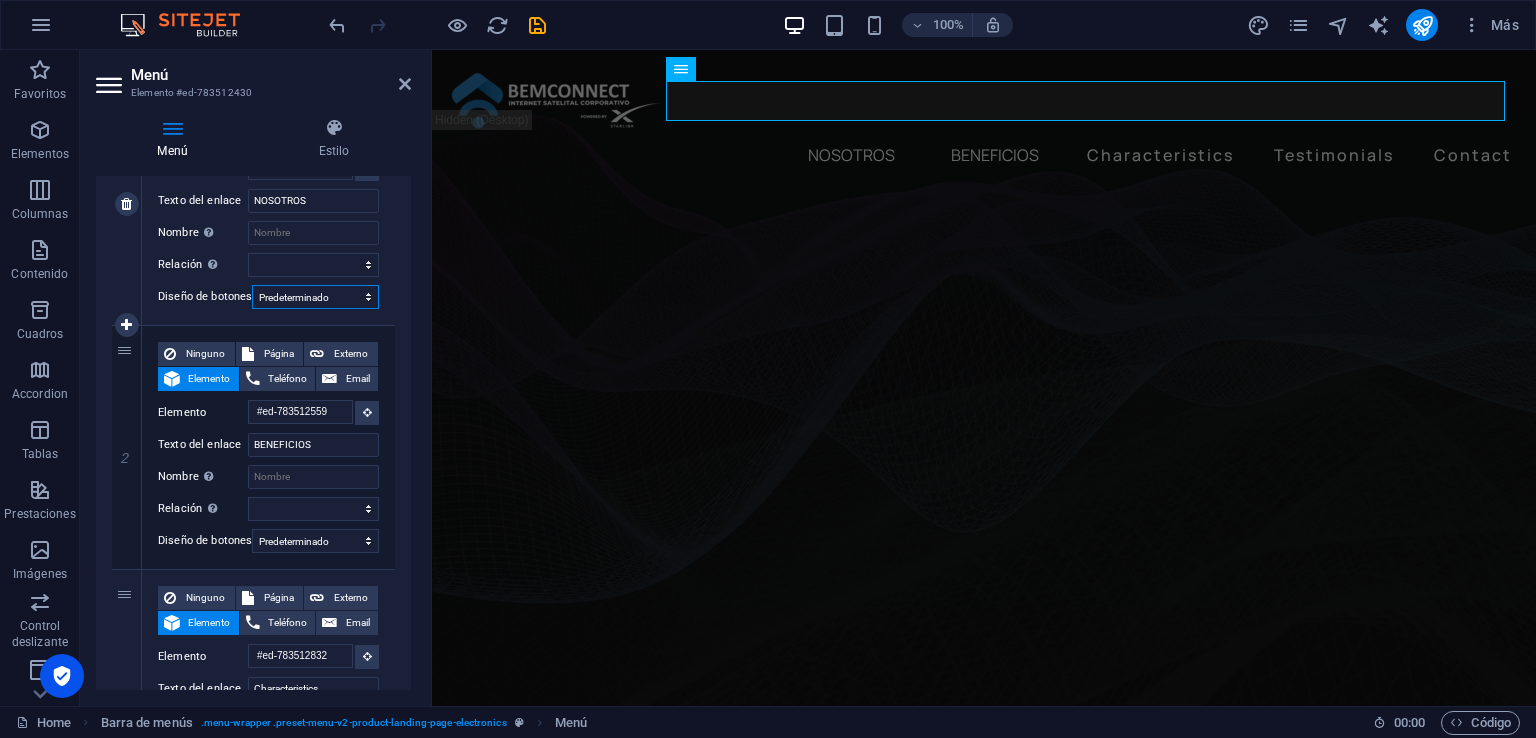 select 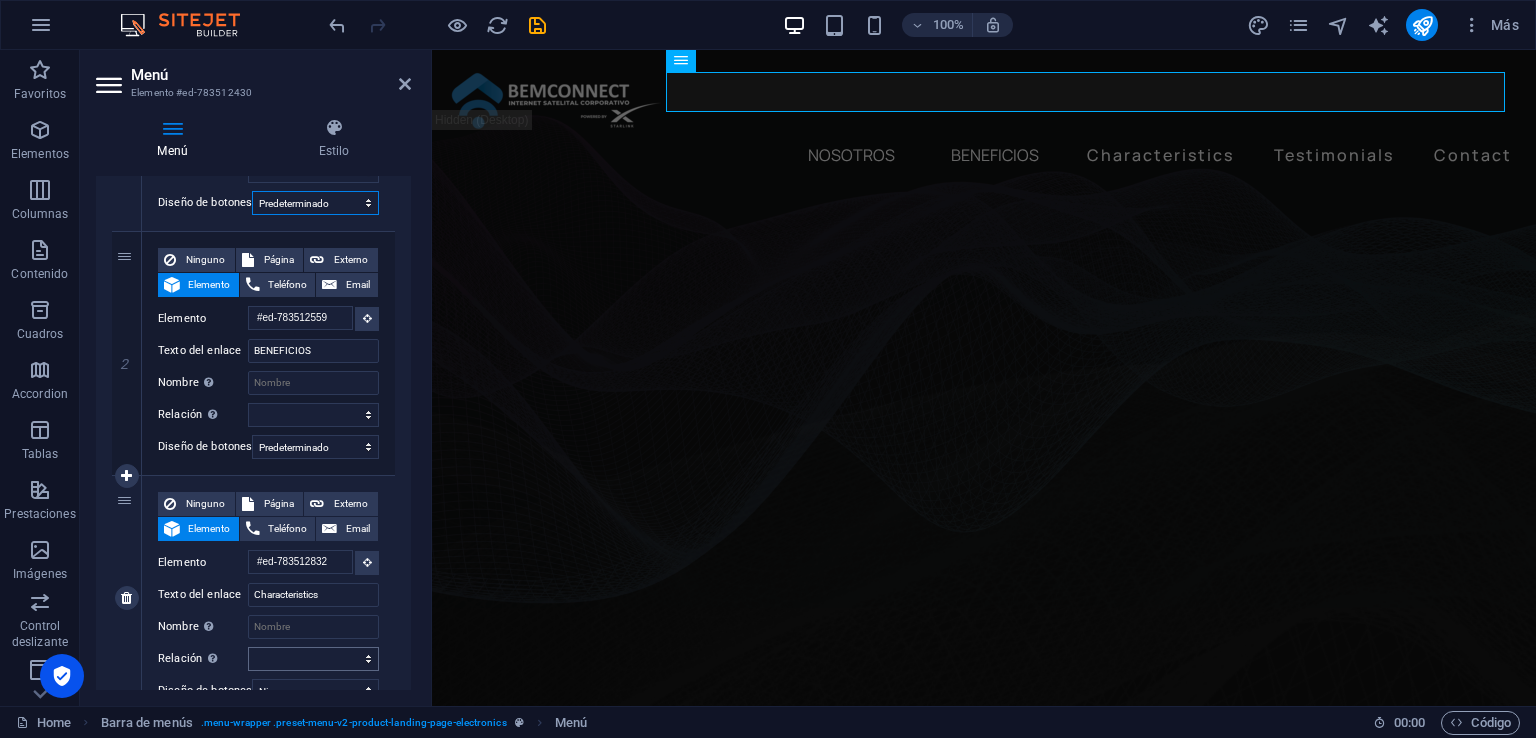 scroll, scrollTop: 500, scrollLeft: 0, axis: vertical 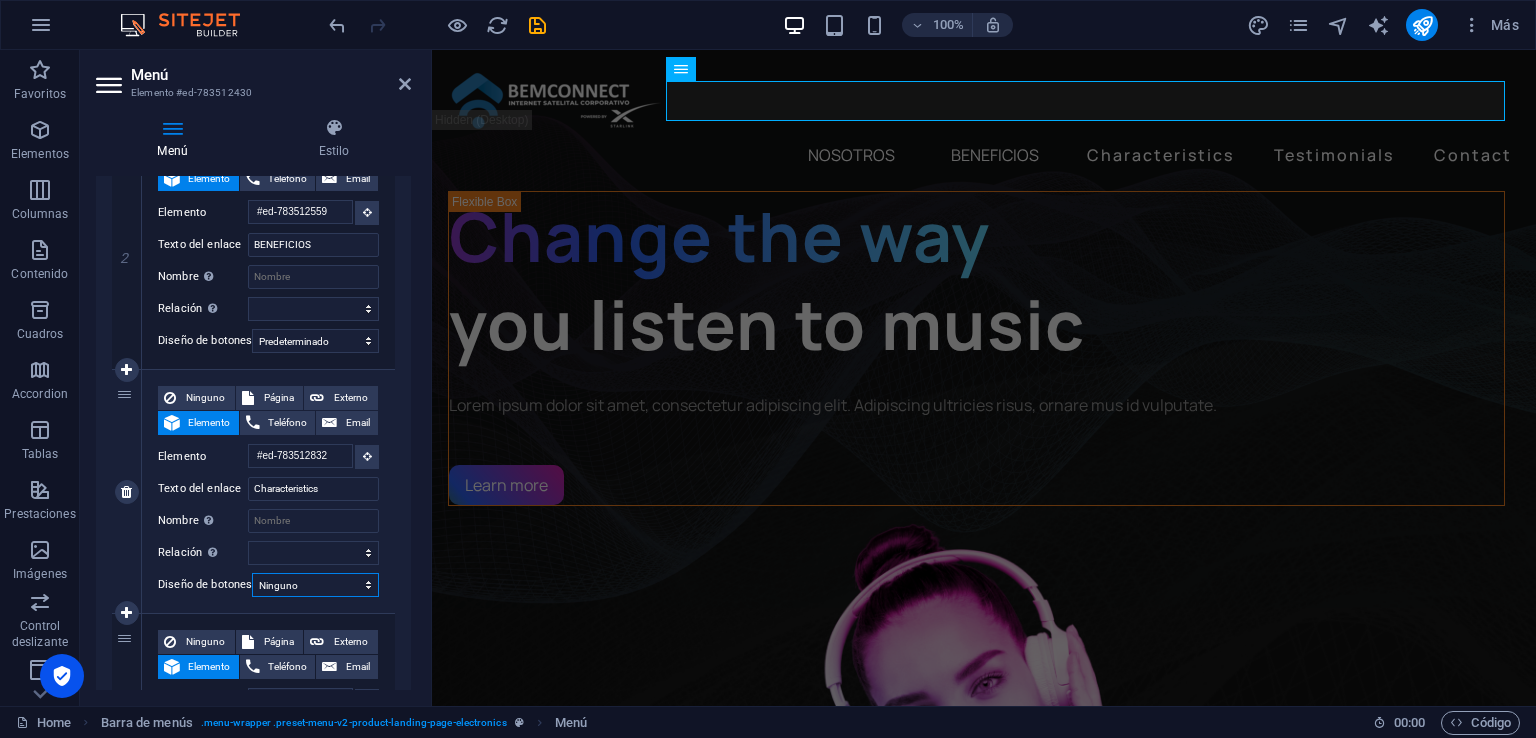 click on "Ninguno Predeterminado Principal Secundario" at bounding box center (315, 585) 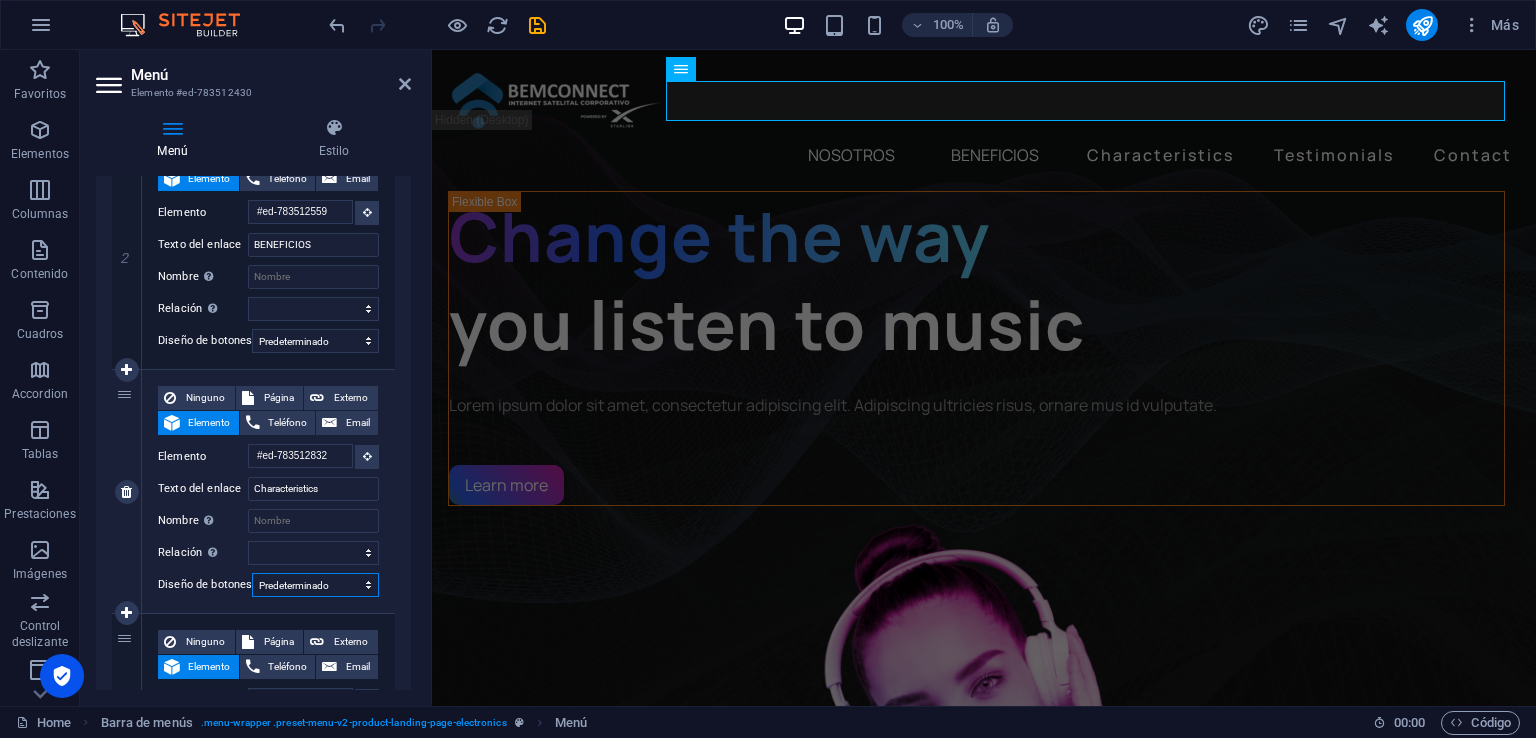 click on "Ninguno Predeterminado Principal Secundario" at bounding box center (315, 585) 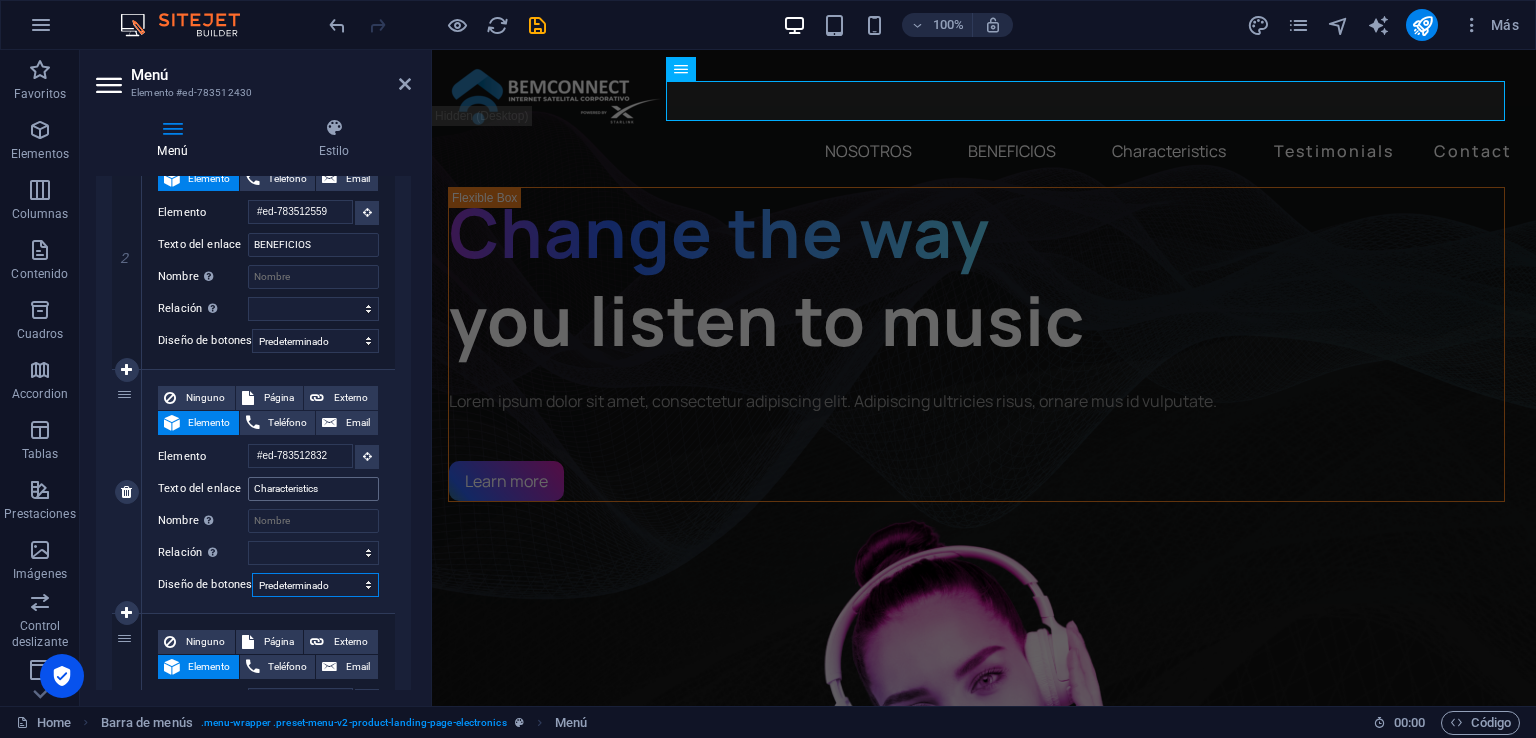scroll, scrollTop: 0, scrollLeft: 0, axis: both 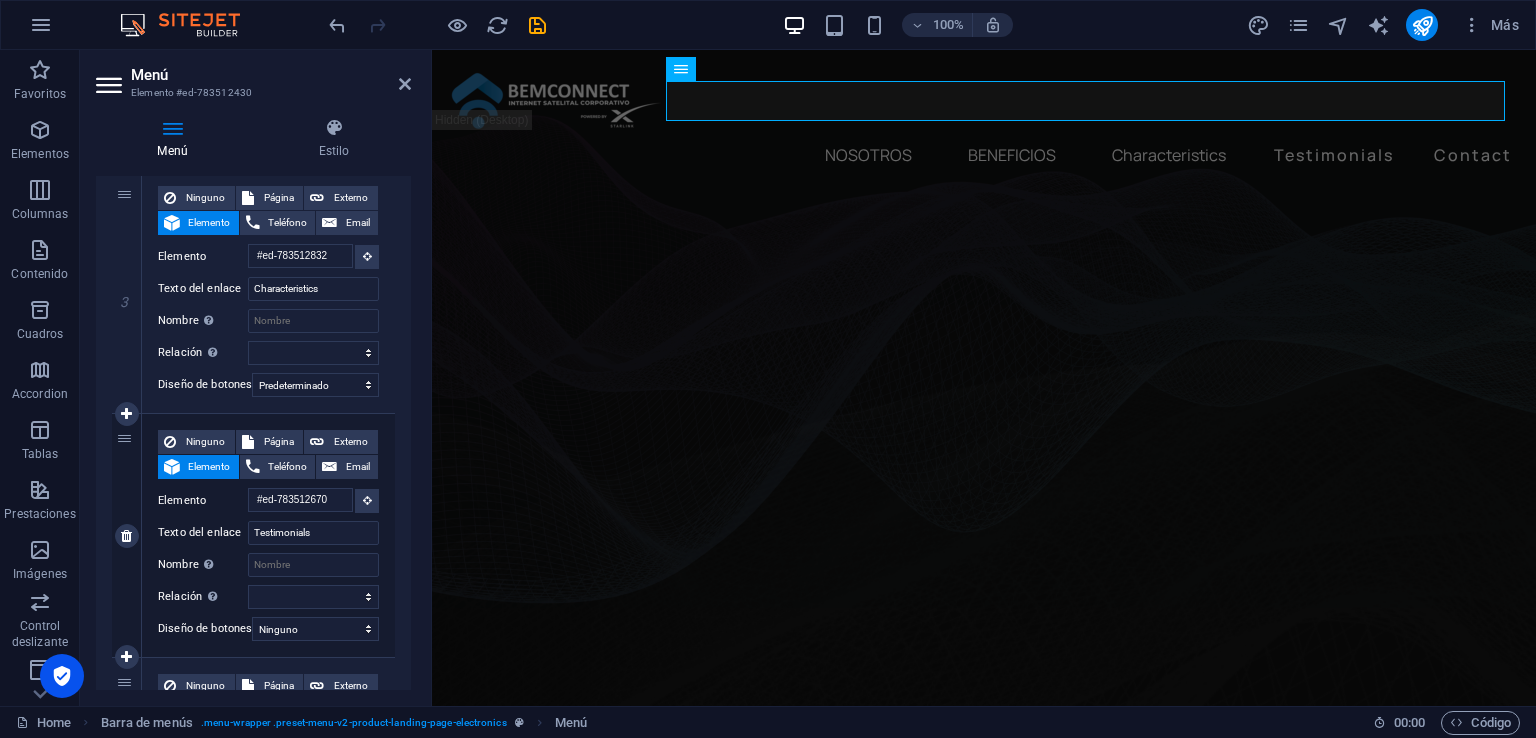 click on "Ninguno Página Externo Elemento Teléfono Email Página Home Subpage Legal Notice Privacy Elemento #ed-783512670
URL Teléfono Email Texto del enlace Testimonials Destino del enlace Nueva pestaña Misma pestaña Superposición Nombre Una descripción adicional del enlace no debería ser igual al texto del enlace. El título suele mostrarse como un texto de información cuando se mueve el ratón por encima del elemento. Déjalo en blanco en caso de dudas. Relación Define la  relación de este enlace con el destino del enlace . Por ejemplo, el valor "nofollow" indica a los buscadores que no sigan al enlace. Puede dejarse vacío. alternativo autor marcador externo ayuda licencia siguiente nofollow noreferrer noopener ant buscar etiqueta Diseño de botones Ninguno Predeterminado Principal Secundario" at bounding box center (268, 535) 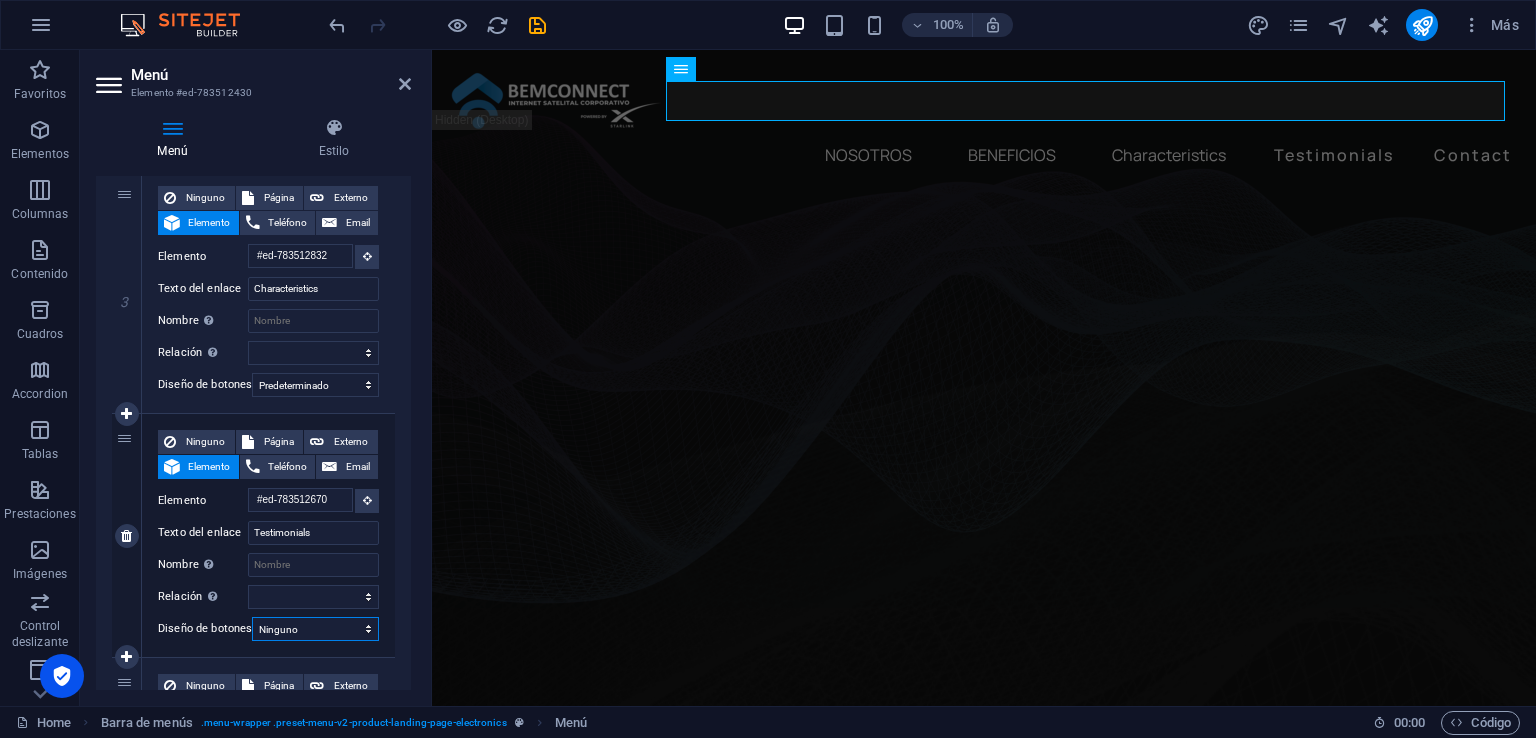 click on "Ninguno Predeterminado Principal Secundario" at bounding box center [315, 629] 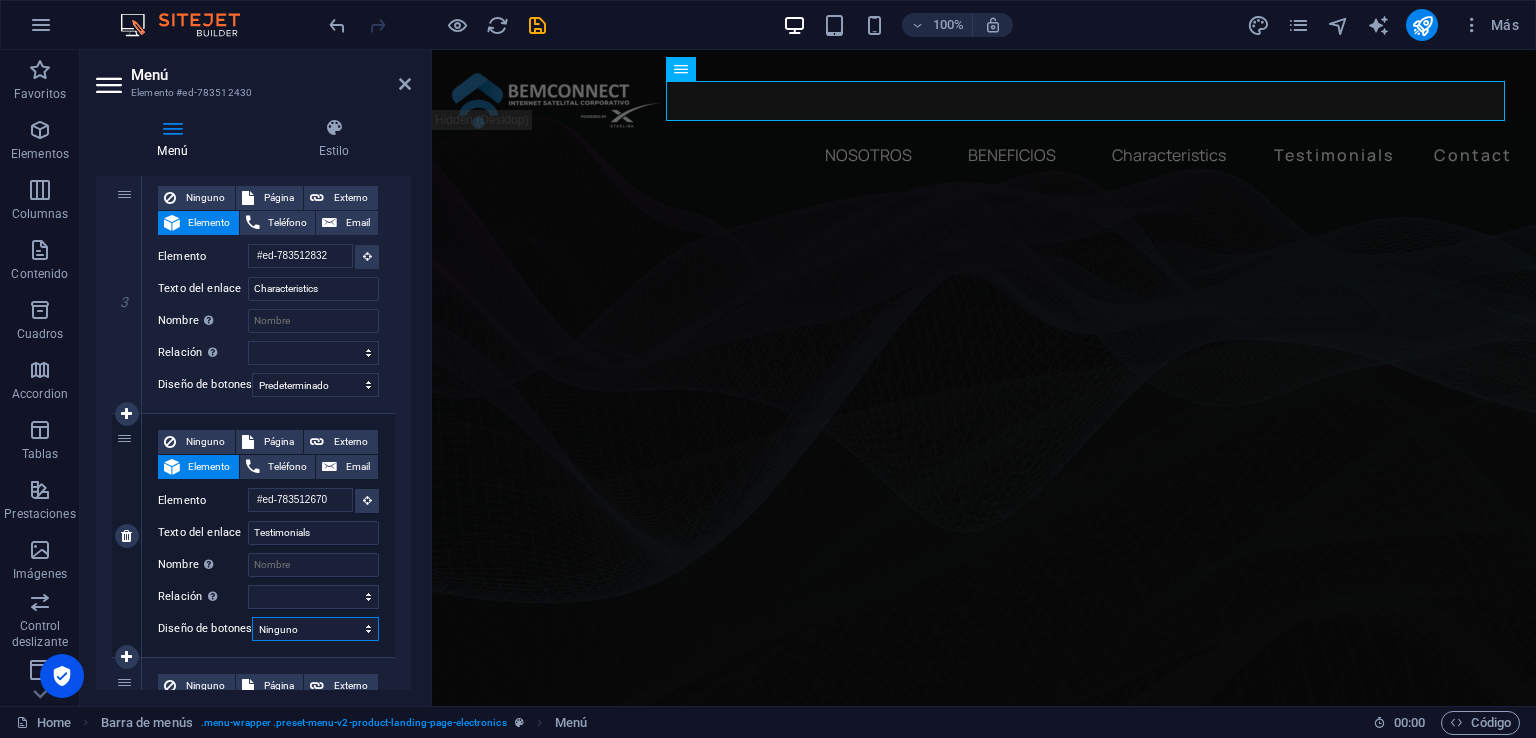 select on "default" 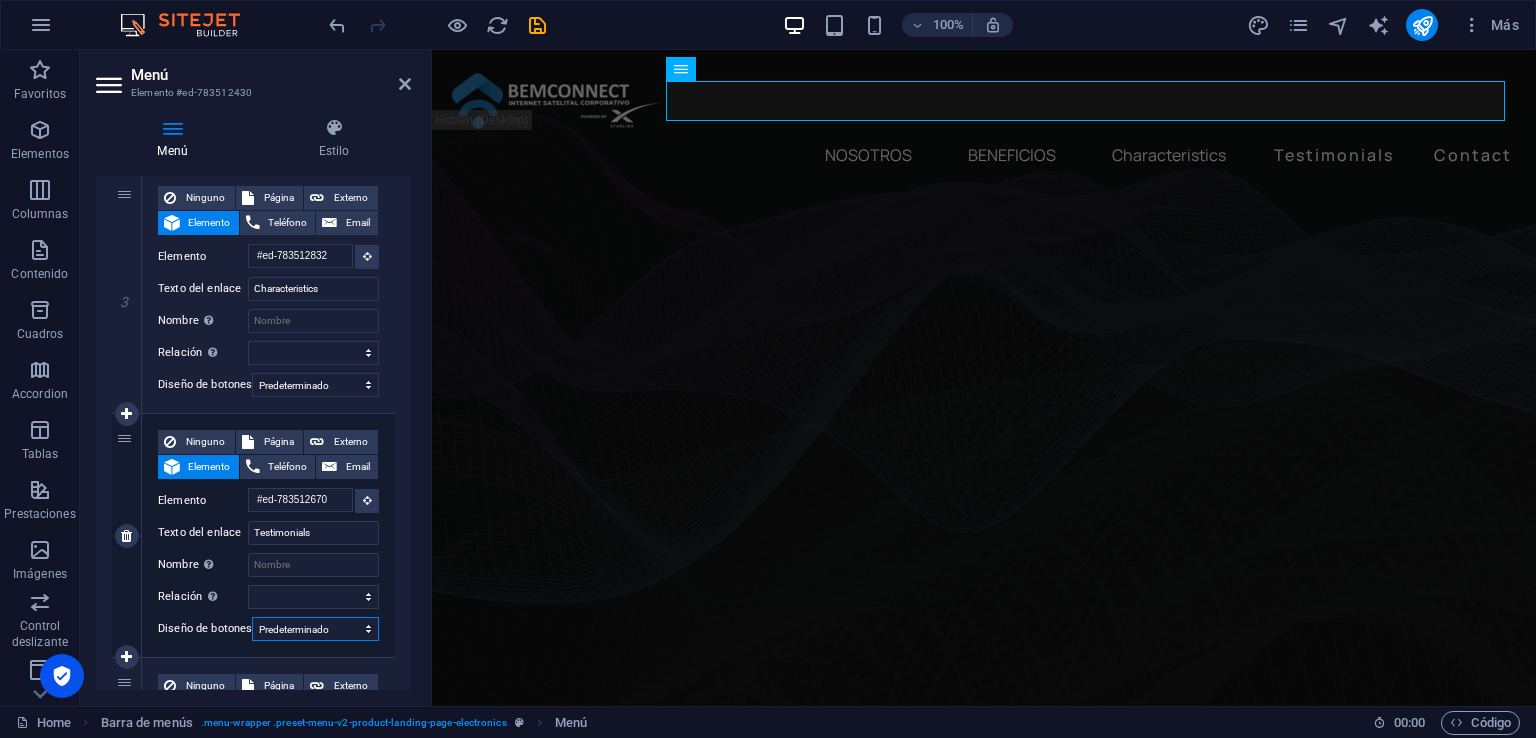 click on "Ninguno Predeterminado Principal Secundario" at bounding box center (315, 629) 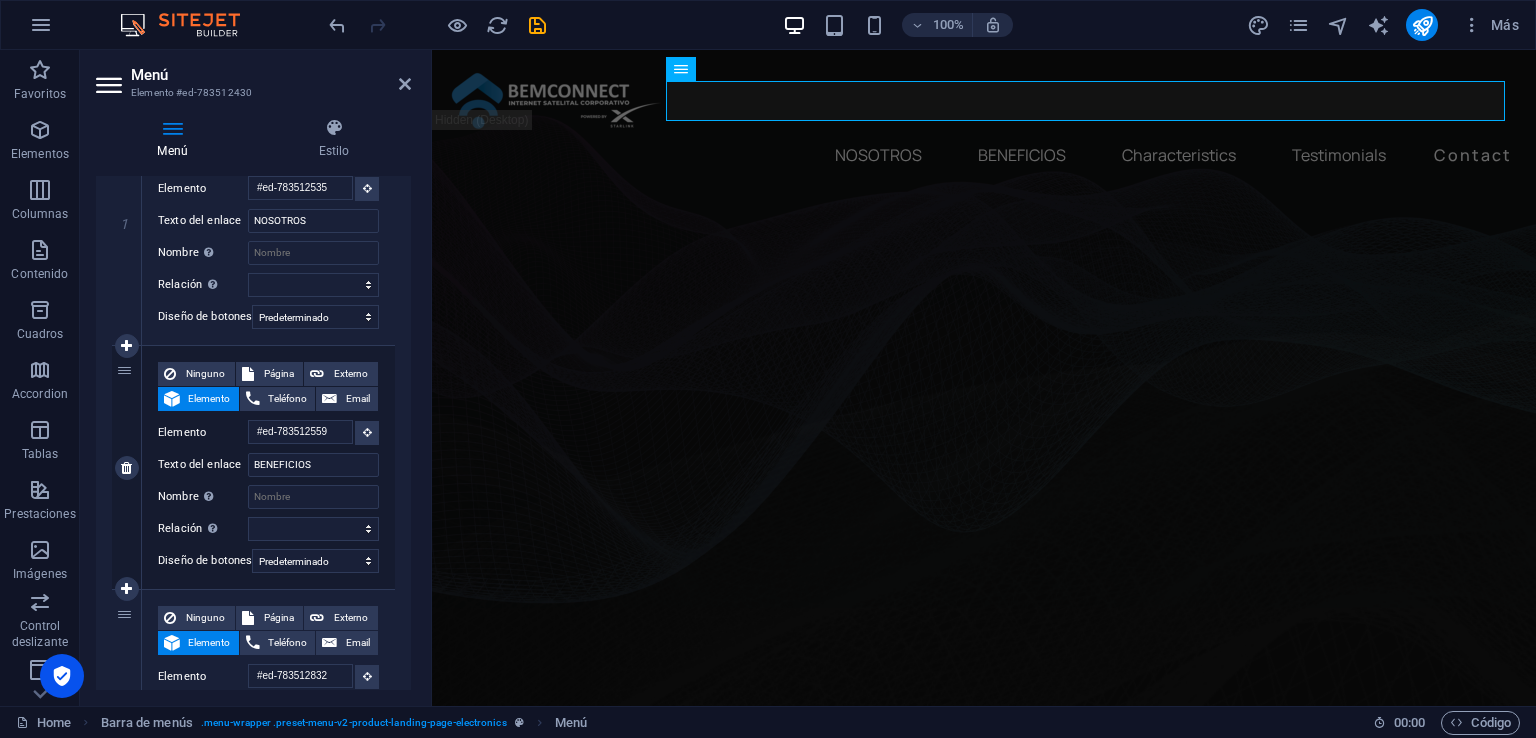 scroll, scrollTop: 400, scrollLeft: 0, axis: vertical 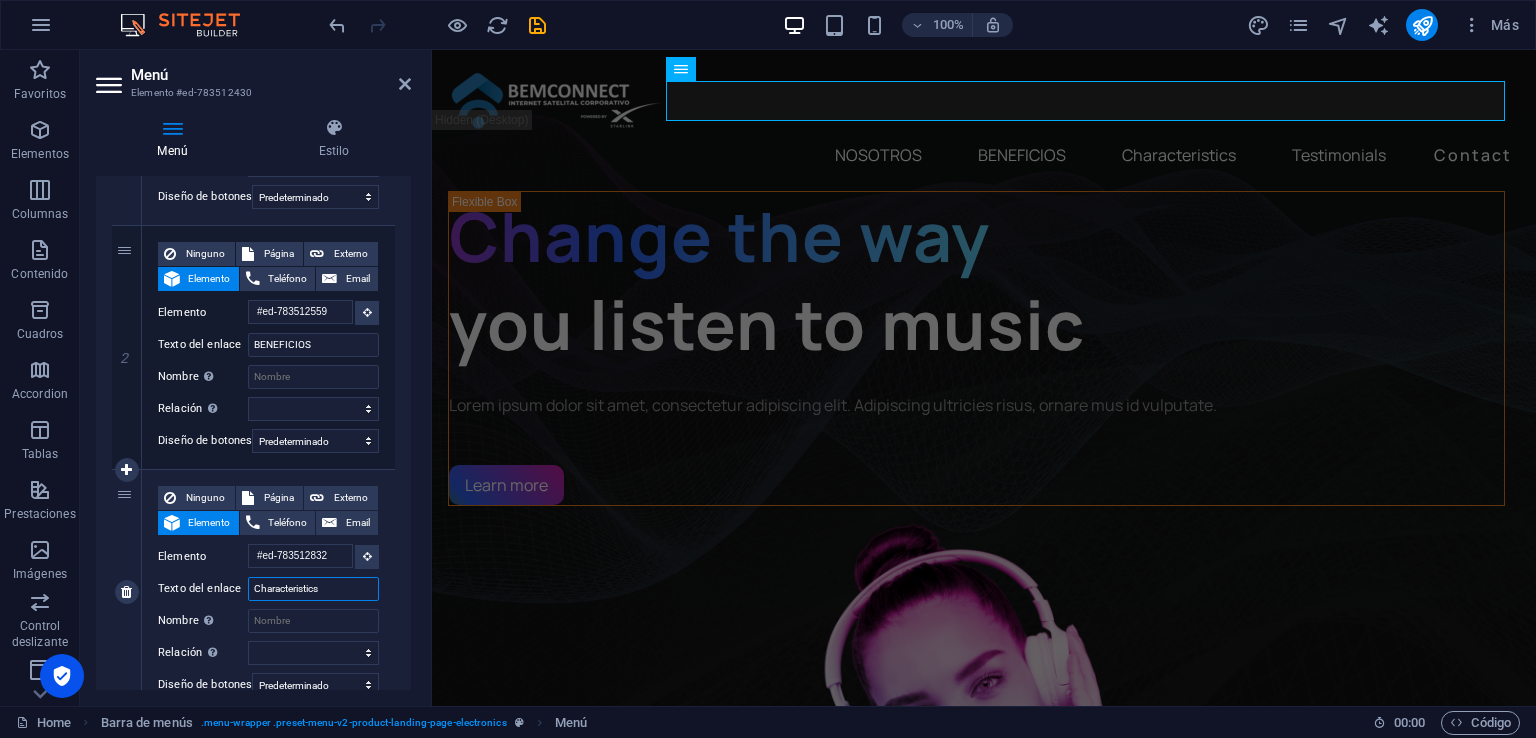 drag, startPoint x: 343, startPoint y: 589, endPoint x: 182, endPoint y: 580, distance: 161.25136 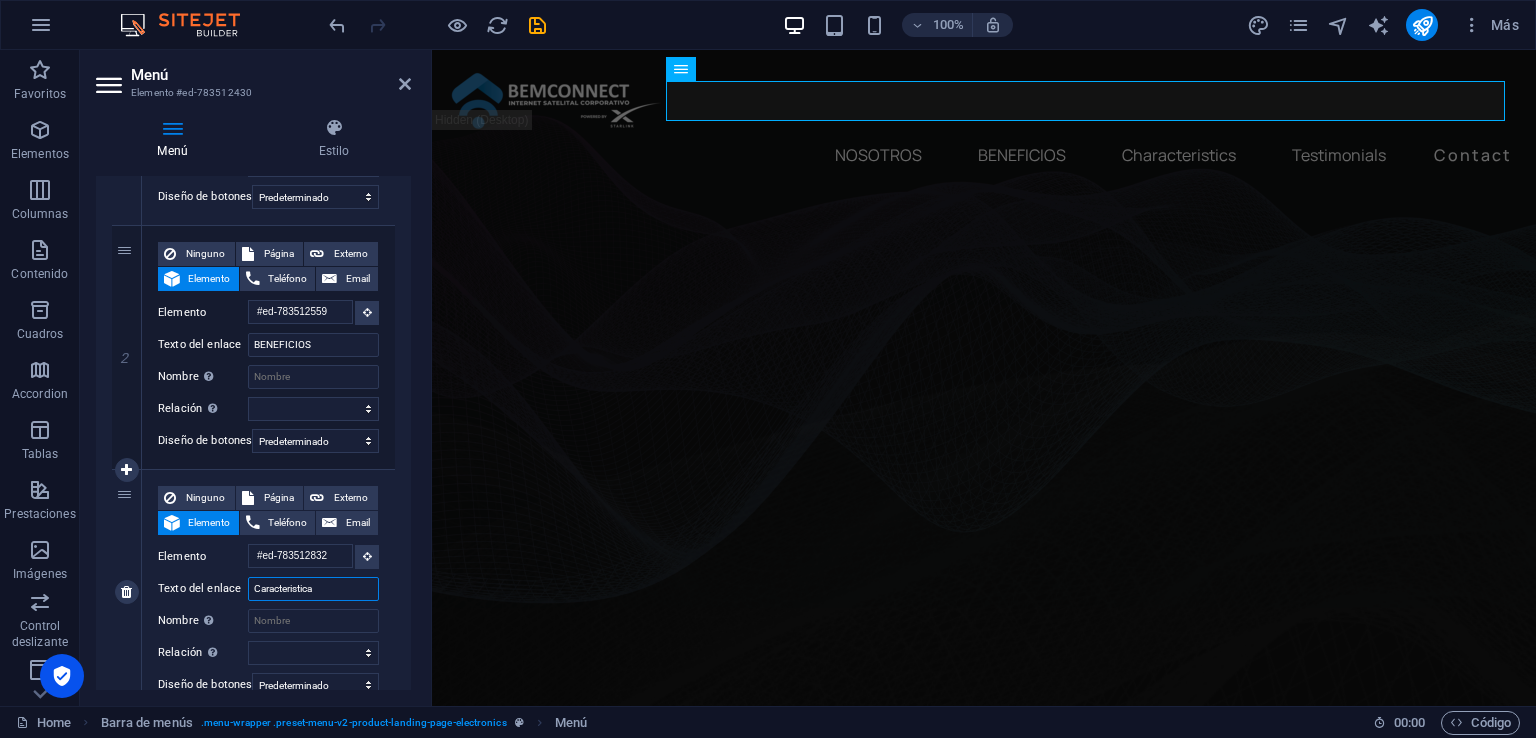 type on "Caracteristicas" 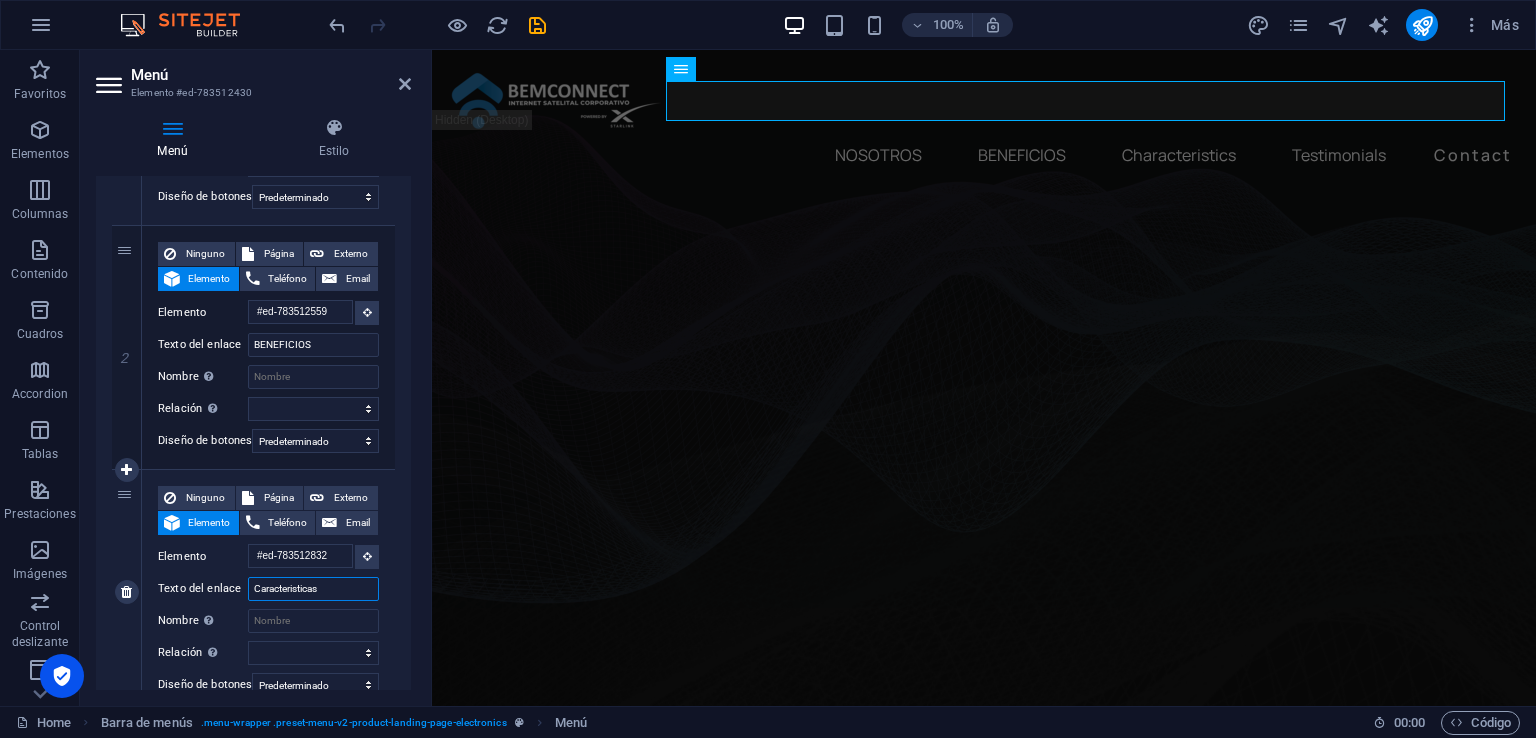 select 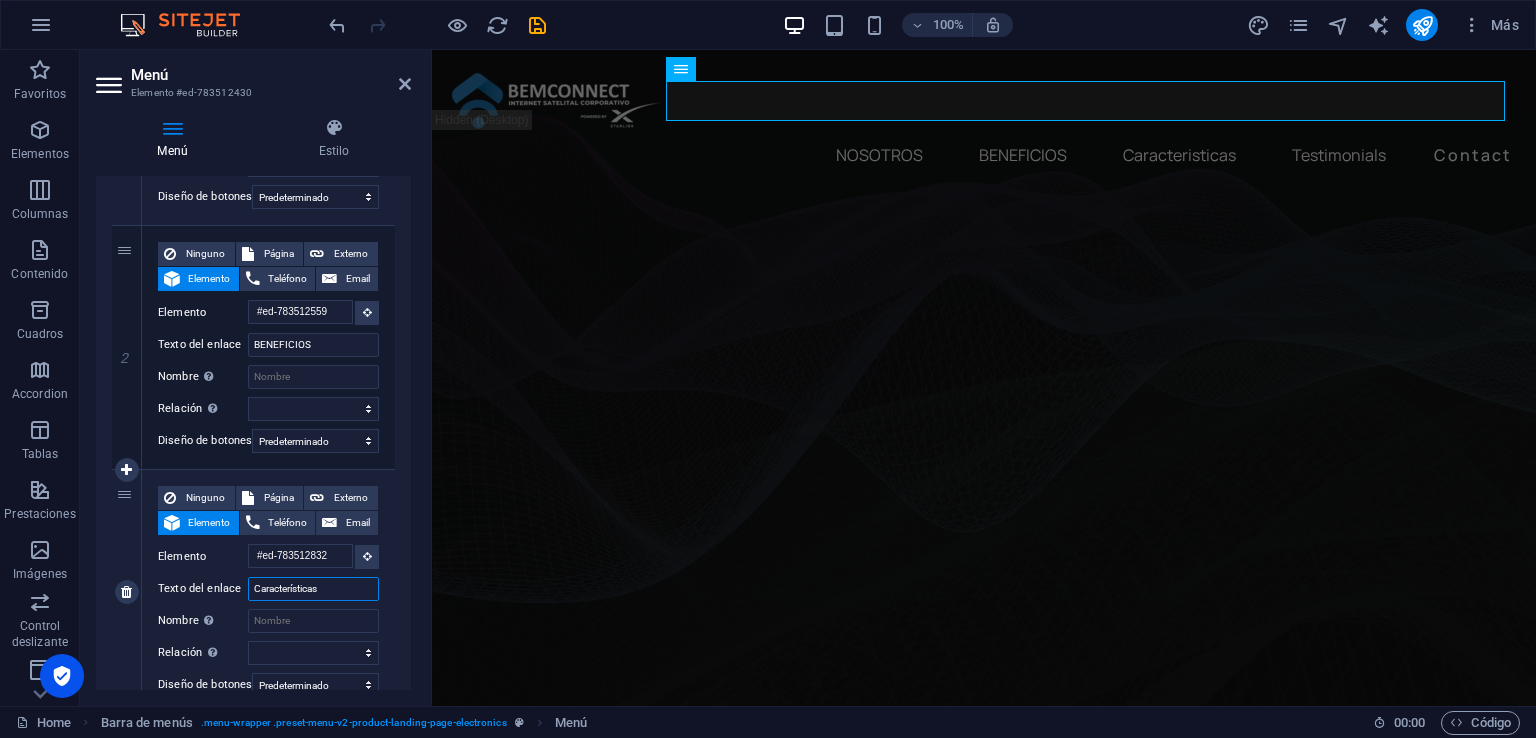 drag, startPoint x: 335, startPoint y: 587, endPoint x: 185, endPoint y: 571, distance: 150.85092 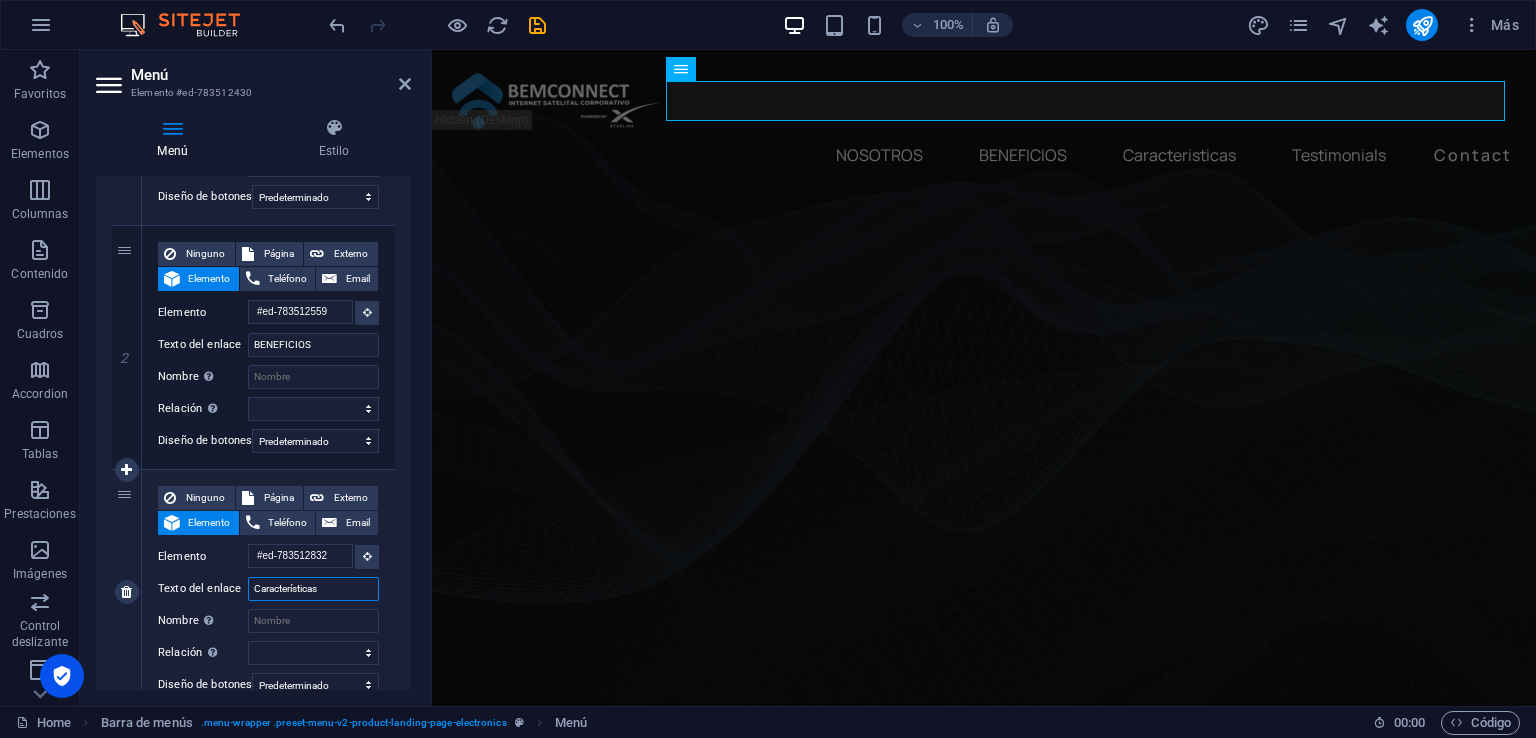 type on "Características" 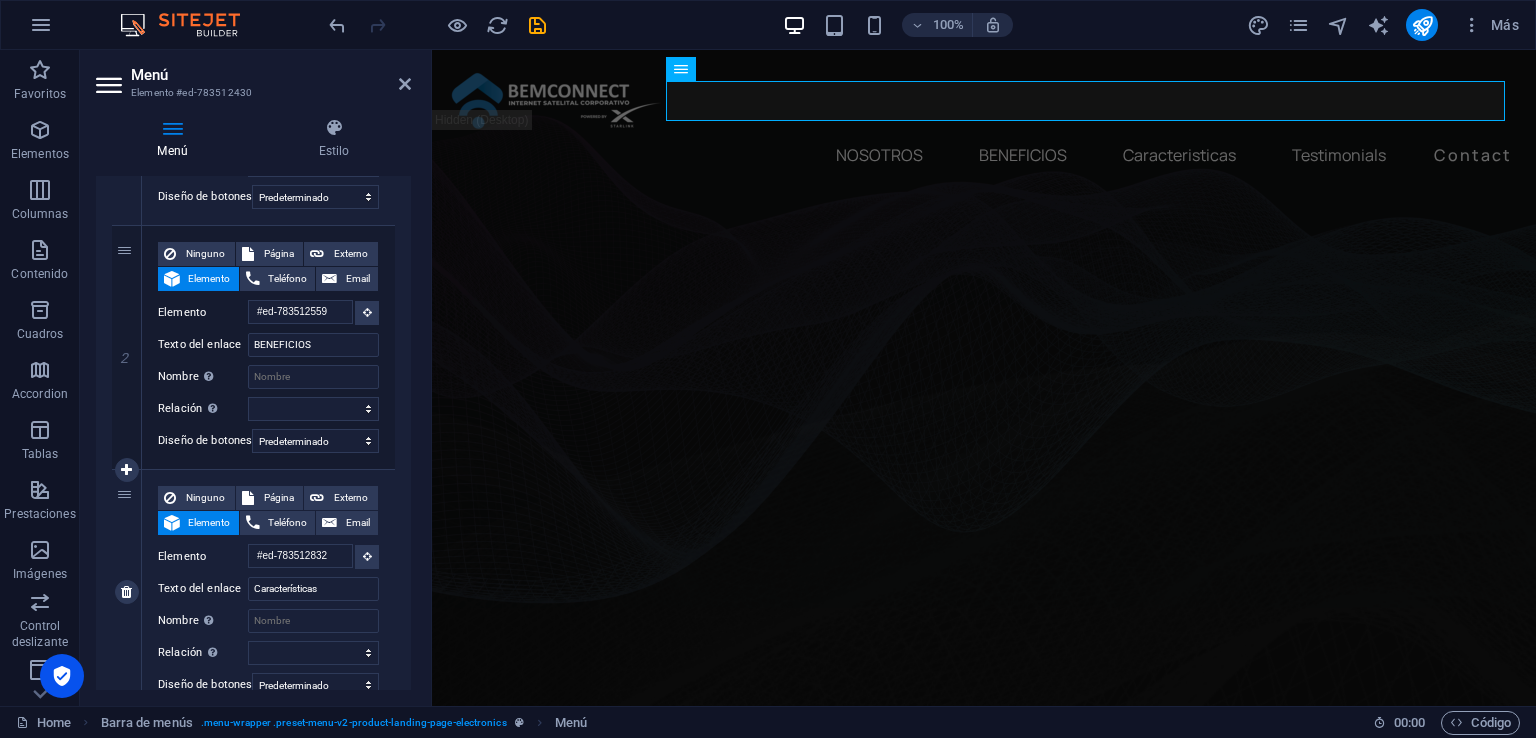 select 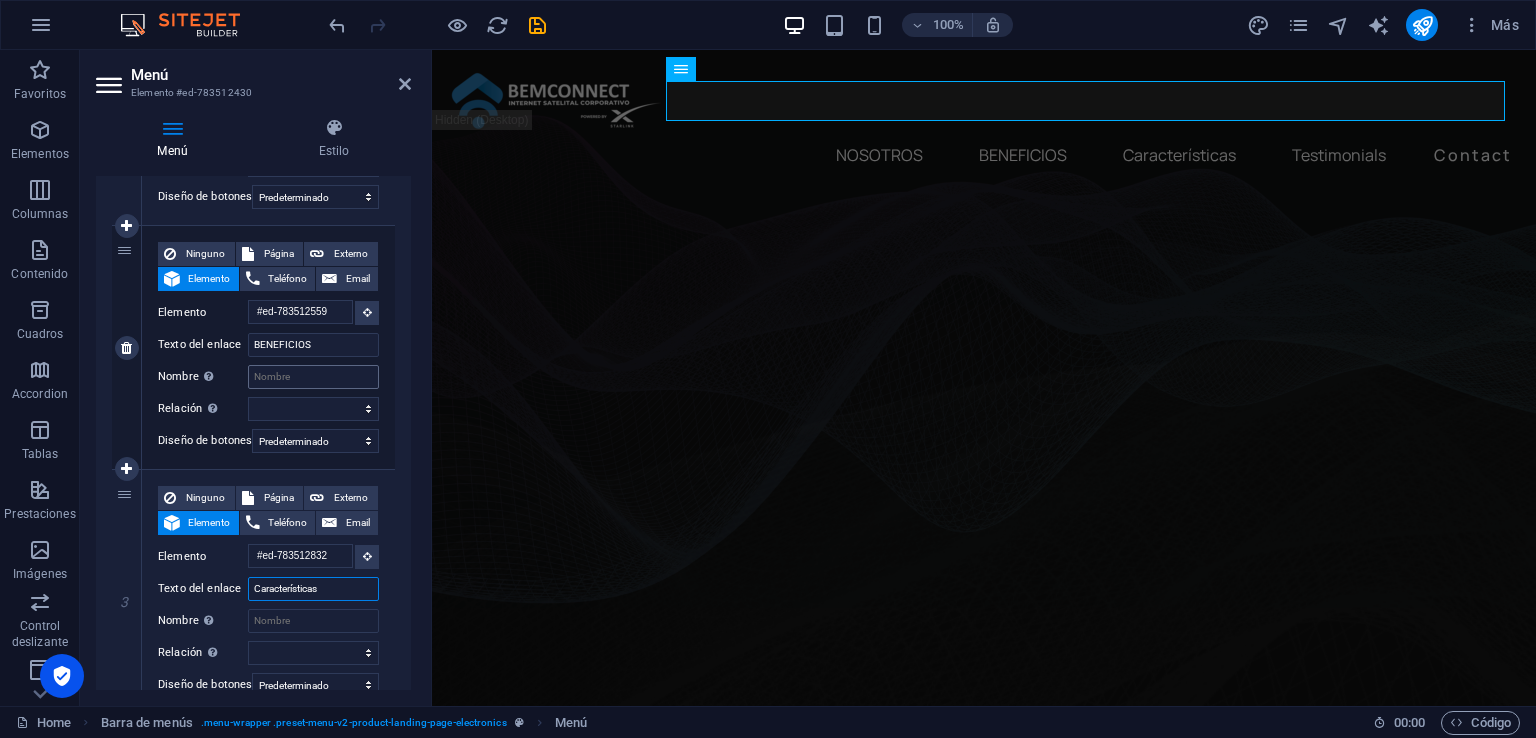 scroll, scrollTop: 0, scrollLeft: 0, axis: both 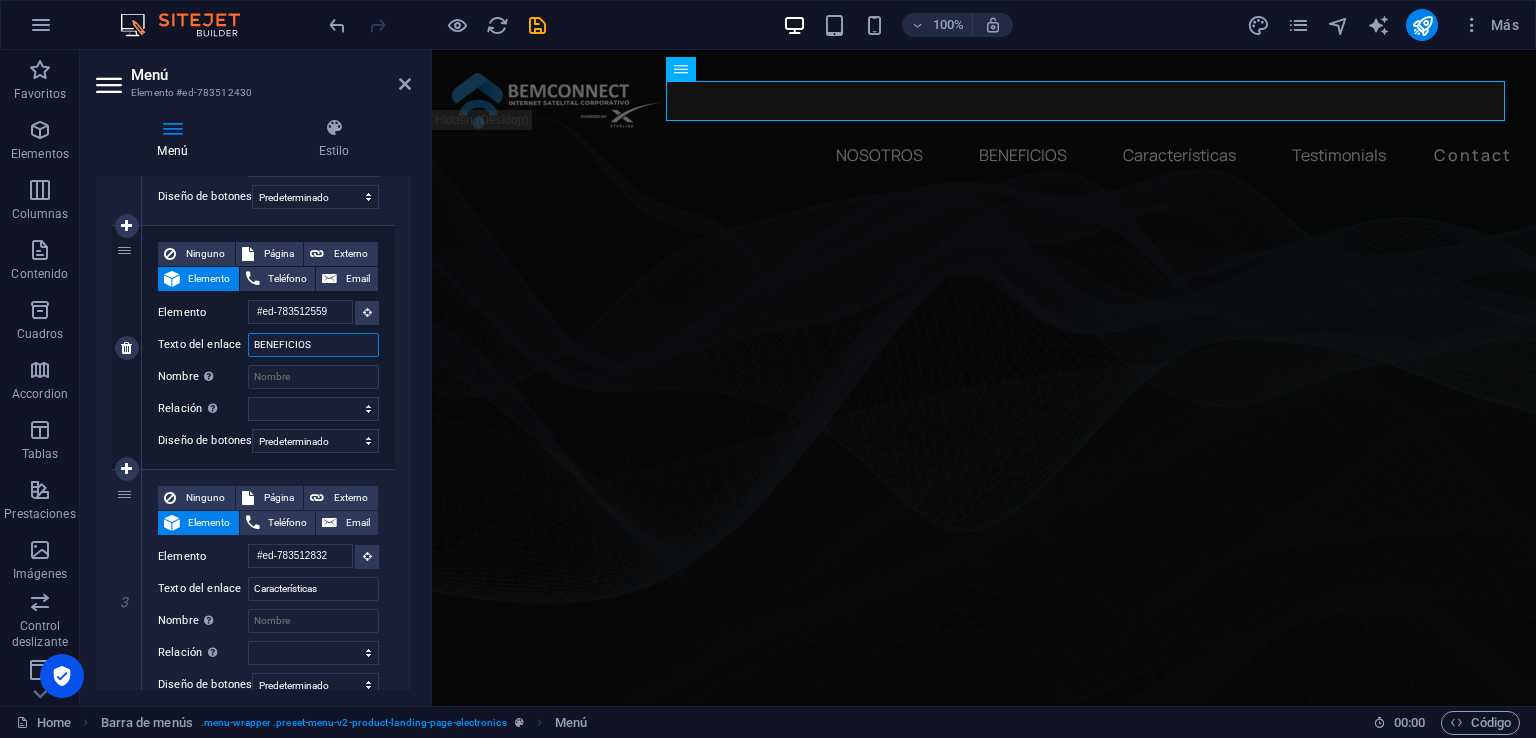 click on "BENEFICIOS" at bounding box center (313, 345) 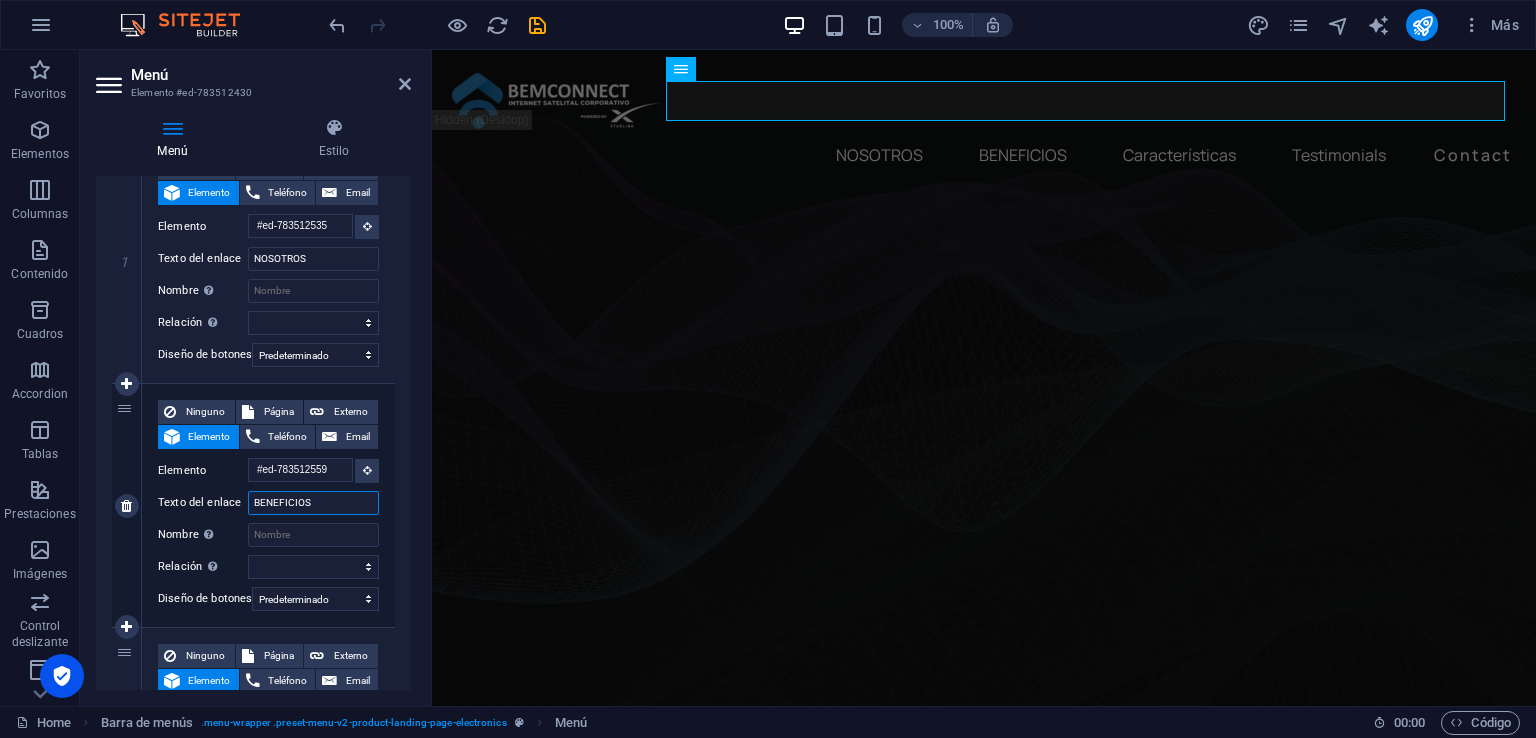 scroll, scrollTop: 100, scrollLeft: 0, axis: vertical 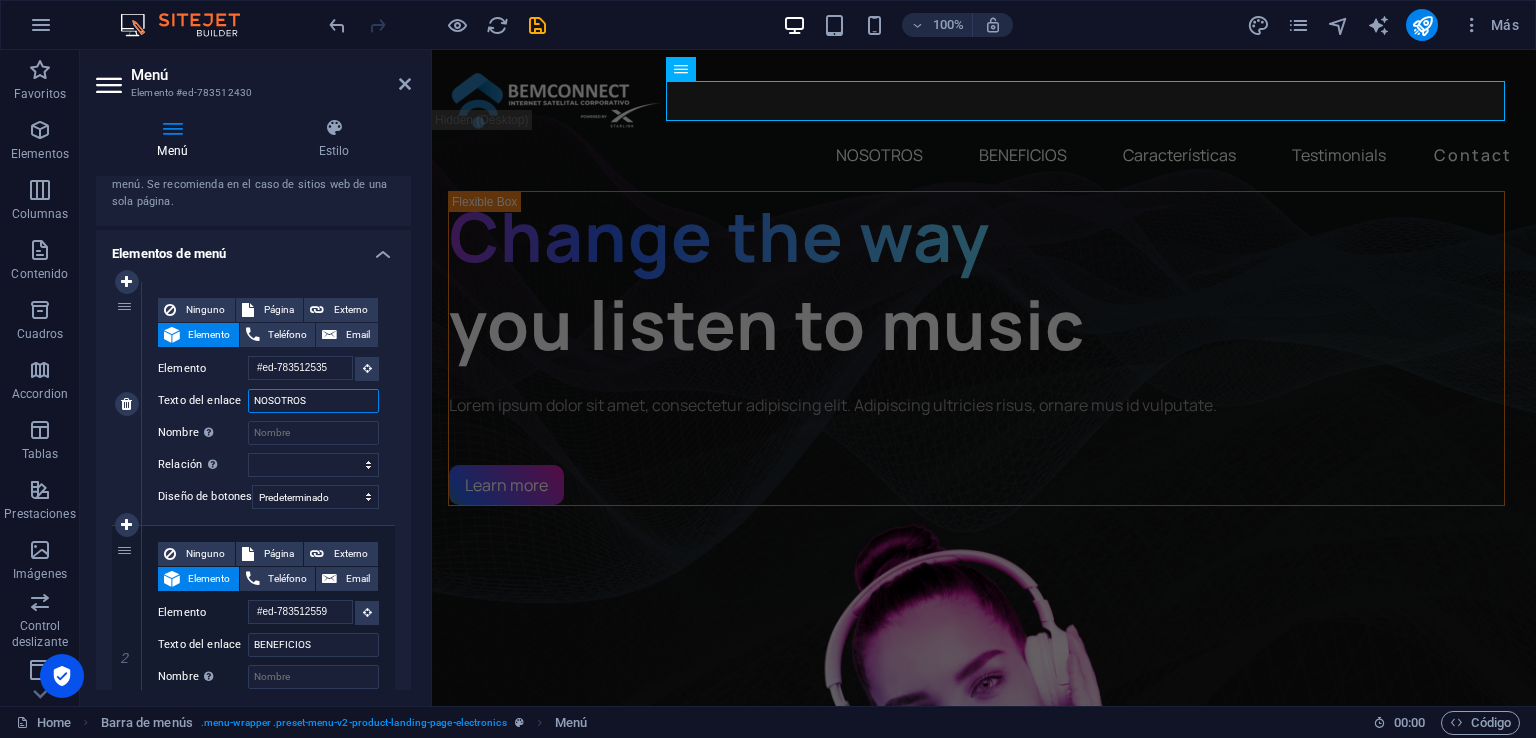 drag, startPoint x: 310, startPoint y: 401, endPoint x: 205, endPoint y: 401, distance: 105 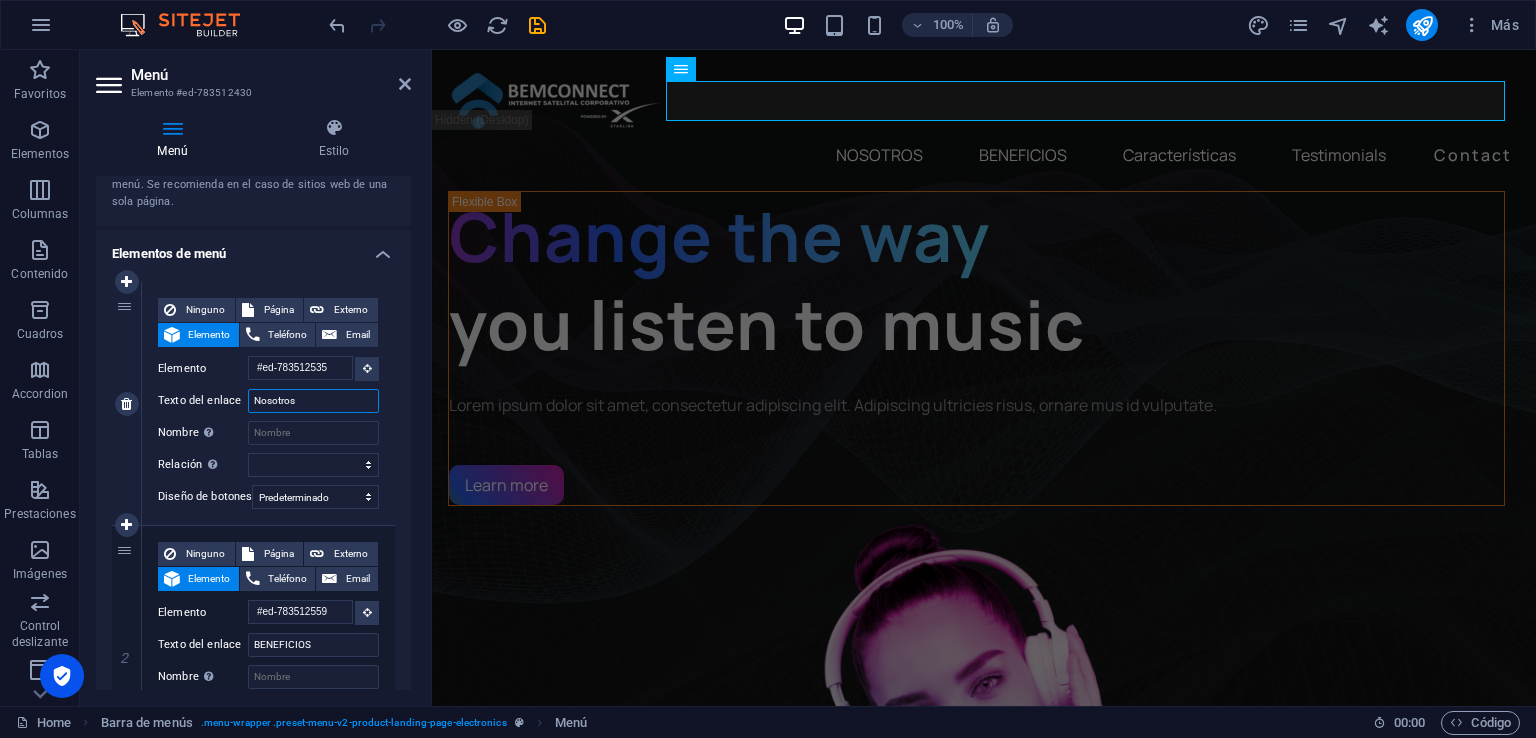 select 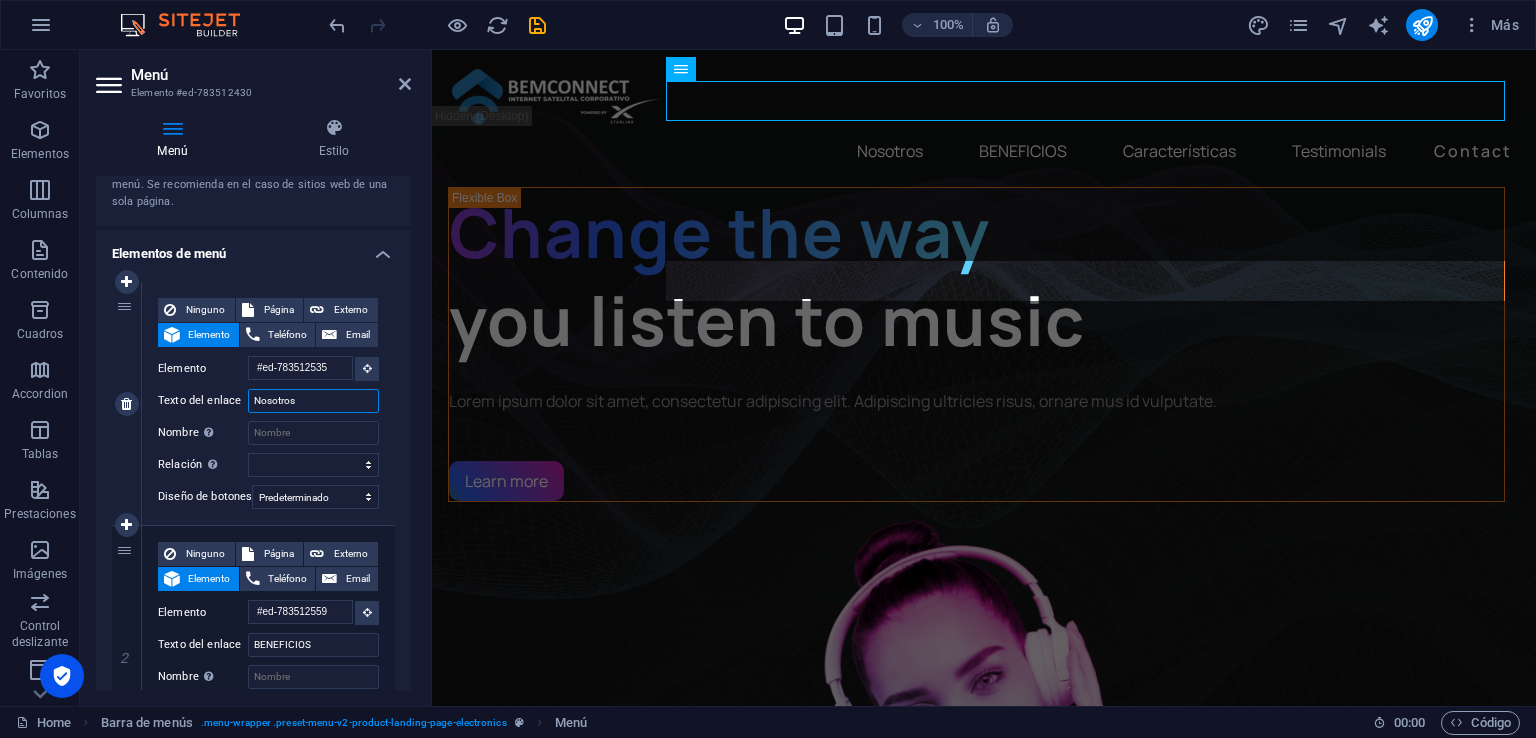 scroll, scrollTop: 0, scrollLeft: 0, axis: both 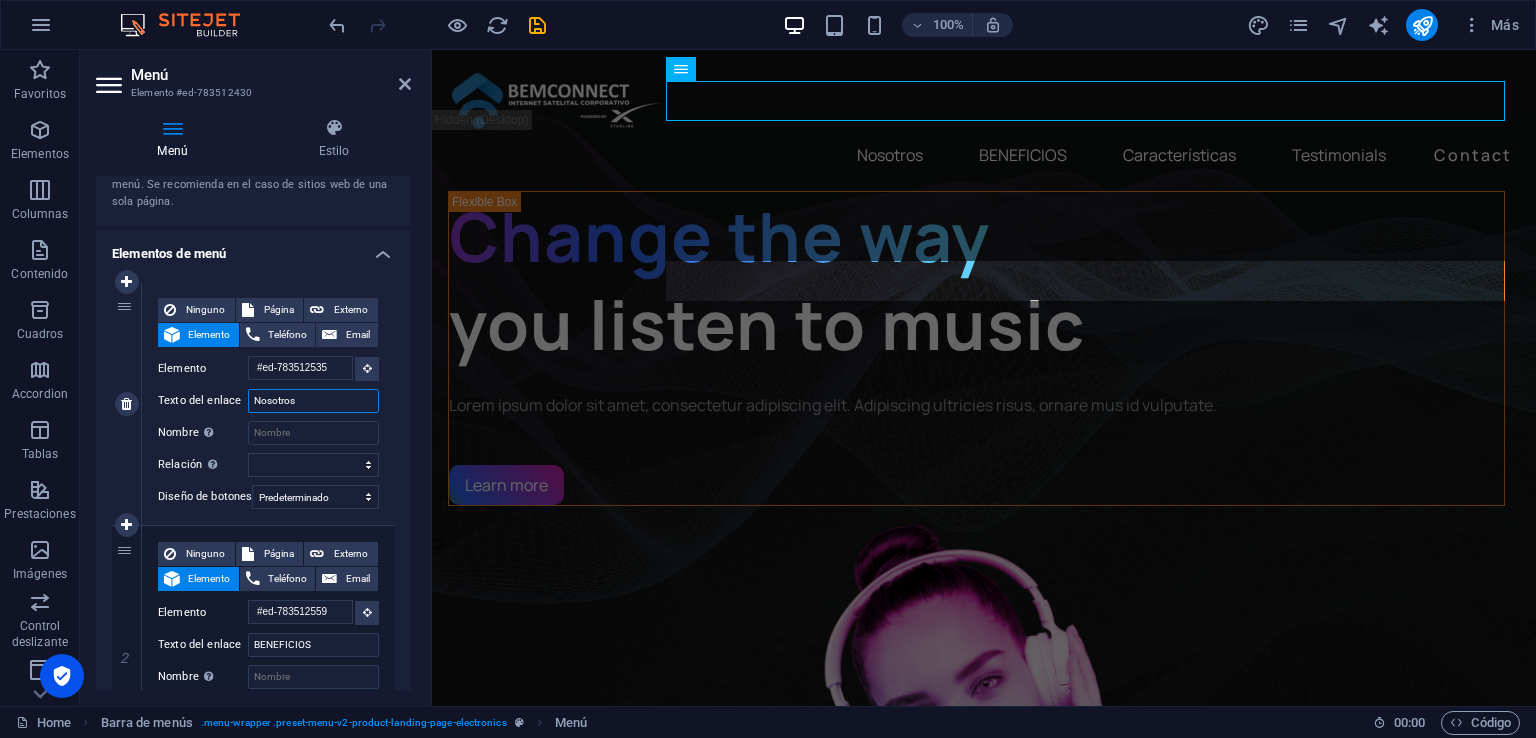 type on "Nosotros" 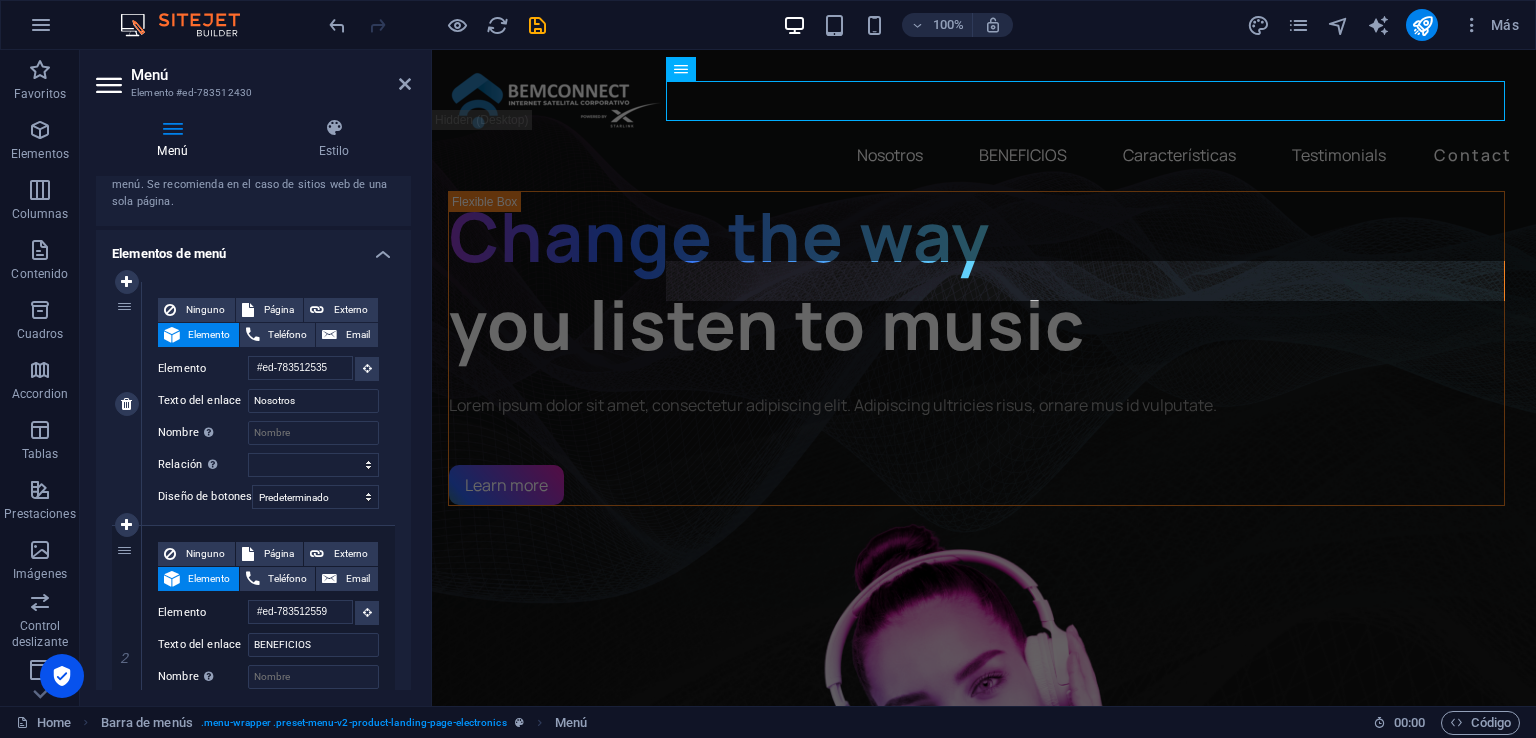 click on "Ninguno Página Externo Elemento Teléfono Email Página Home Subpage Legal Notice Privacy Elemento #ed-783512535
URL Teléfono Email Texto del enlace Nosotros Destino del enlace Nueva pestaña Misma pestaña Superposición Nombre Una descripción adicional del enlace no debería ser igual al texto del enlace. El título suele mostrarse como un texto de información cuando se mueve el ratón por encima del elemento. Déjalo en blanco en caso de dudas. Relación Define la  relación de este enlace con el destino del enlace . Por ejemplo, el valor "nofollow" indica a los buscadores que no sigan al enlace. Puede dejarse vacío. alternativo autor marcador externo ayuda licencia siguiente nofollow noreferrer noopener ant buscar etiqueta Diseño de botones Ninguno Predeterminado Principal Secundario" at bounding box center [268, 403] 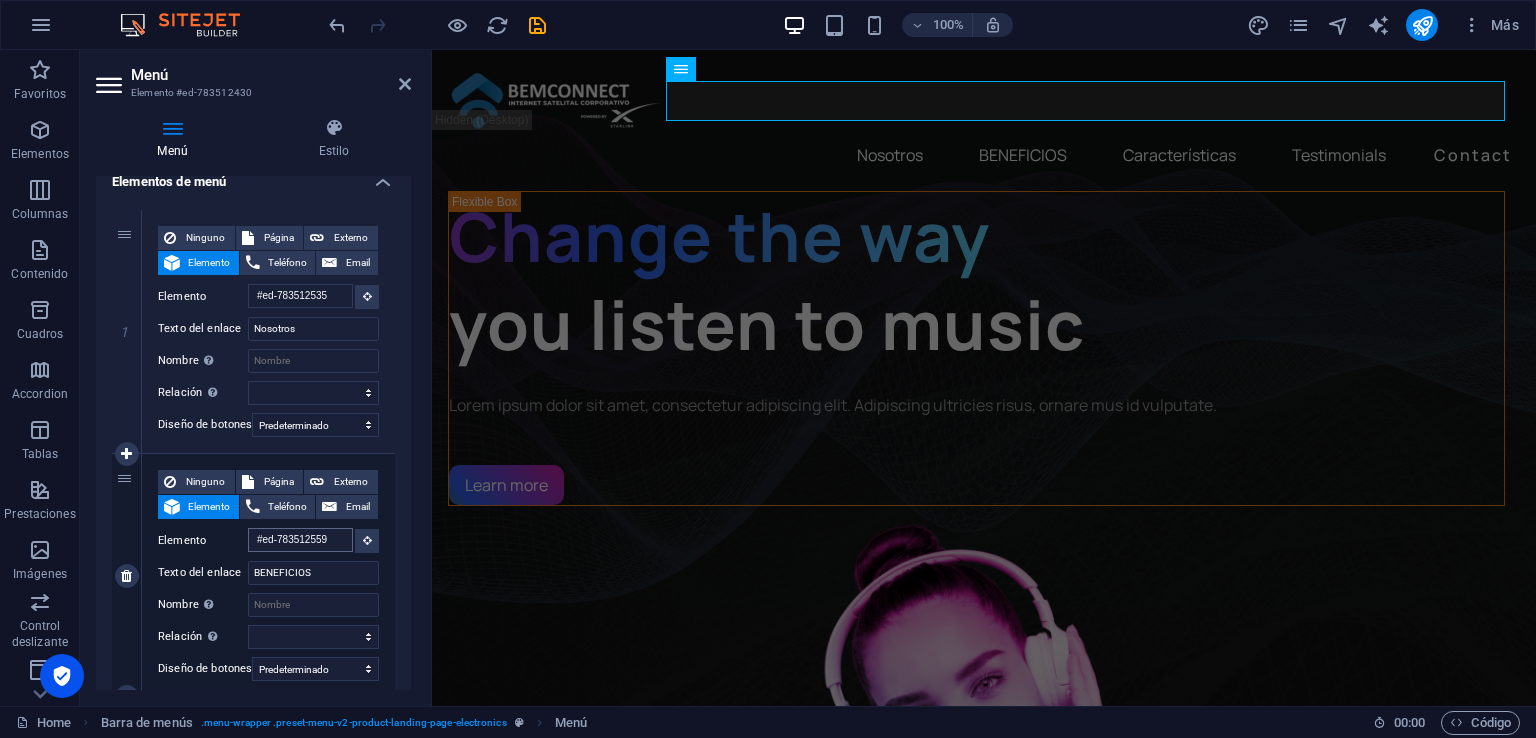 scroll, scrollTop: 200, scrollLeft: 0, axis: vertical 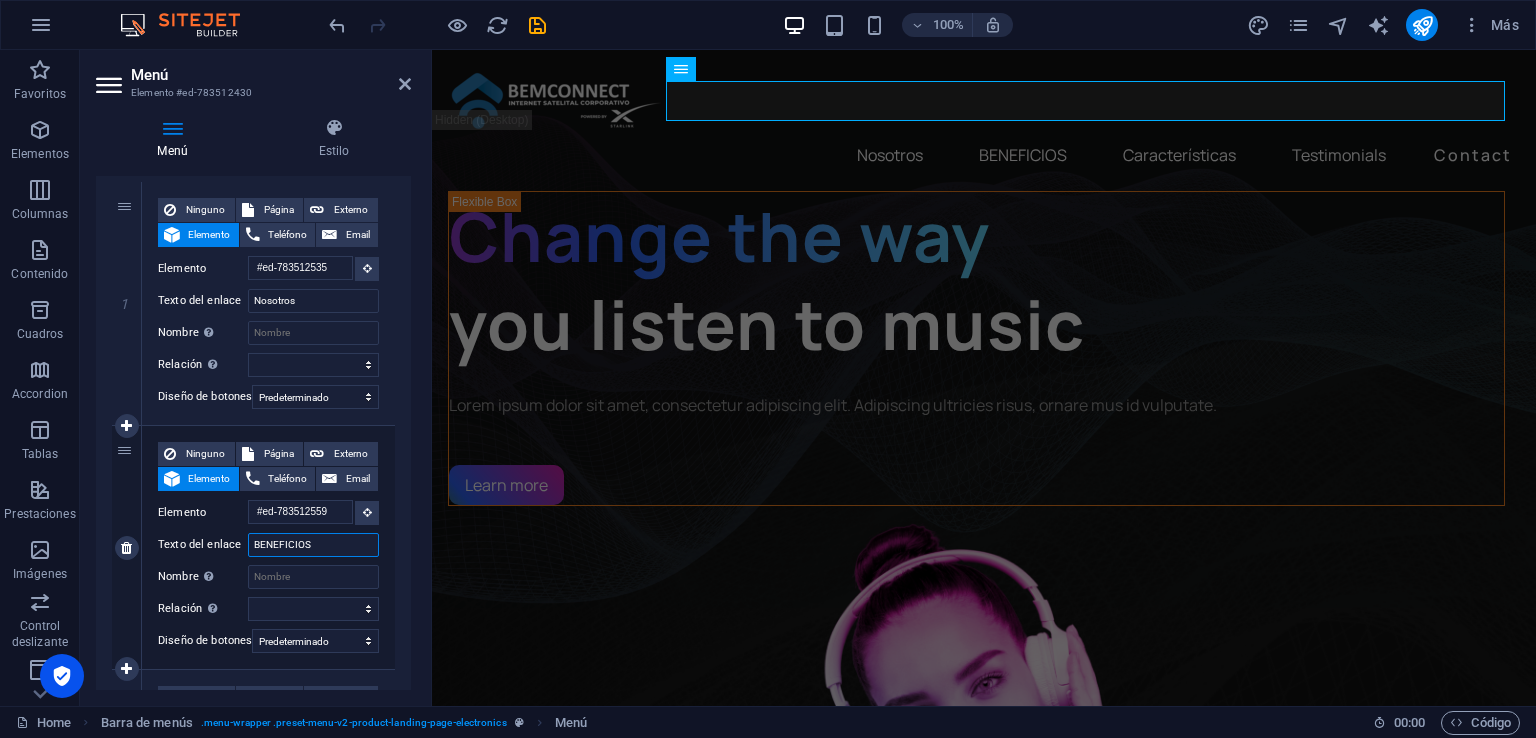 drag, startPoint x: 323, startPoint y: 541, endPoint x: 199, endPoint y: 523, distance: 125.299644 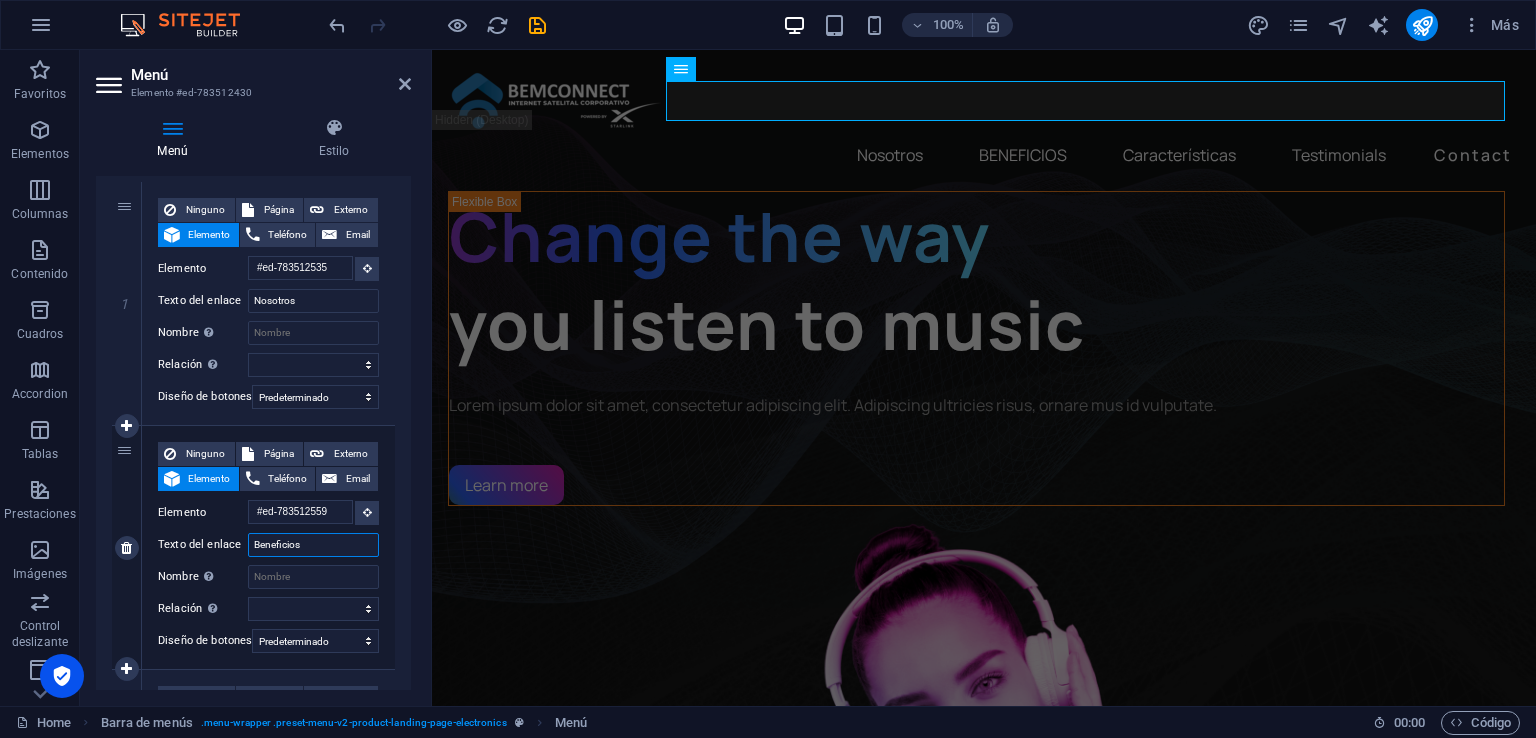 select 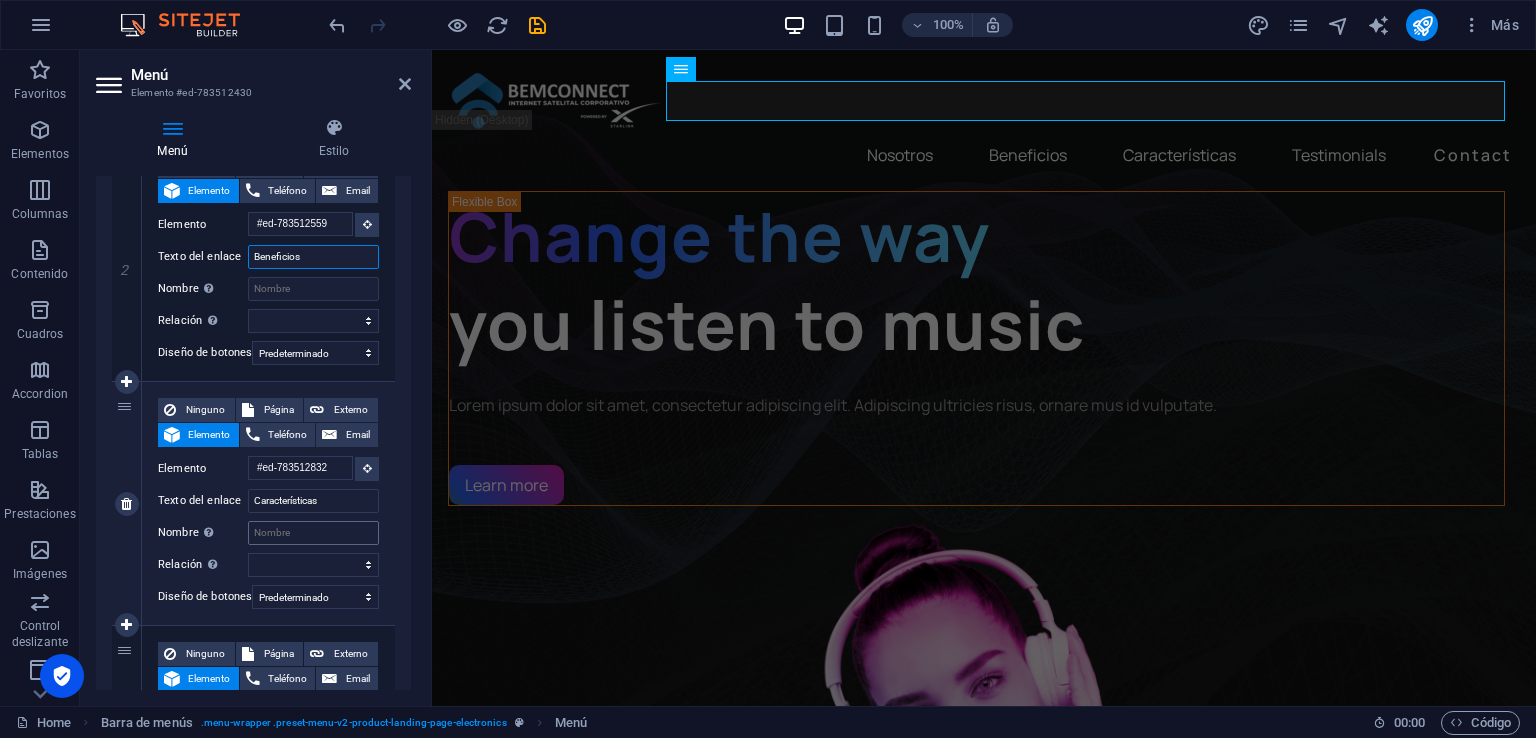 scroll, scrollTop: 500, scrollLeft: 0, axis: vertical 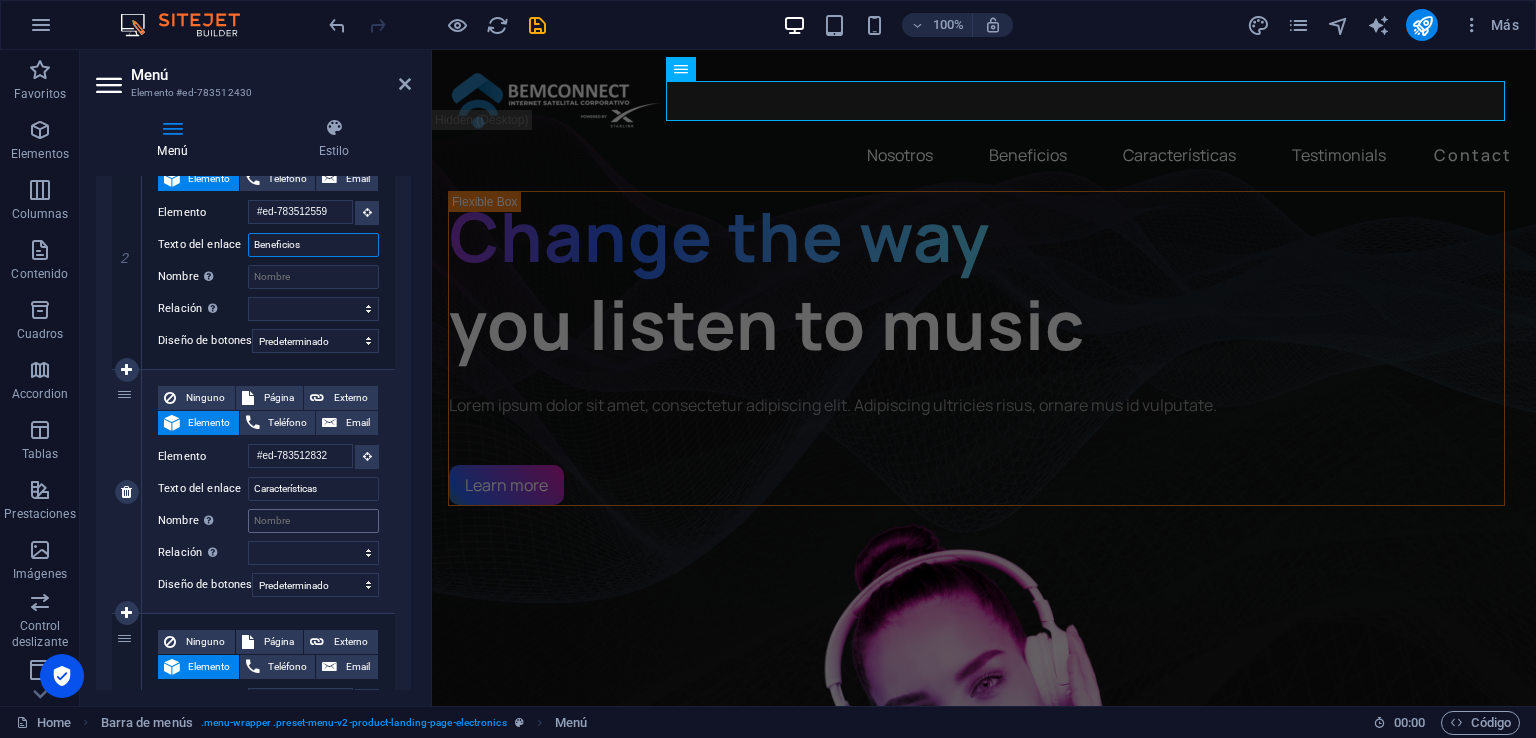 type on "Beneficios" 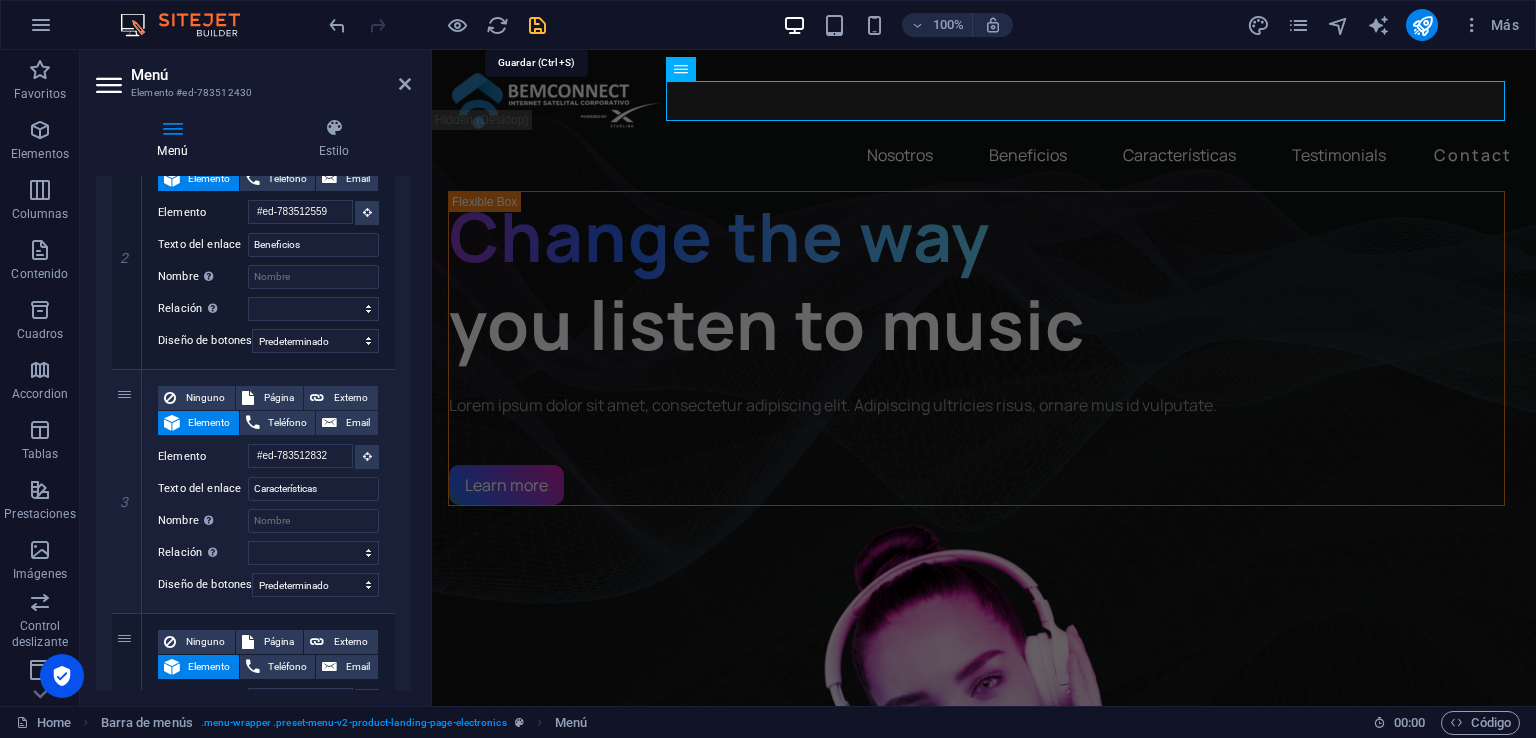 click at bounding box center [537, 25] 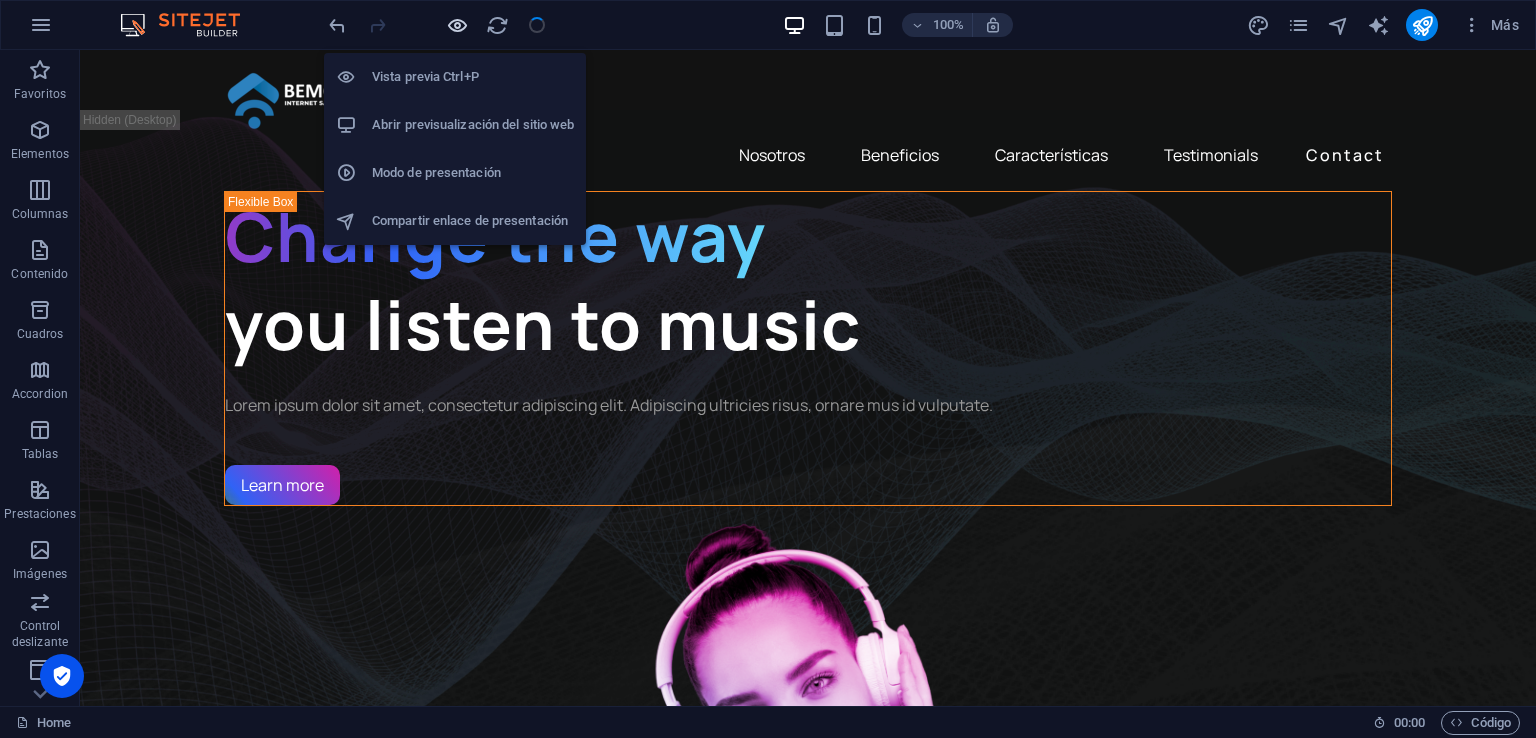 click at bounding box center [457, 25] 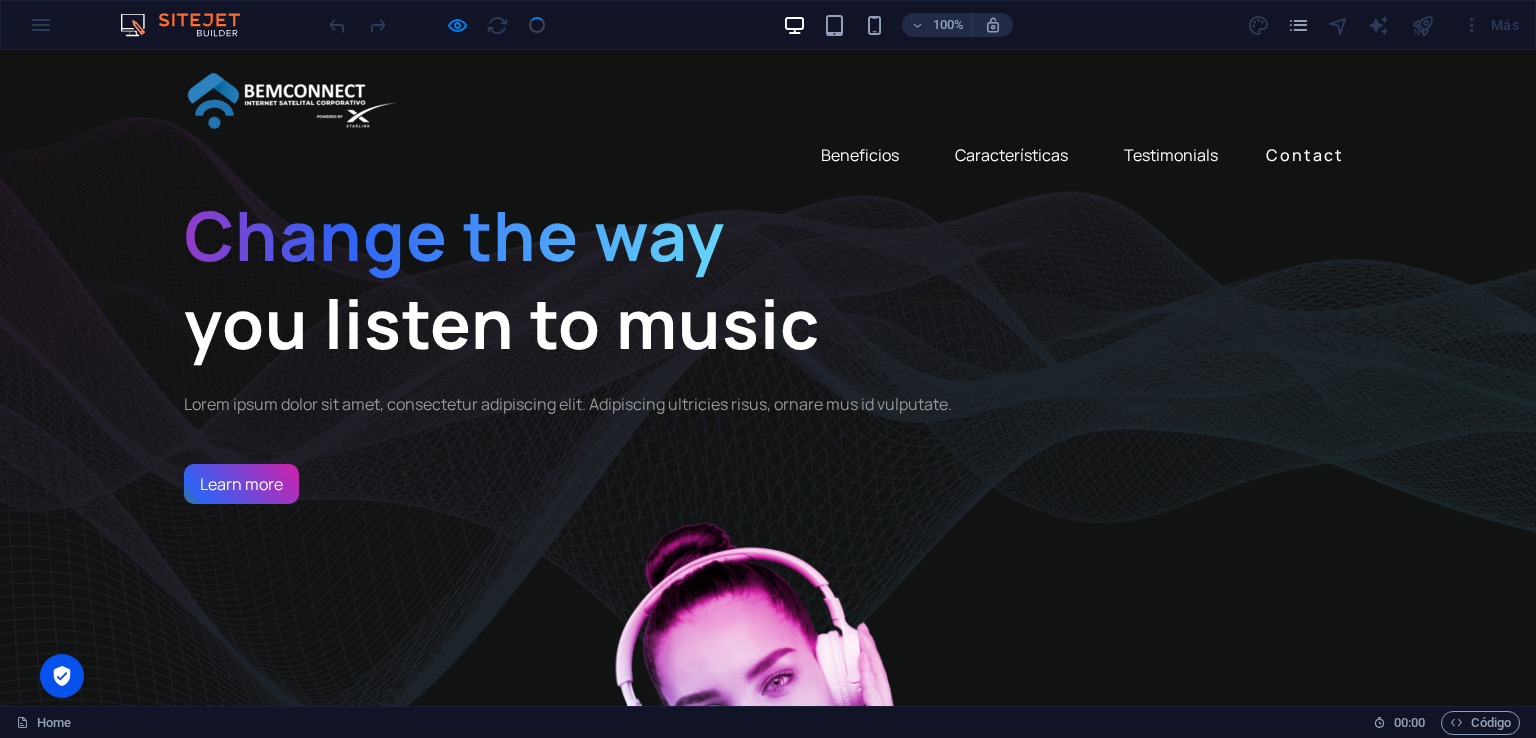 click on "Nosotros" at bounding box center [732, 155] 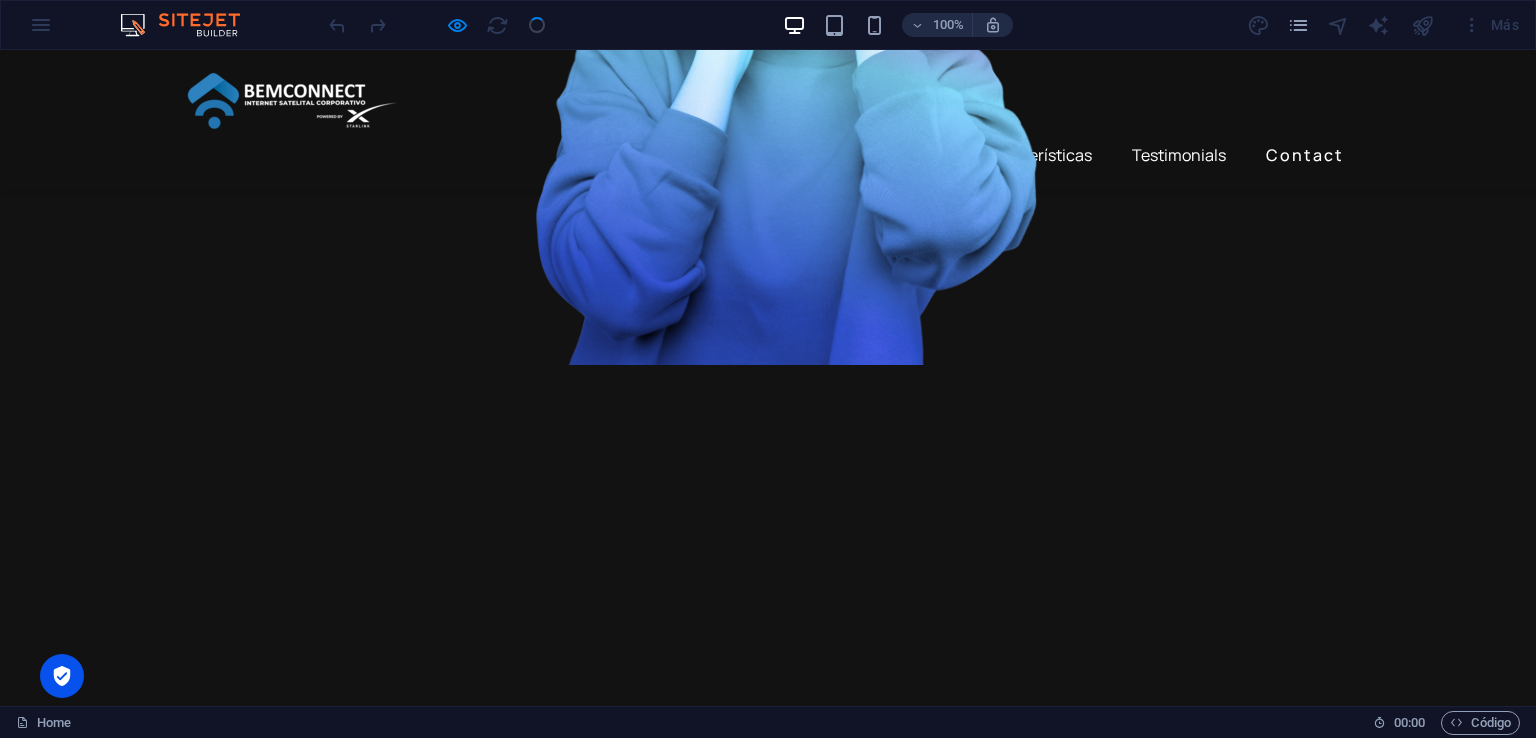 scroll, scrollTop: 688, scrollLeft: 0, axis: vertical 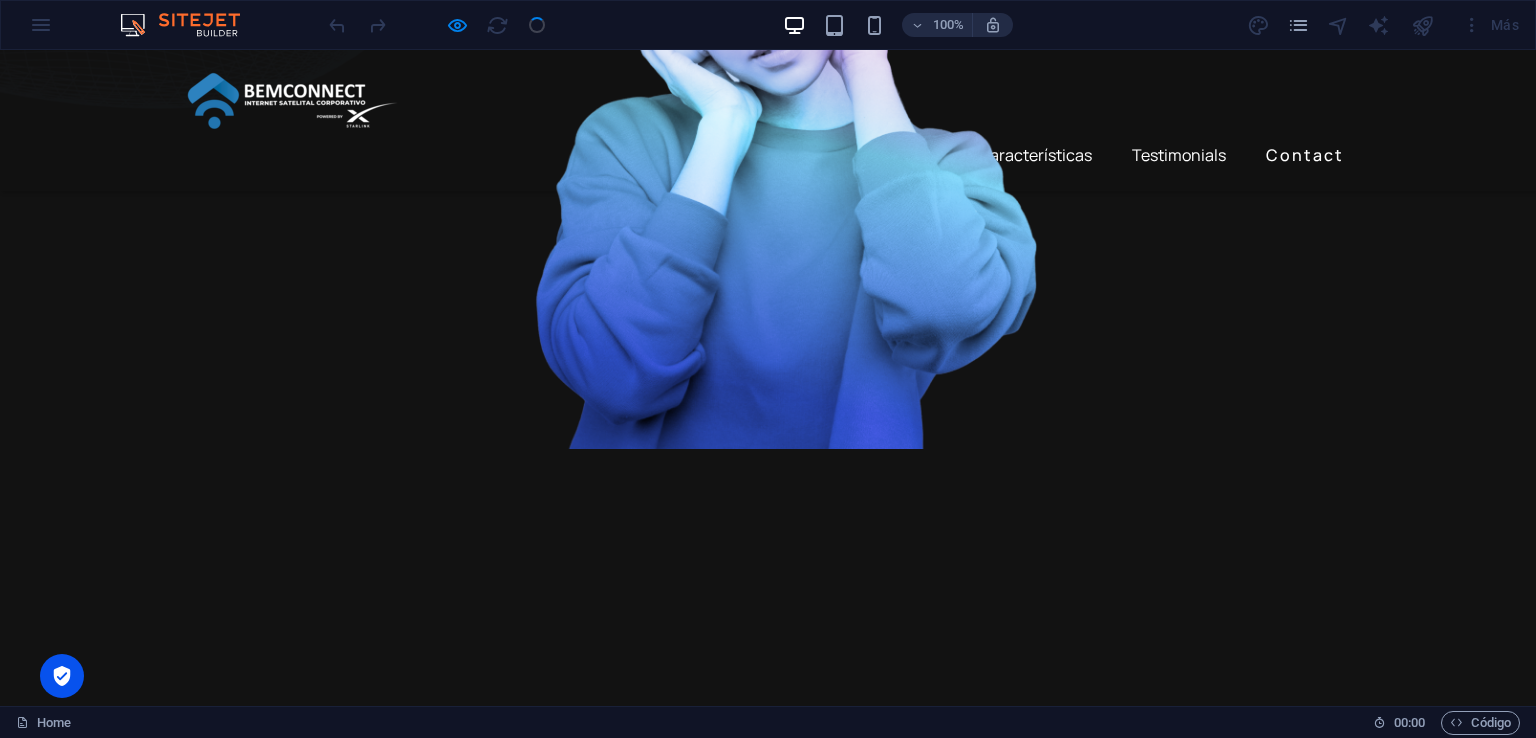 click on "Beneficios" at bounding box center (900, 155) 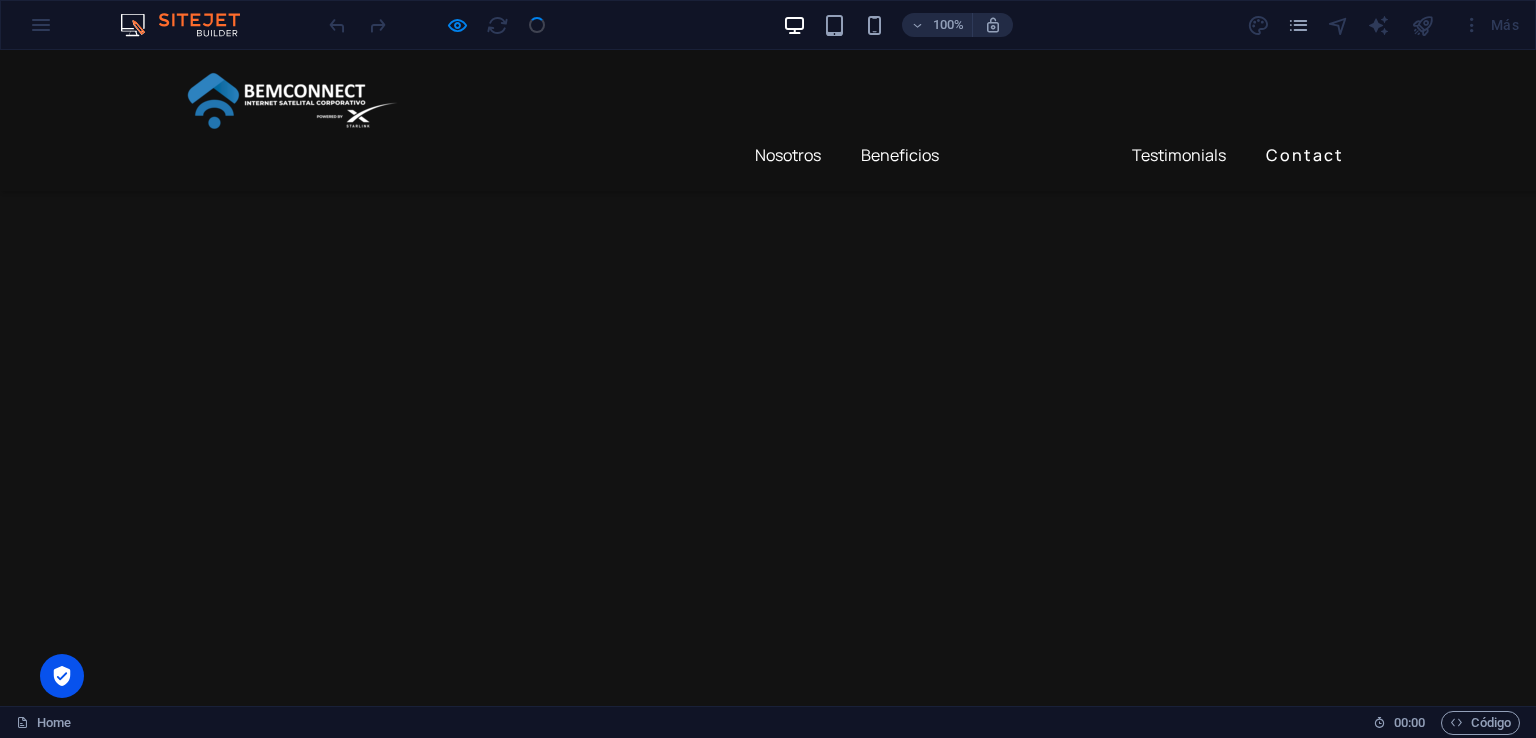 click on "Características" at bounding box center (1035, 155) 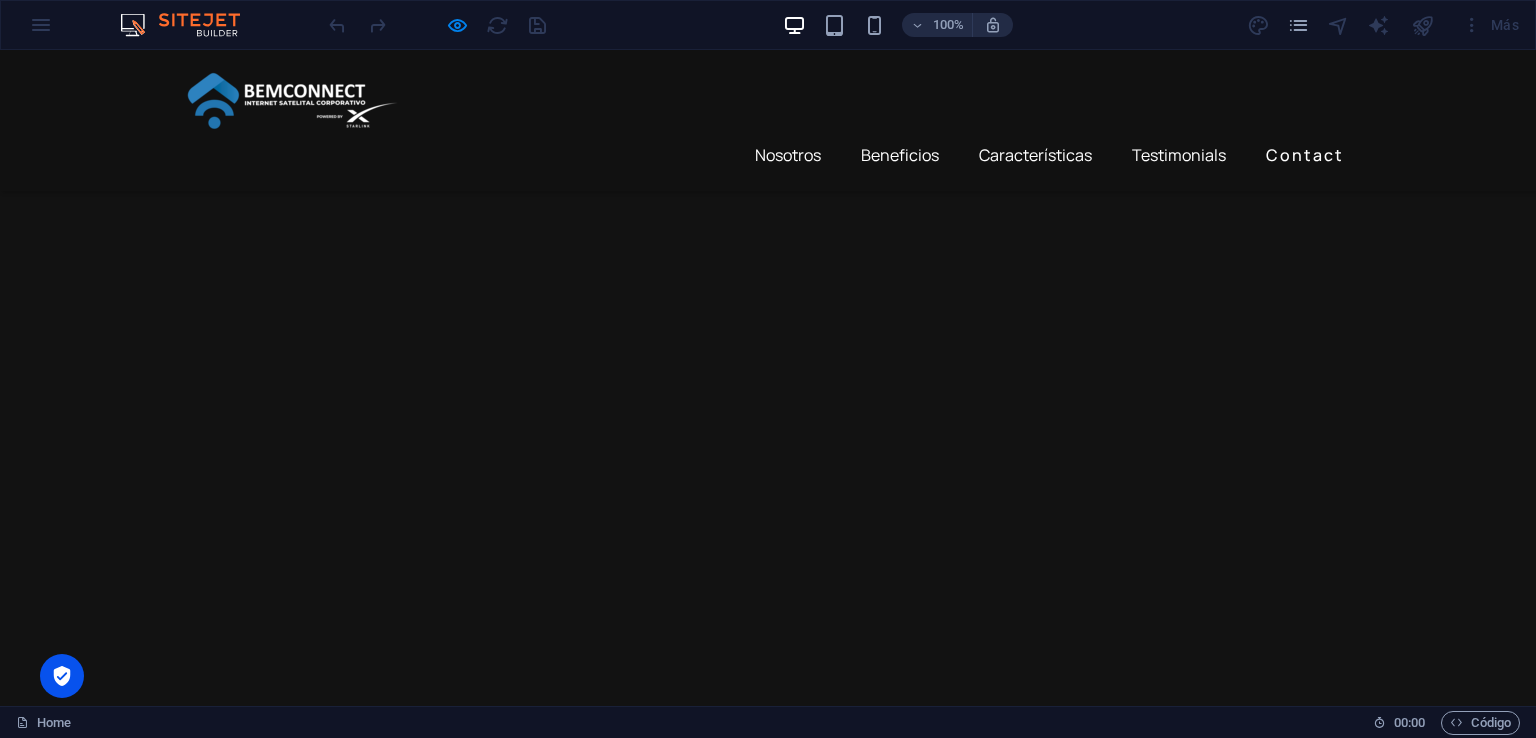 scroll, scrollTop: 1739, scrollLeft: 0, axis: vertical 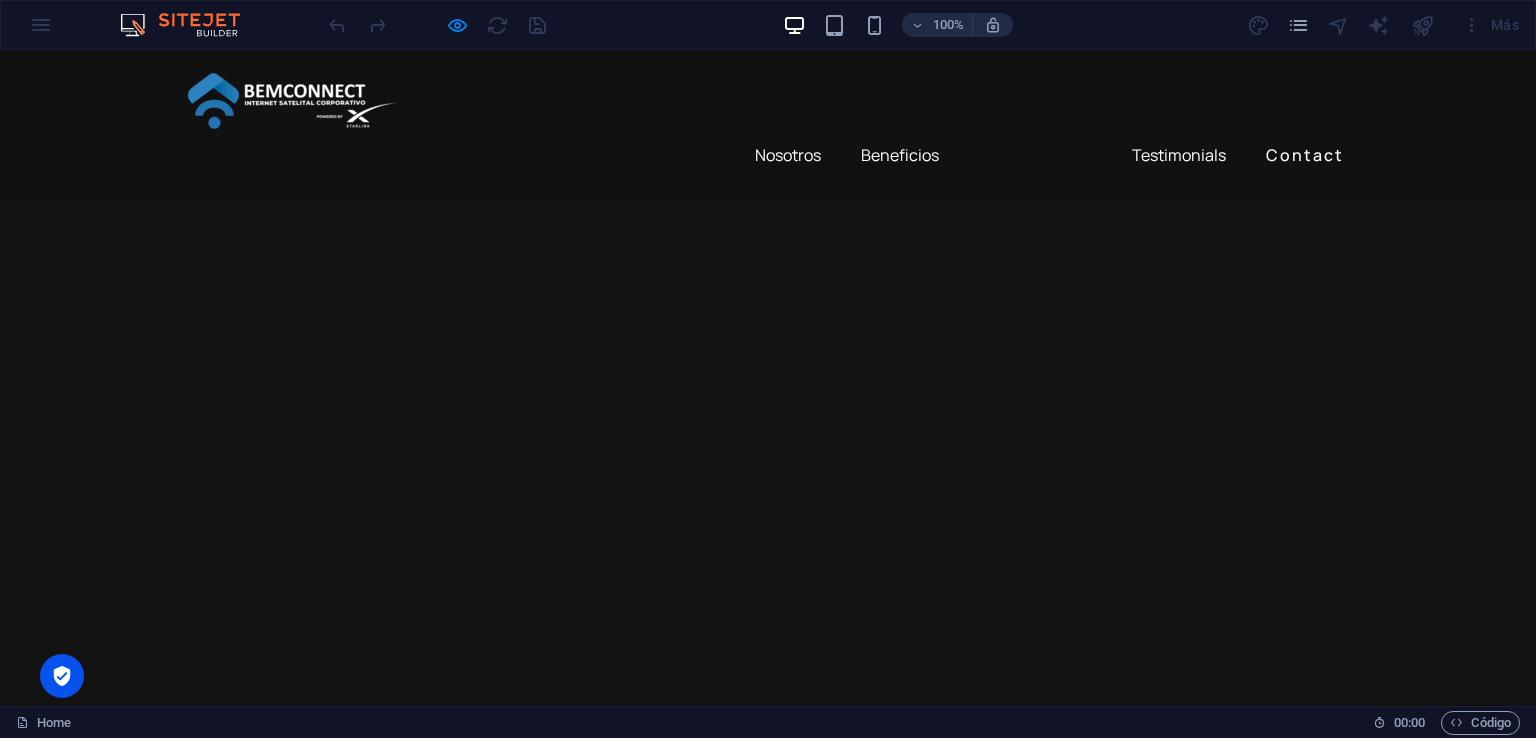 click on "Características" at bounding box center (1035, 155) 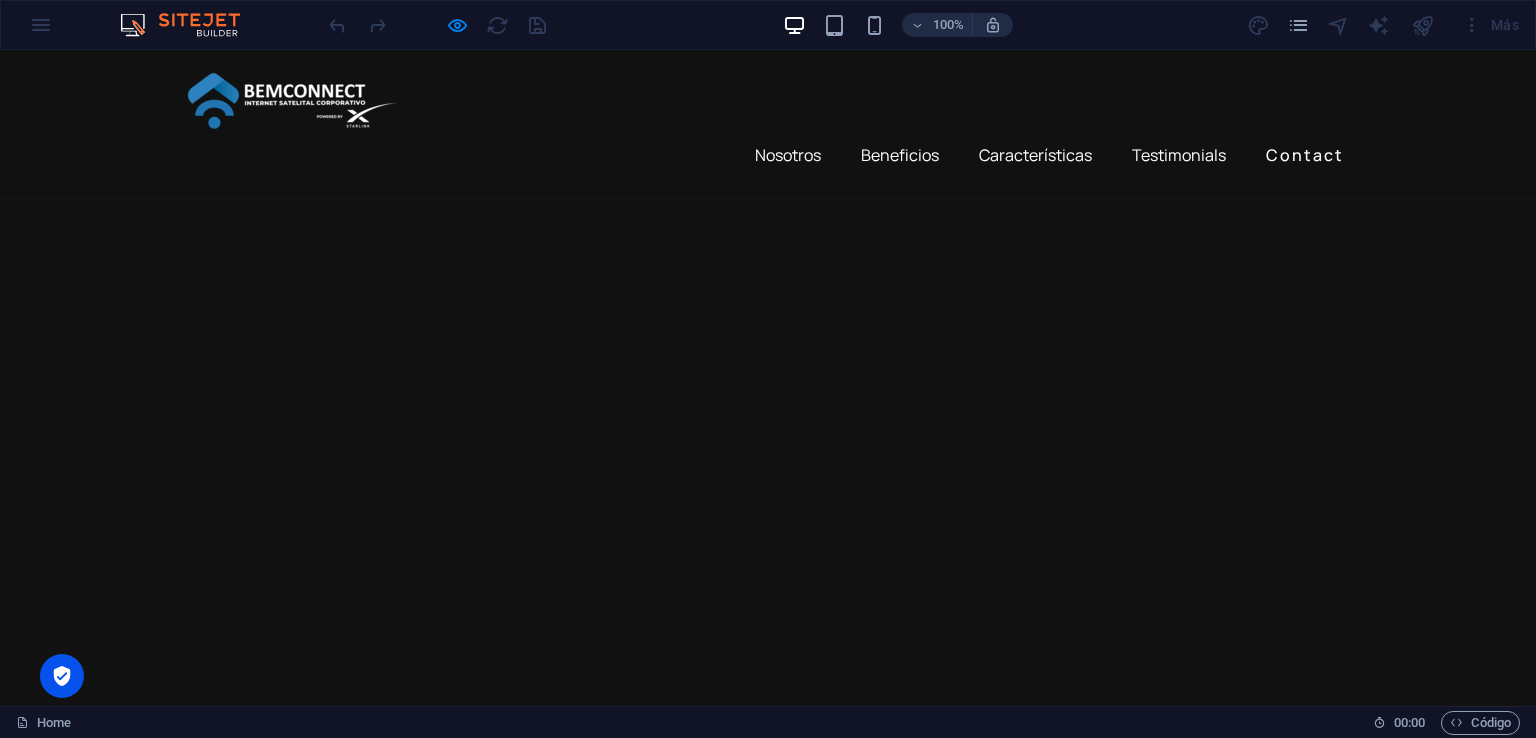 scroll, scrollTop: 2339, scrollLeft: 0, axis: vertical 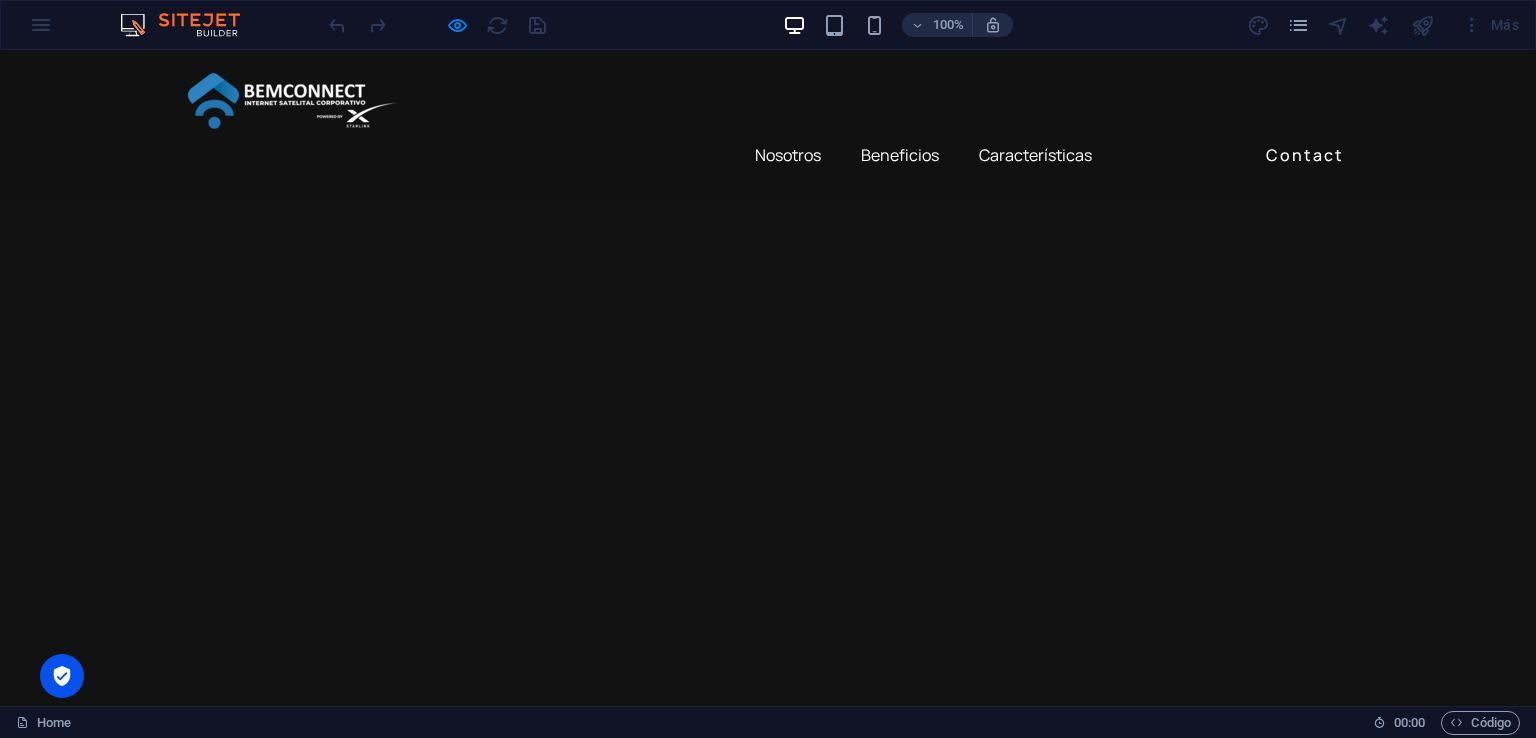click on "Testimonials" at bounding box center (1179, 155) 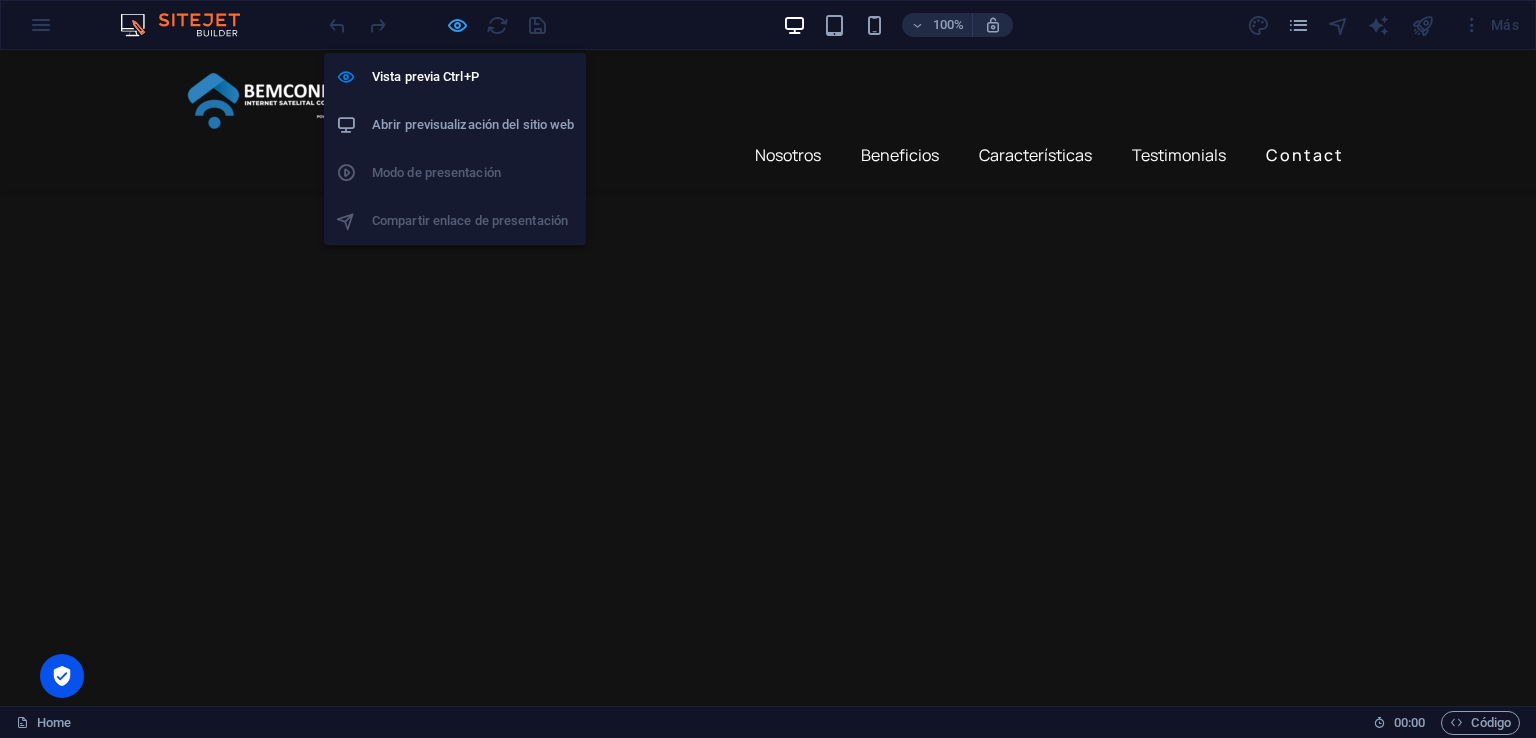 click at bounding box center (457, 25) 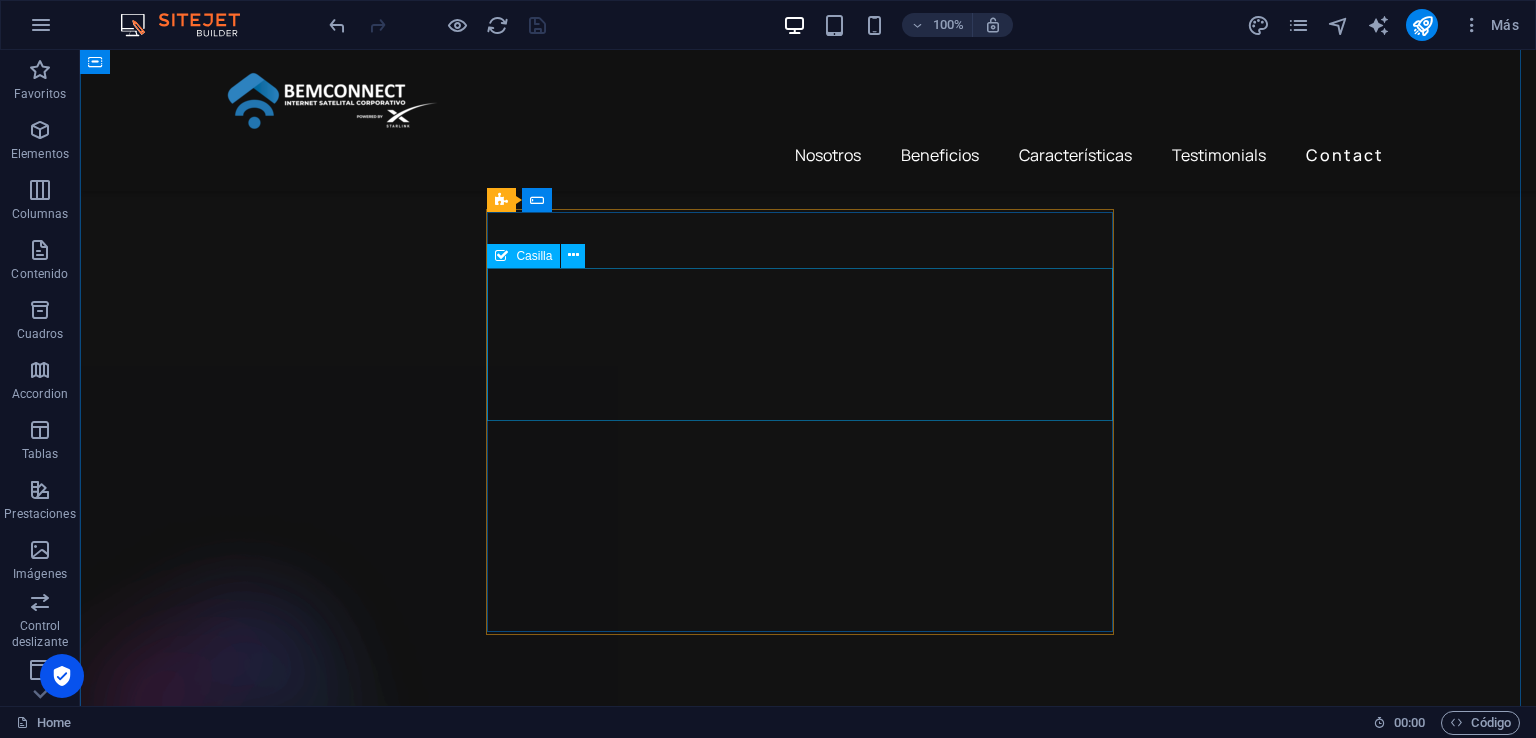 scroll, scrollTop: 3632, scrollLeft: 0, axis: vertical 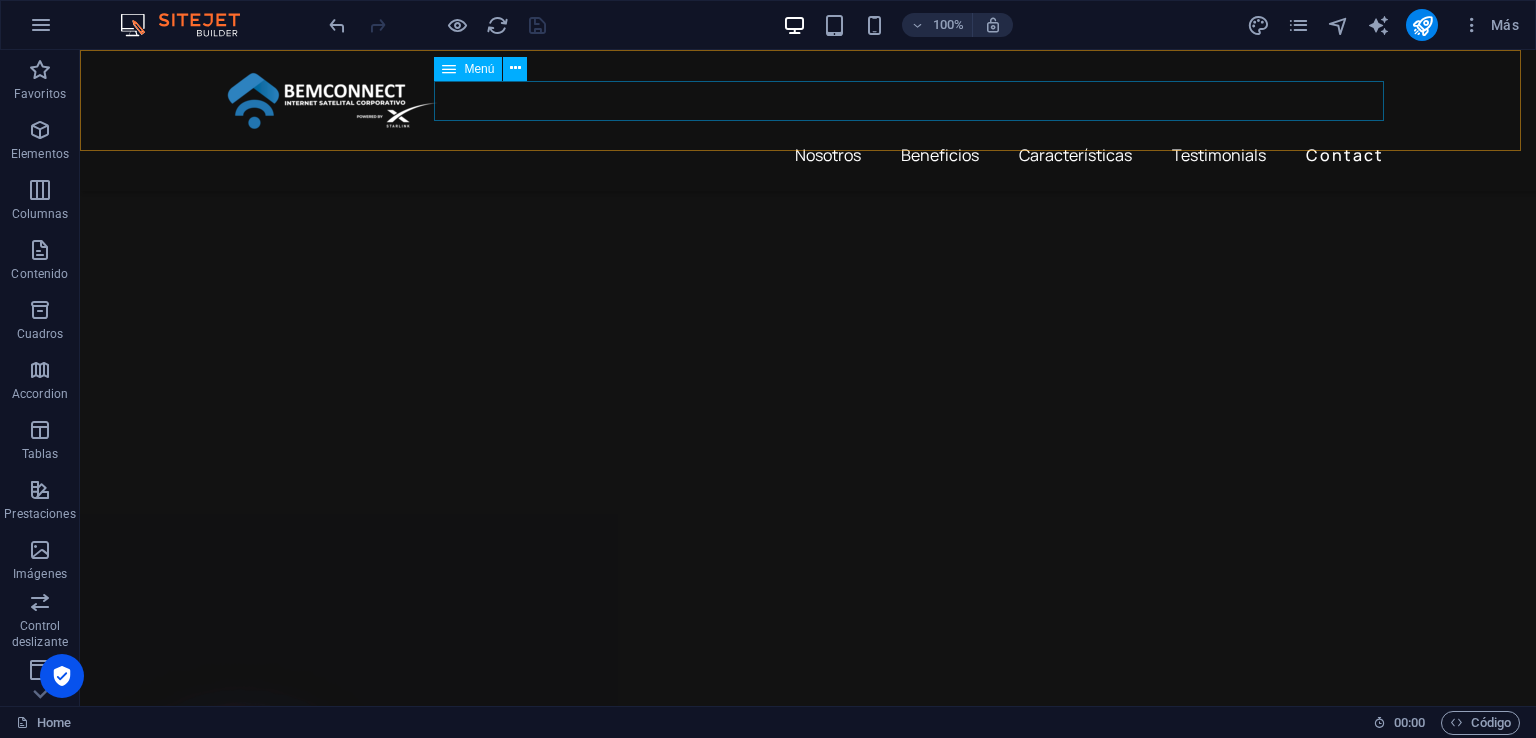 click on "Nosotros Beneficios Características Testimonials Contact" at bounding box center [808, 155] 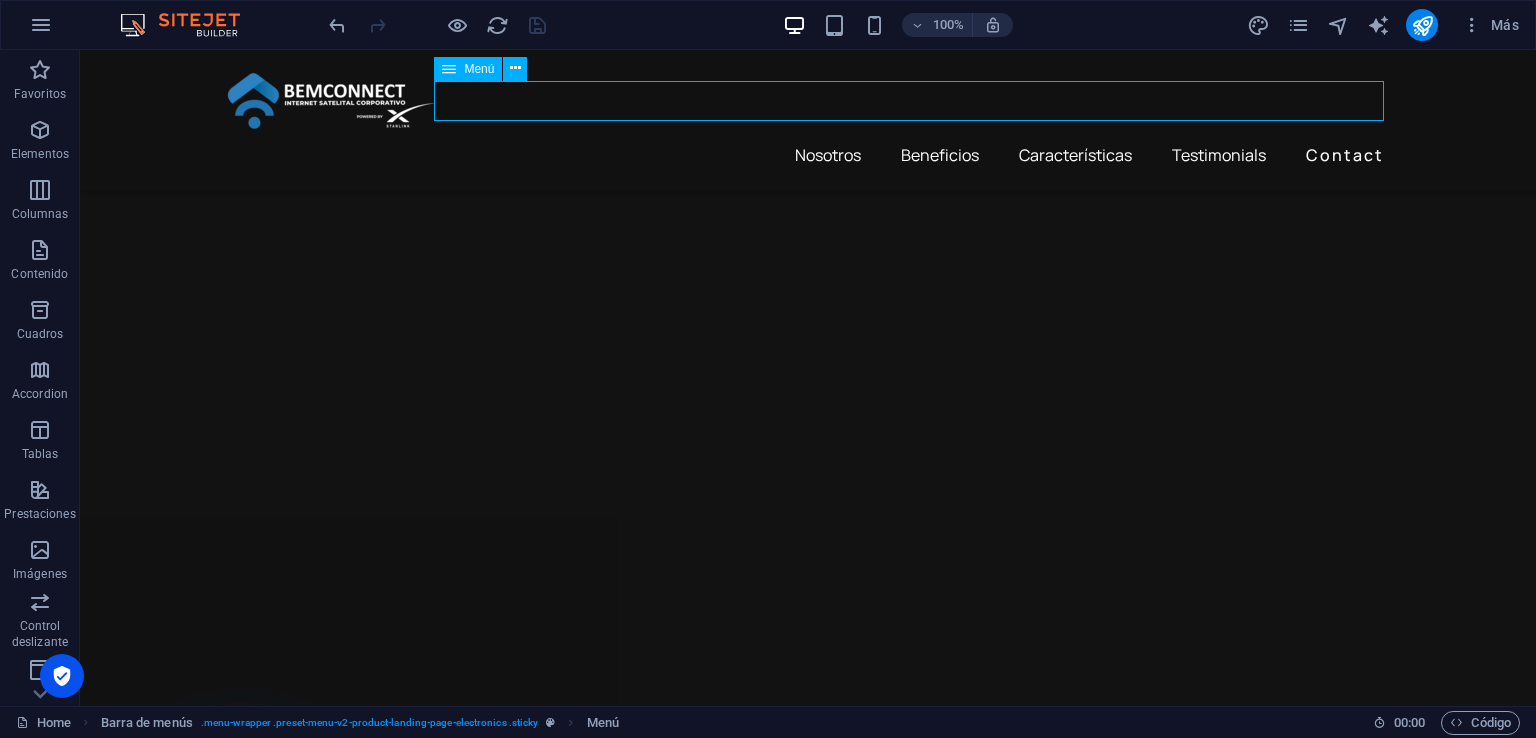 click on "Nosotros Beneficios Características Testimonials Contact" at bounding box center [808, 155] 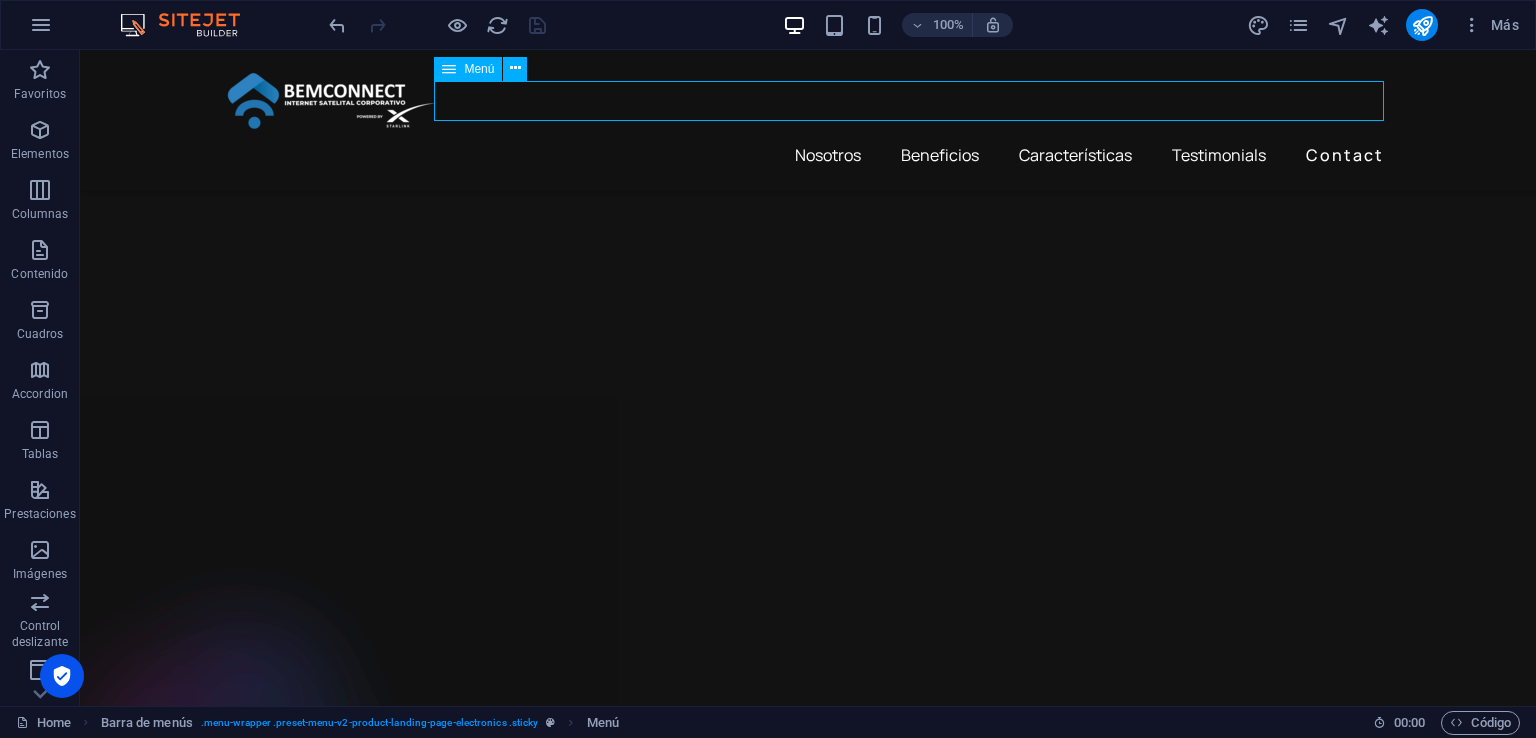 select on "default" 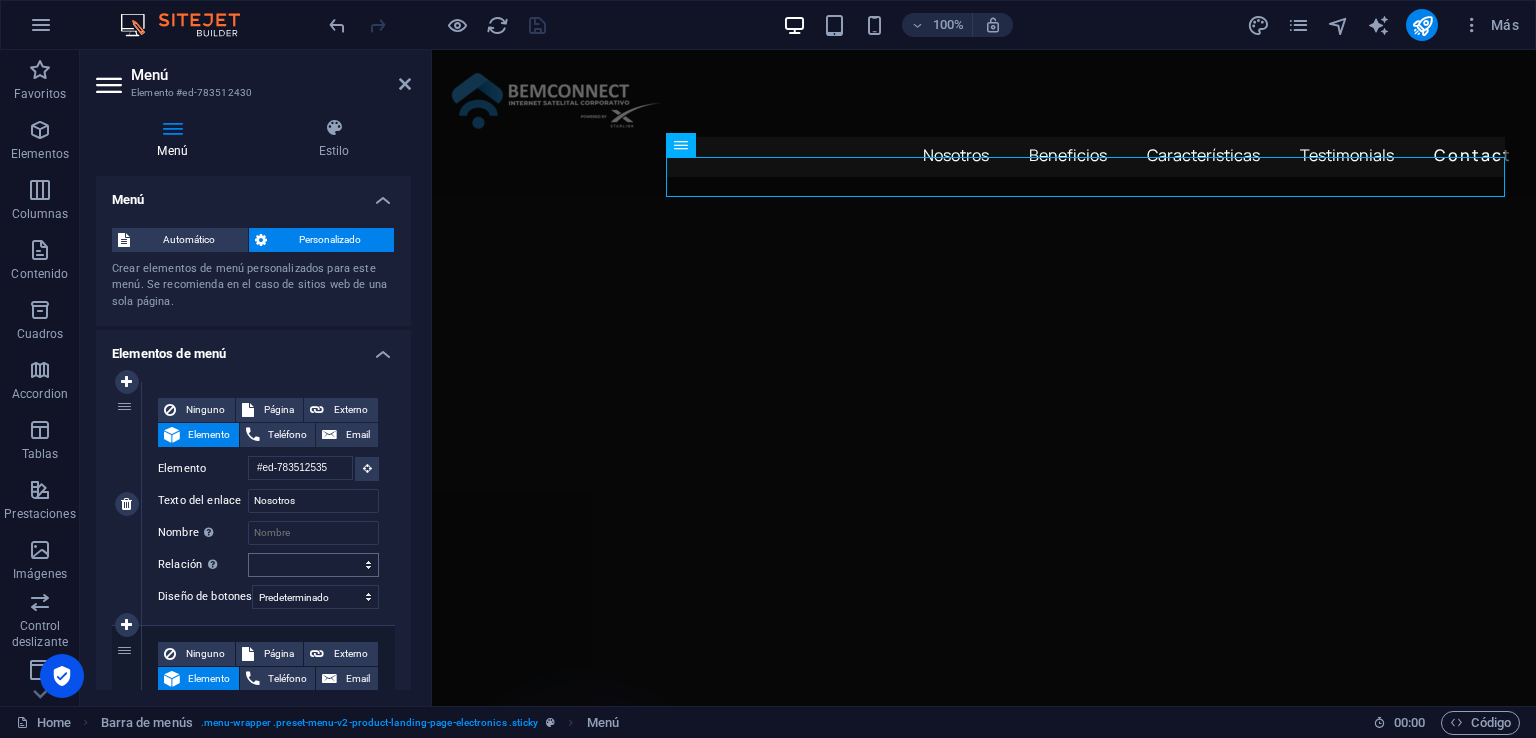 scroll, scrollTop: 3424, scrollLeft: 0, axis: vertical 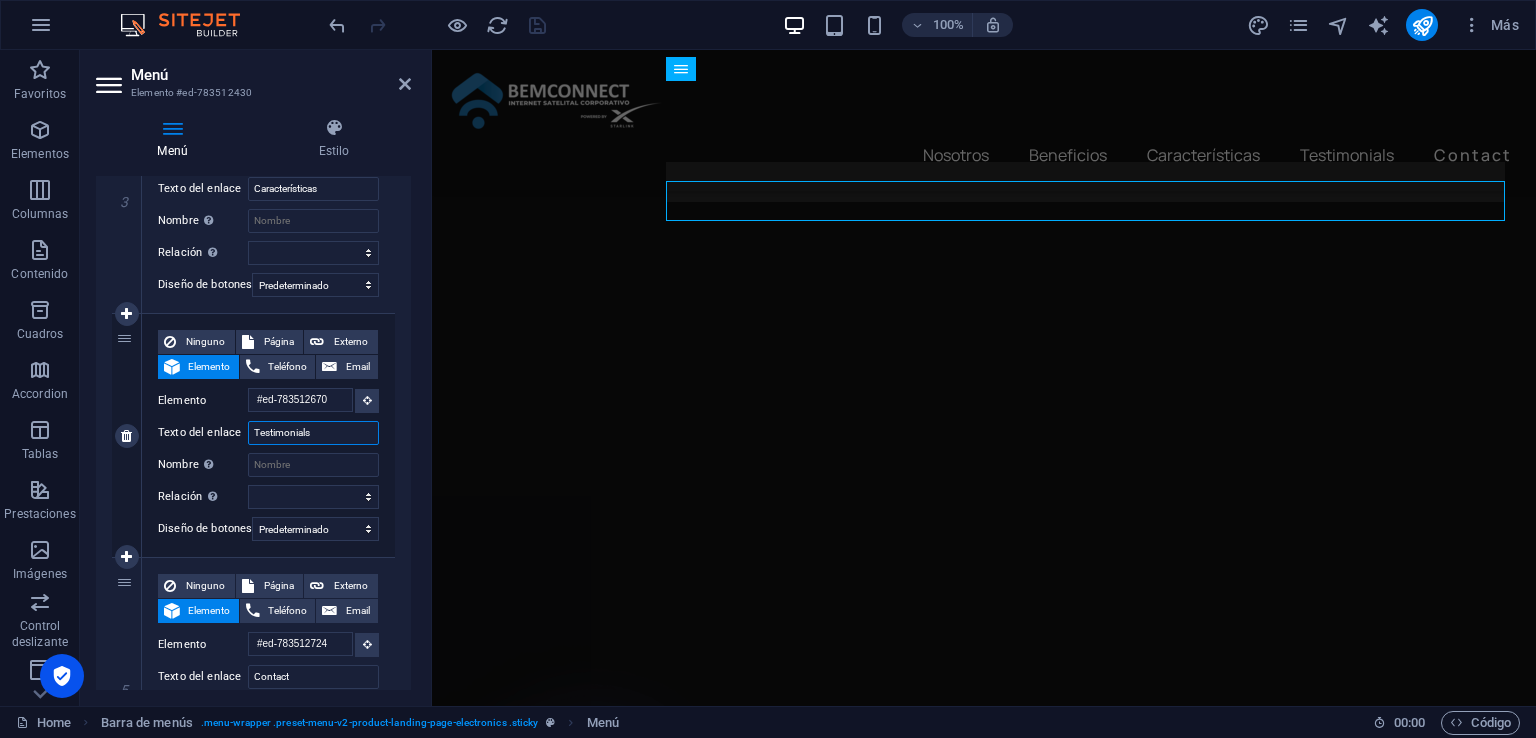 drag, startPoint x: 323, startPoint y: 430, endPoint x: 233, endPoint y: 430, distance: 90 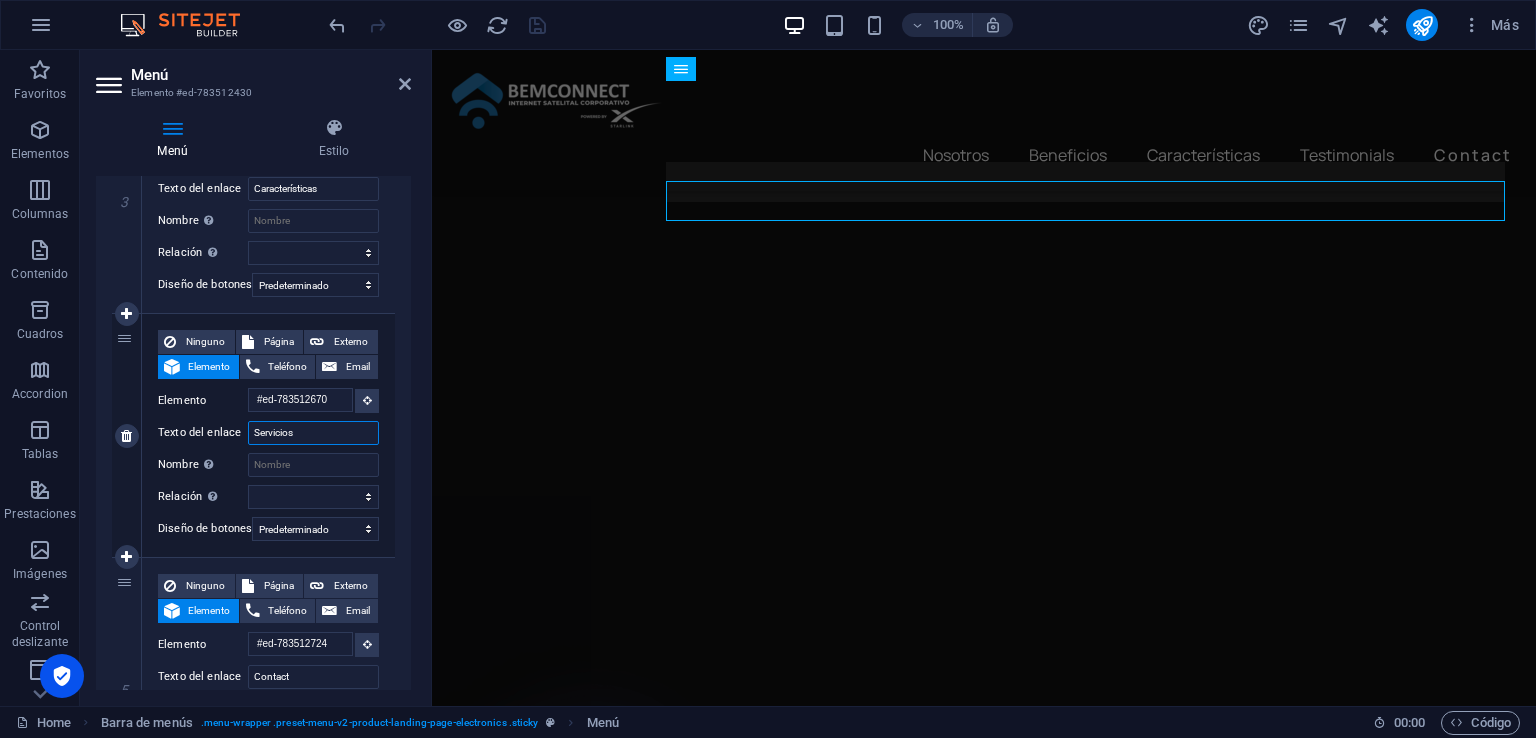 select 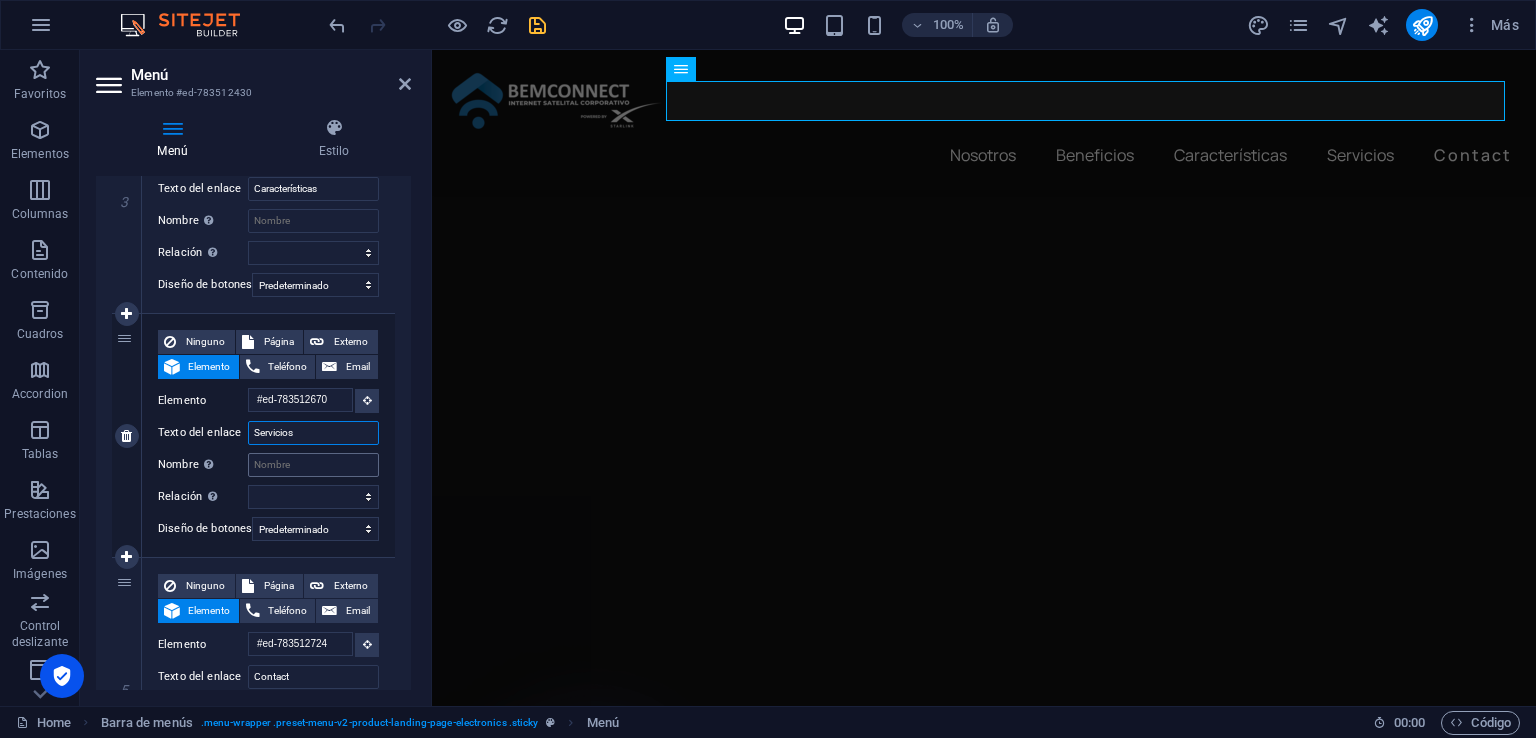 scroll, scrollTop: 900, scrollLeft: 0, axis: vertical 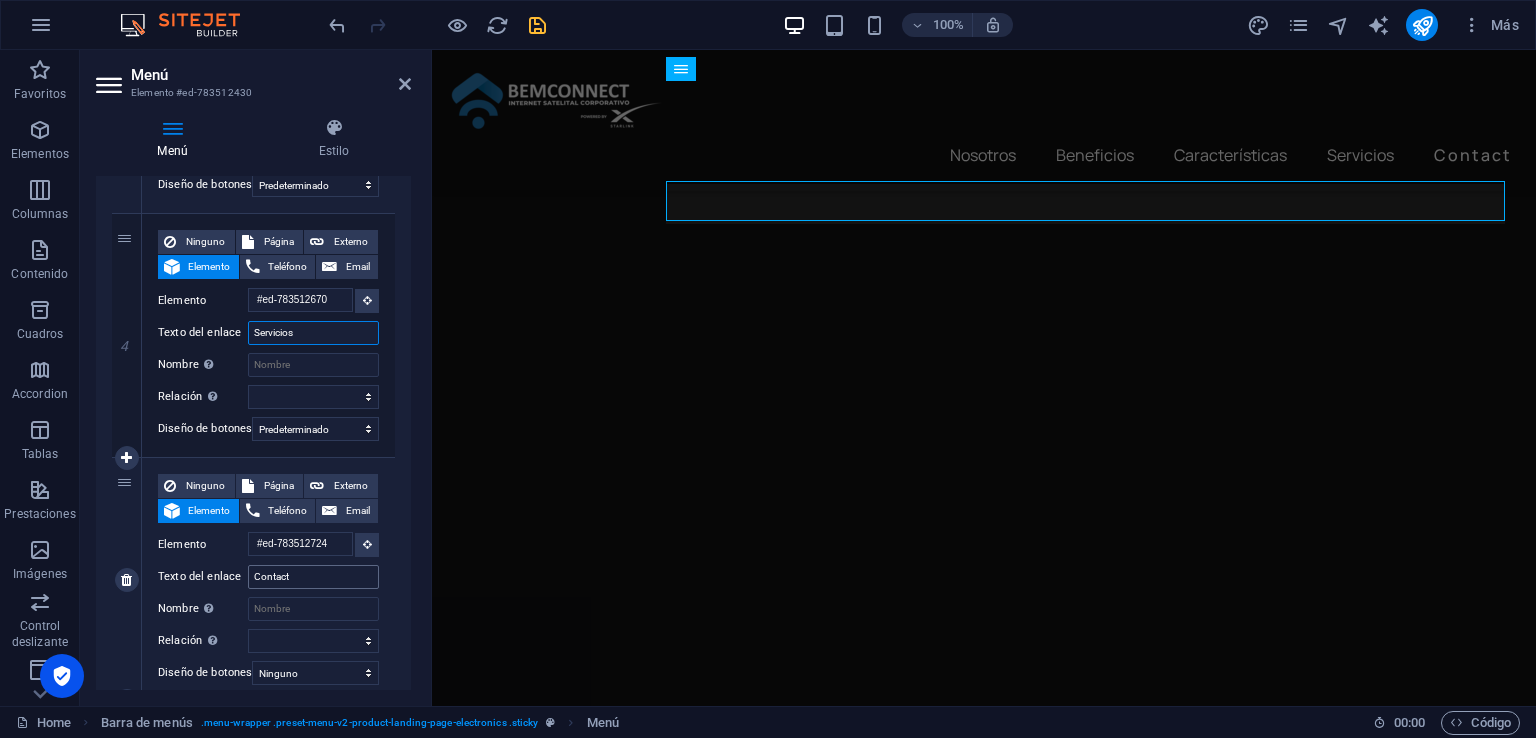 type on "Servicios" 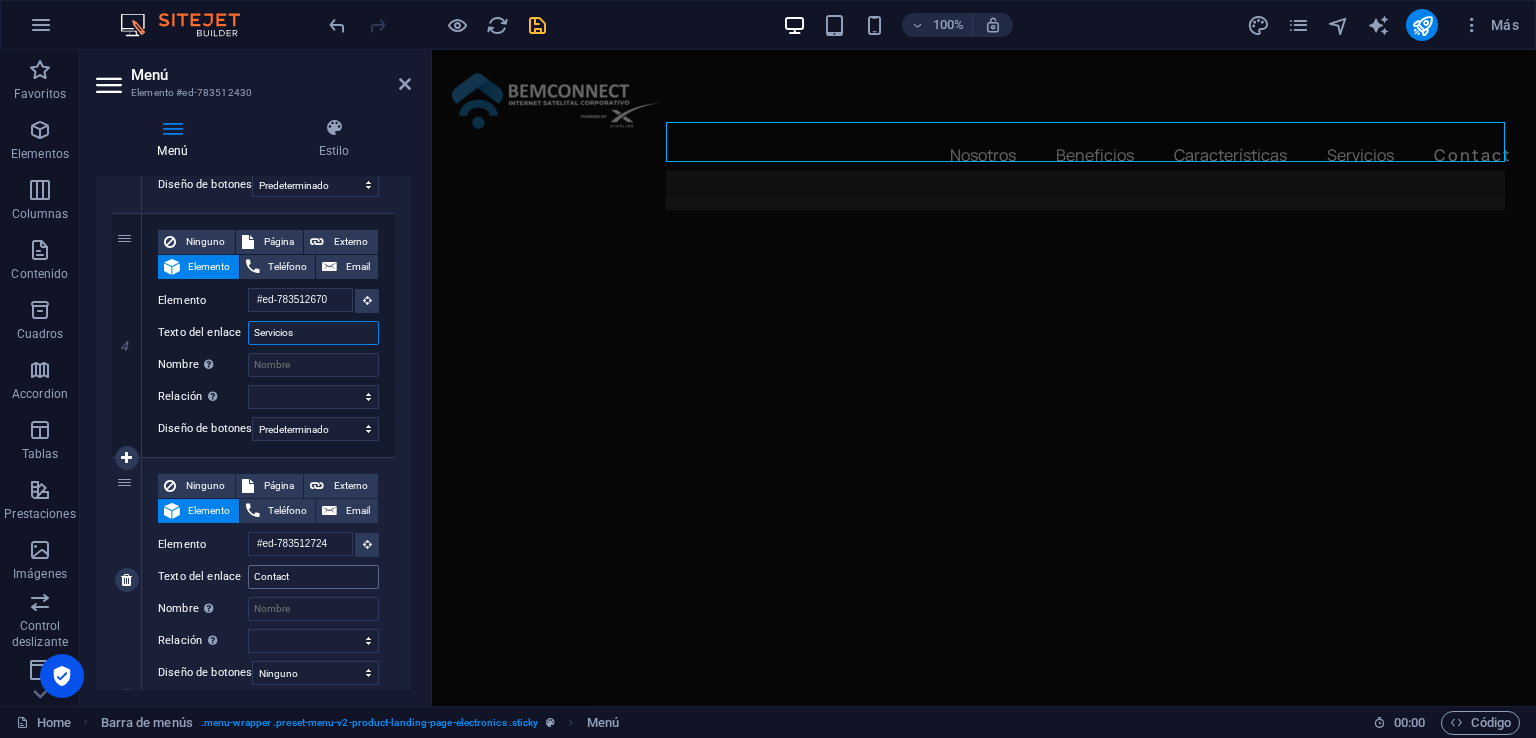 scroll, scrollTop: 3222, scrollLeft: 0, axis: vertical 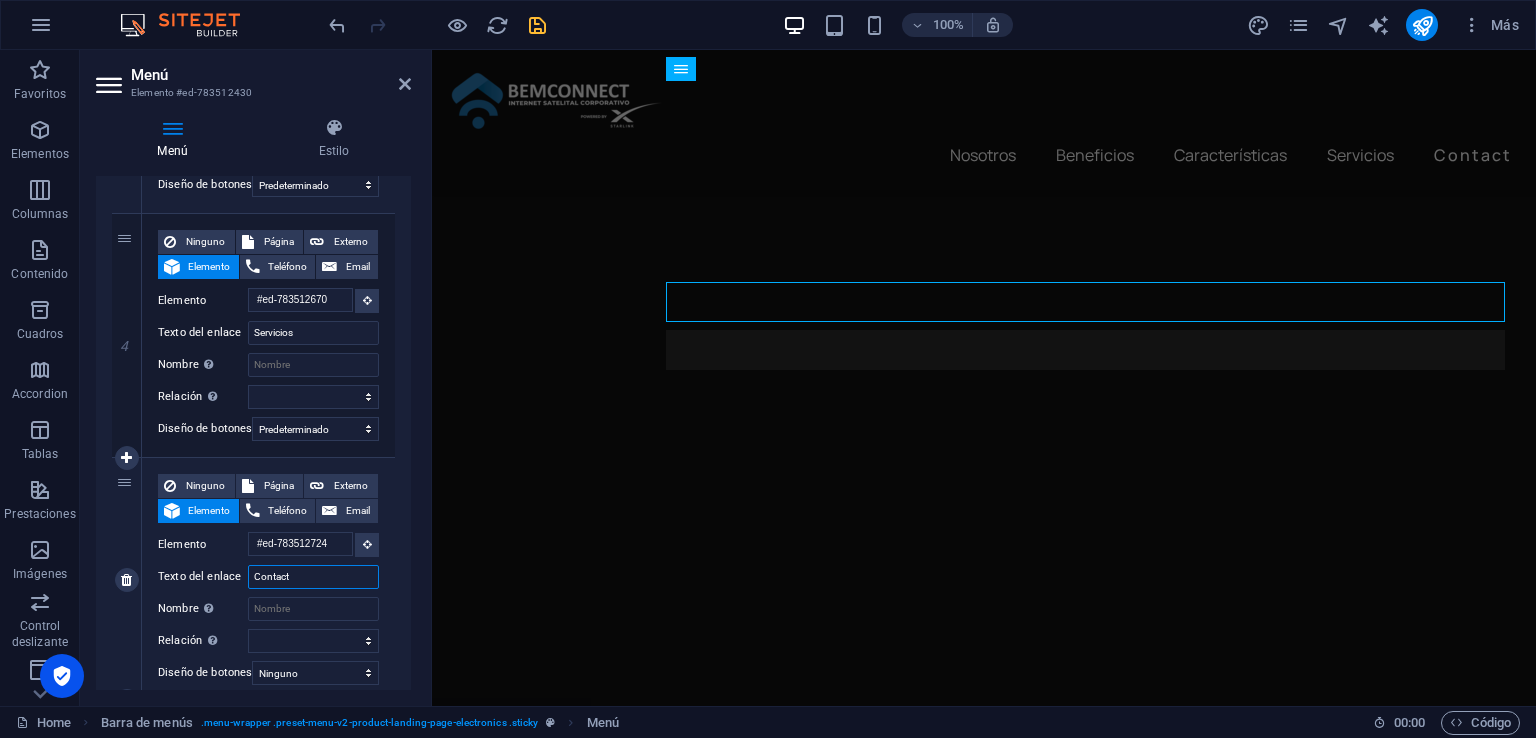 drag, startPoint x: 301, startPoint y: 577, endPoint x: 238, endPoint y: 575, distance: 63.03174 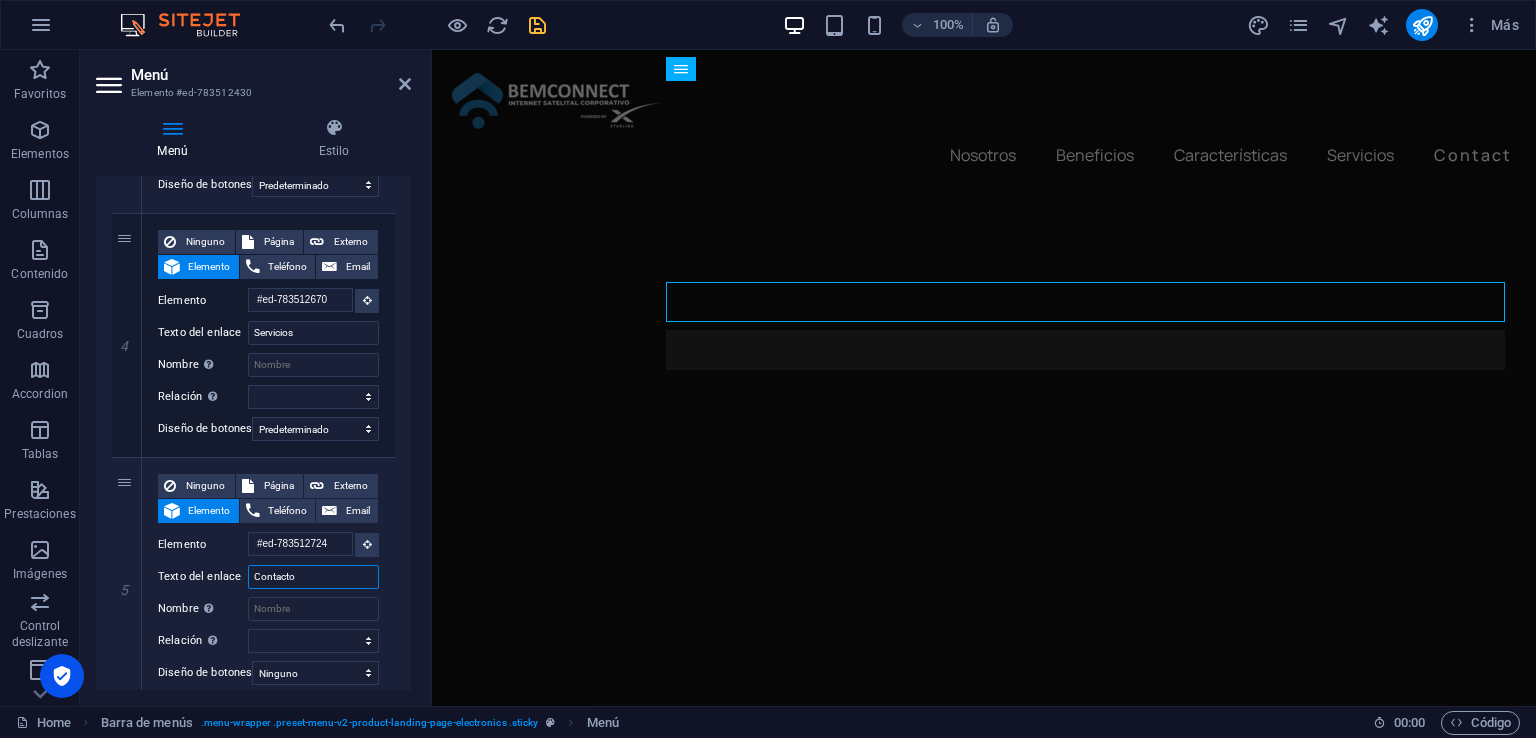 select 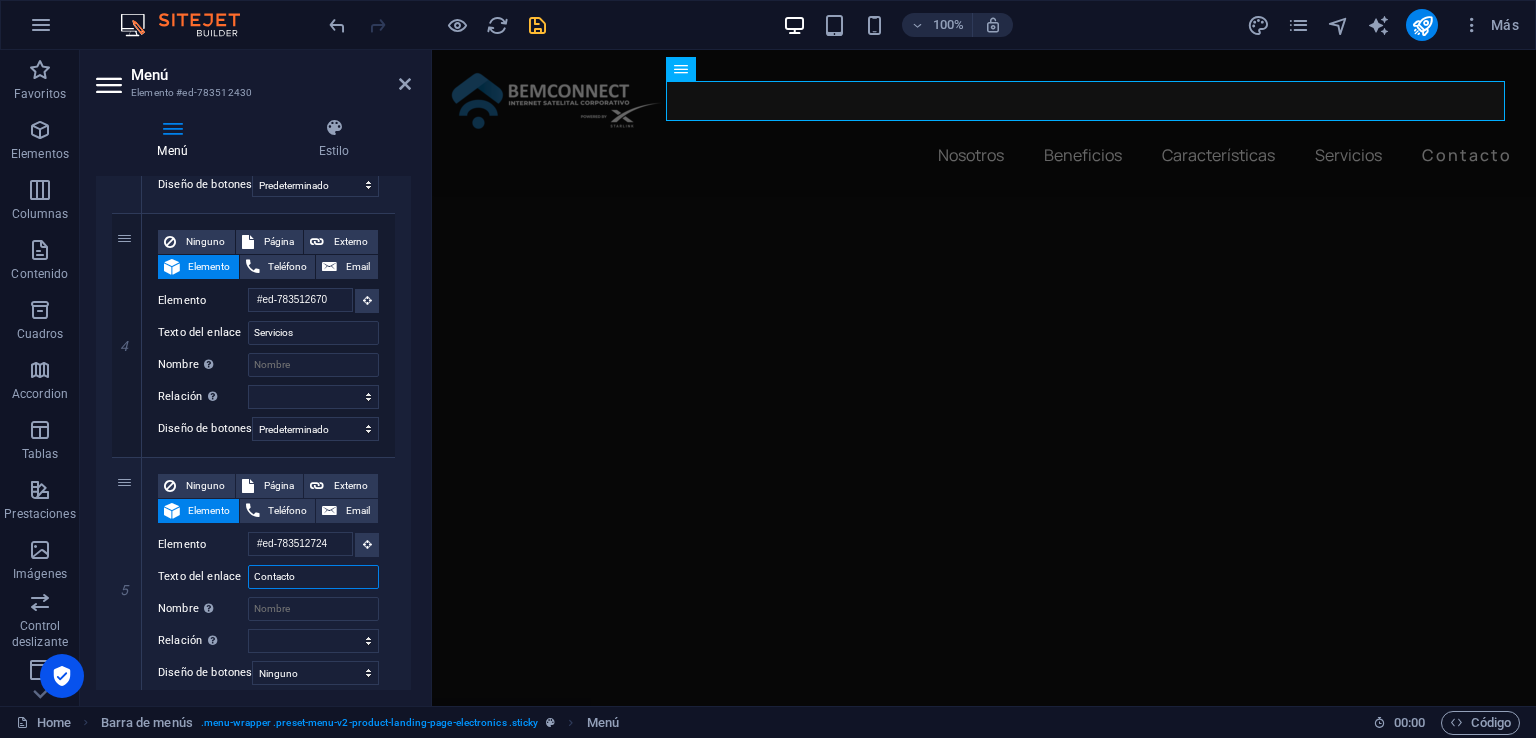 type on "Contacto" 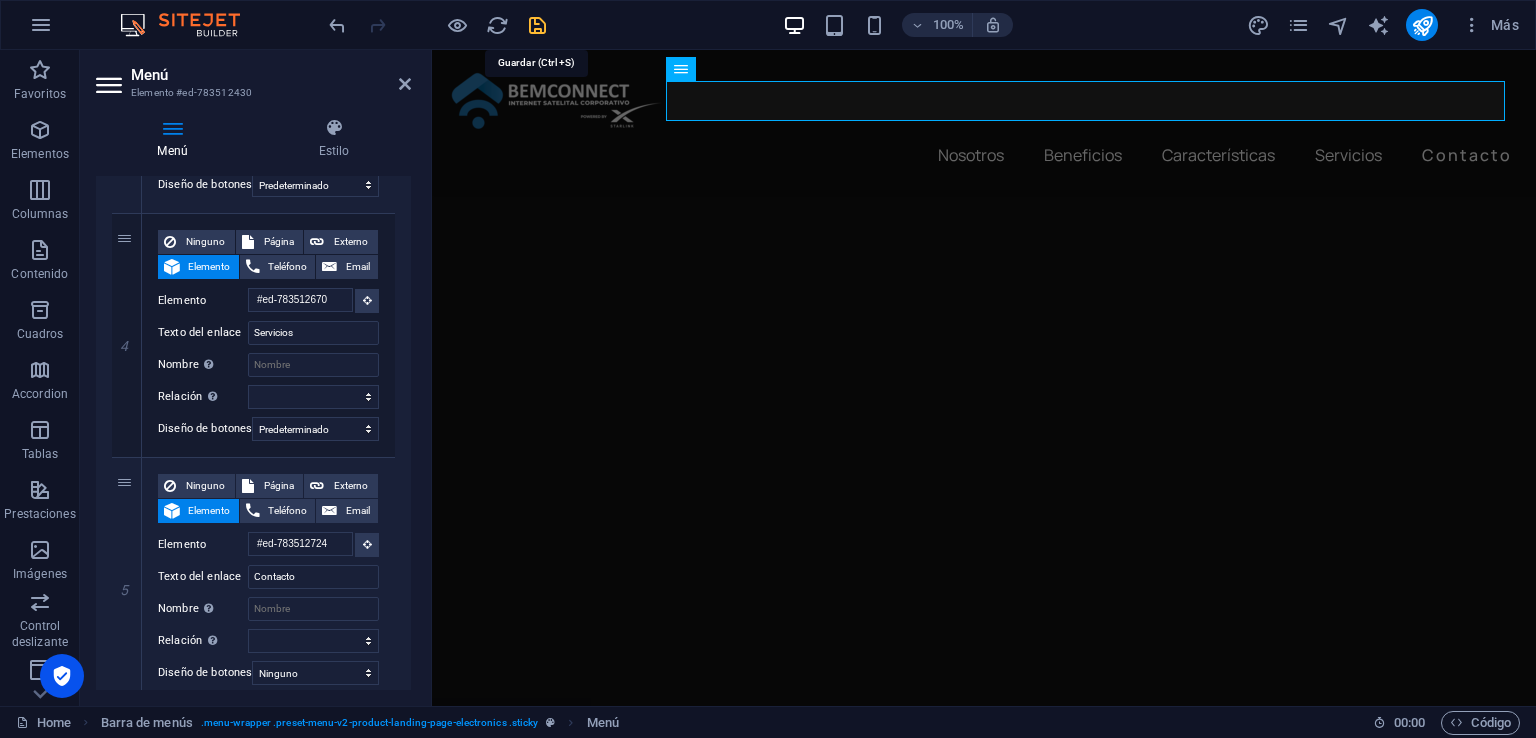 click at bounding box center [537, 25] 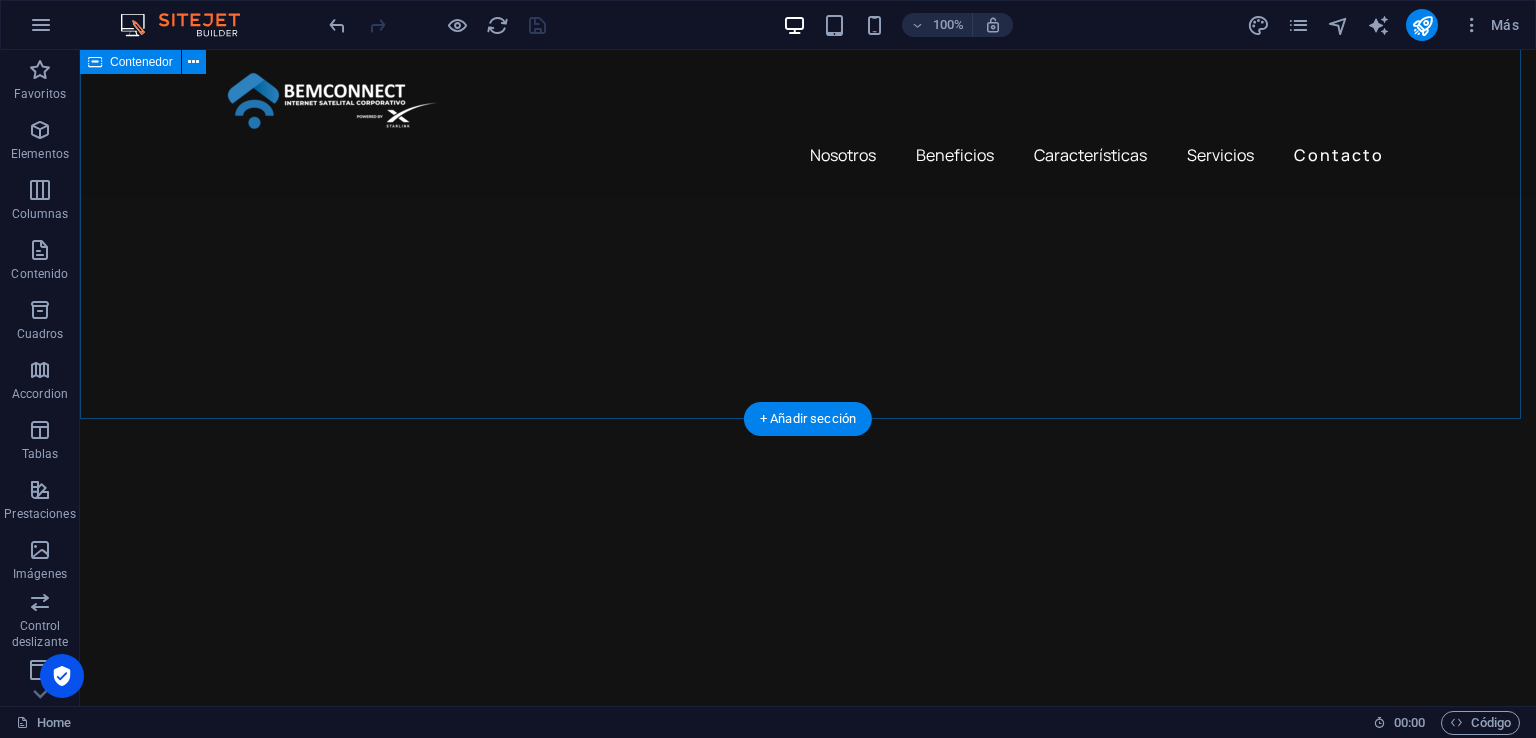 scroll, scrollTop: 2929, scrollLeft: 0, axis: vertical 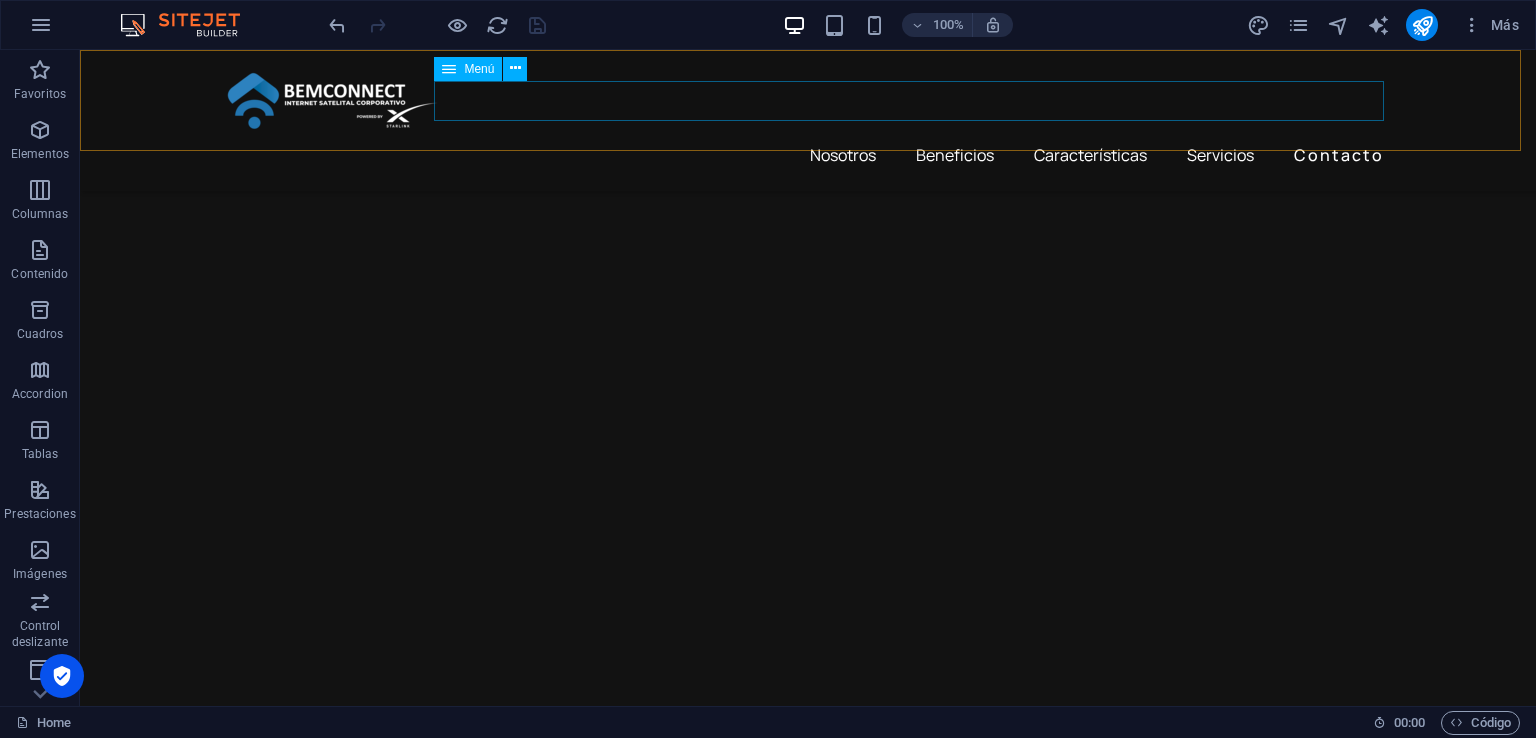 click on "Nosotros Beneficios Características Servicios  Contacto" at bounding box center (808, 155) 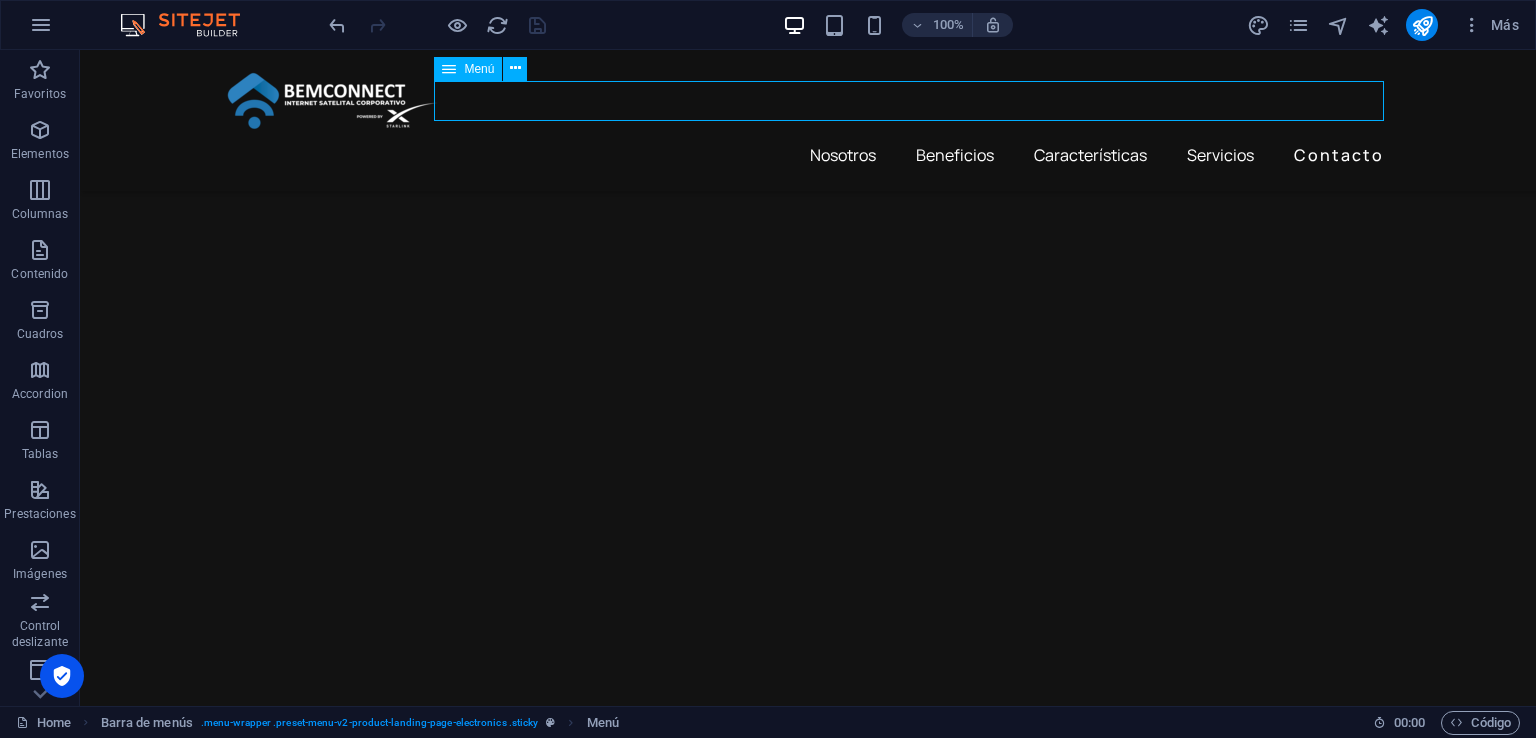 click on "Nosotros Beneficios Características Servicios  Contacto" at bounding box center (808, 155) 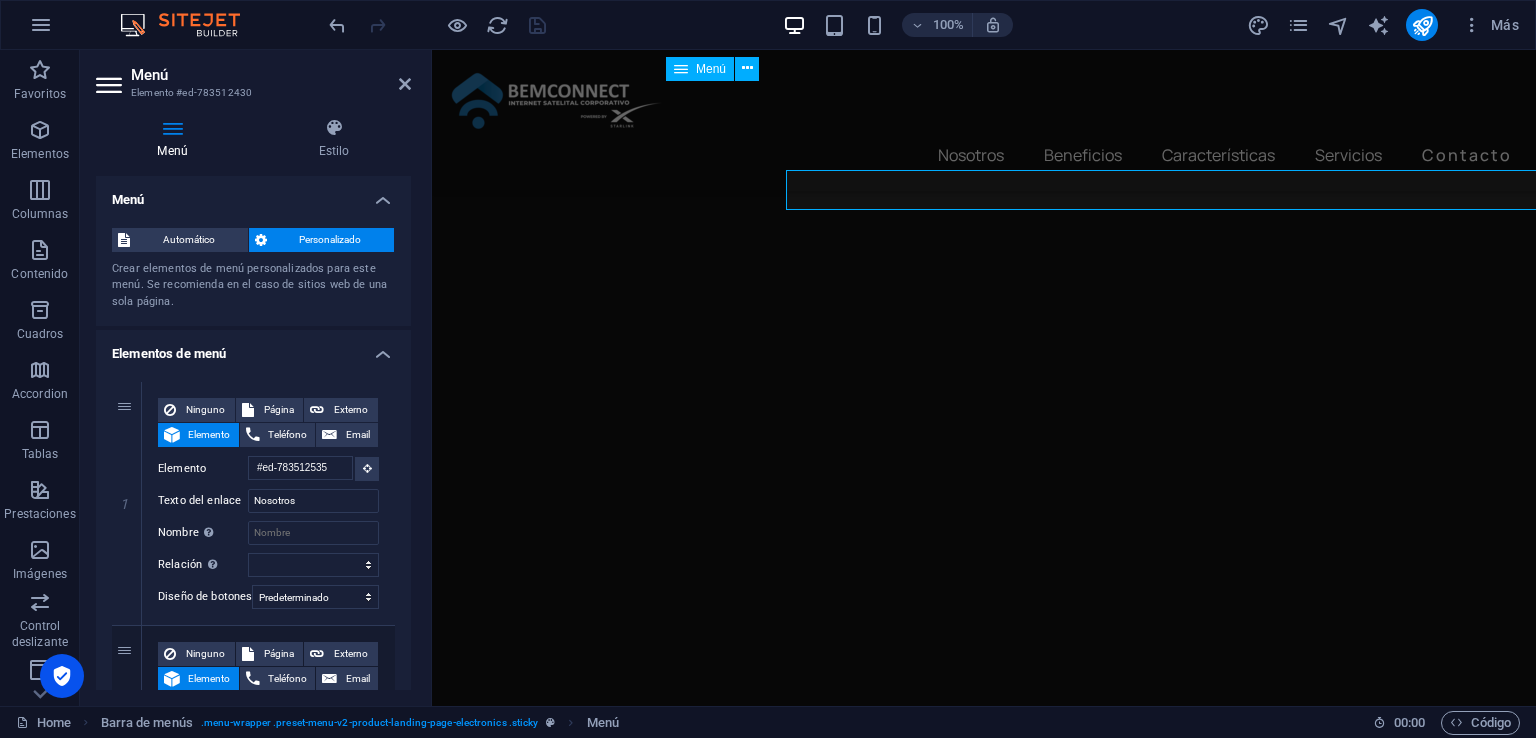 scroll, scrollTop: 2774, scrollLeft: 0, axis: vertical 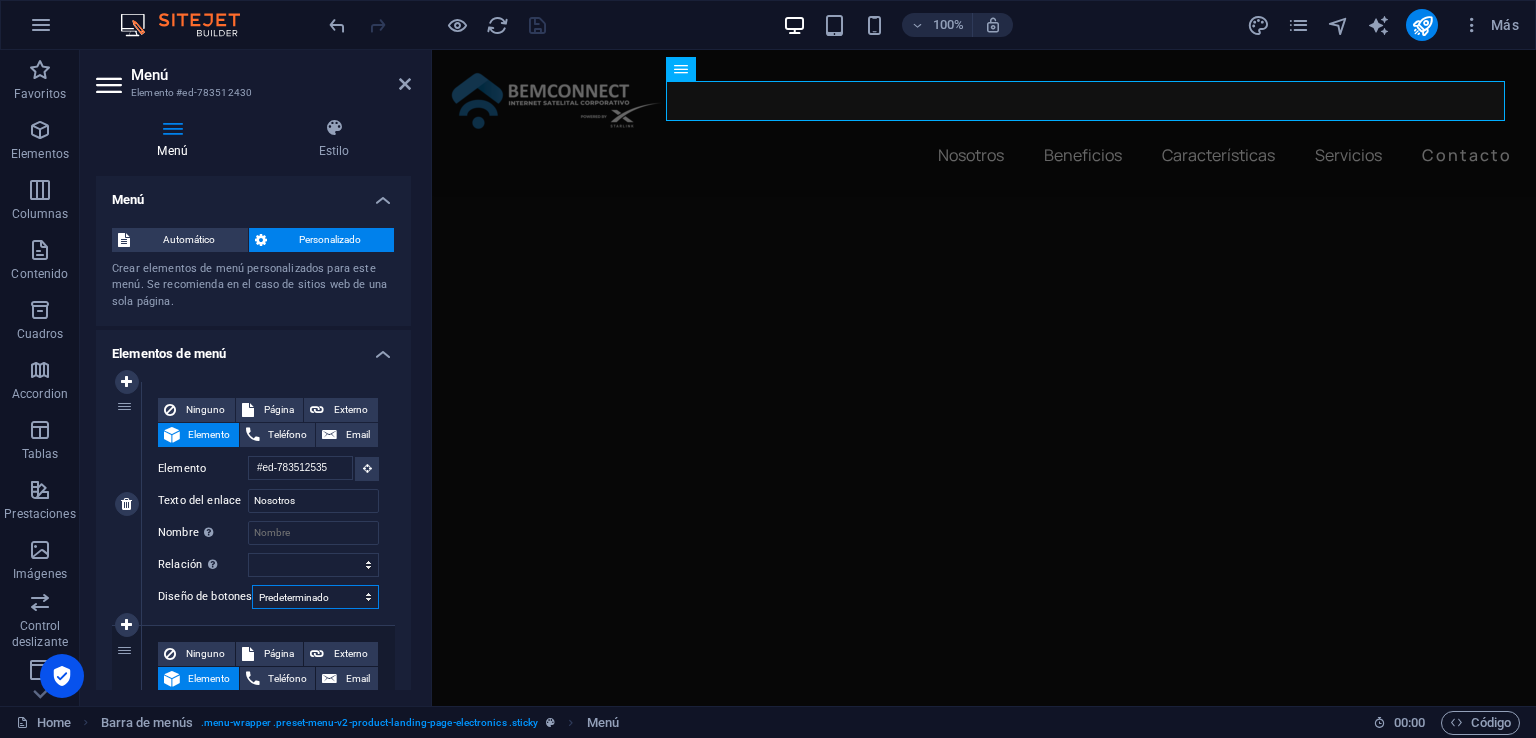 click on "Ninguno Predeterminado Principal Secundario" at bounding box center (315, 597) 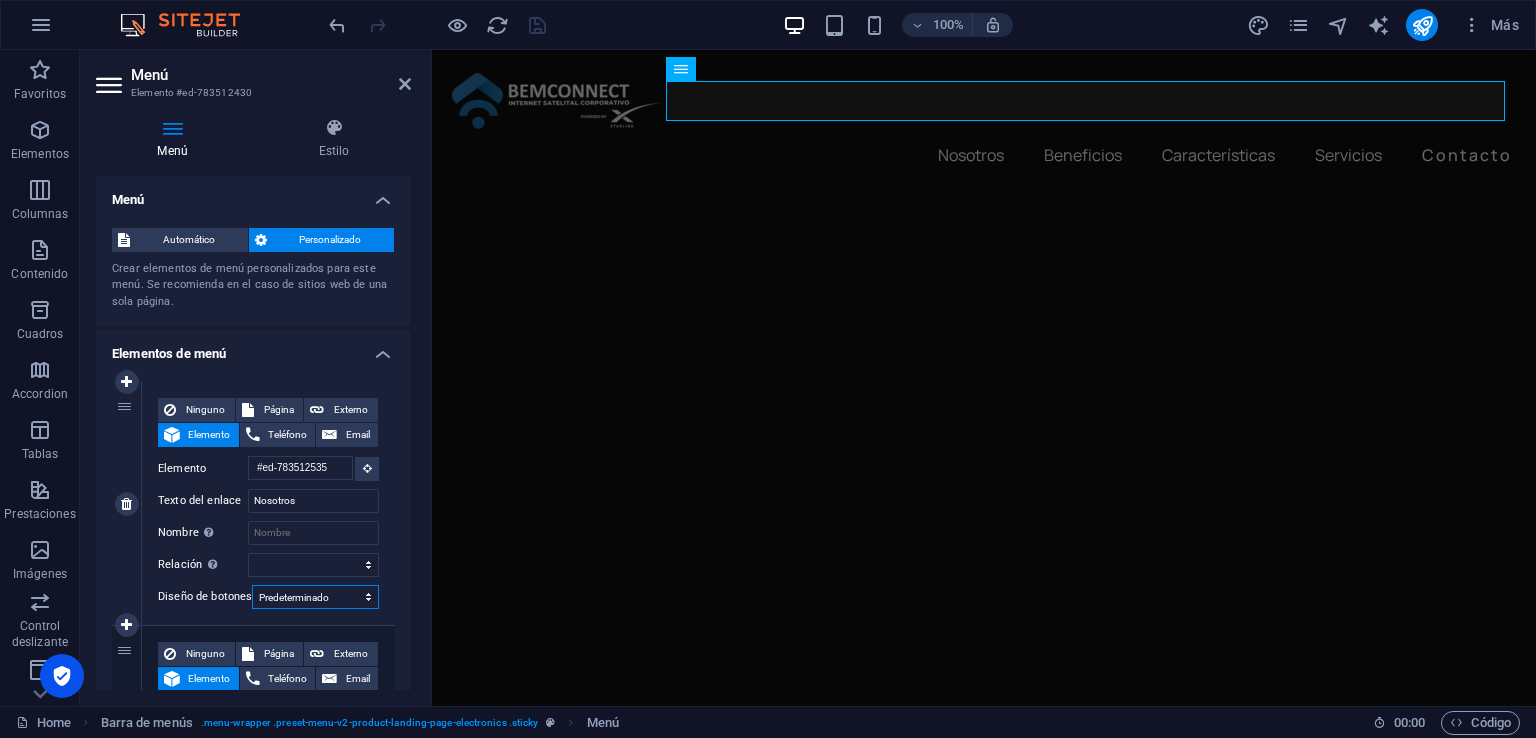 select on "primary" 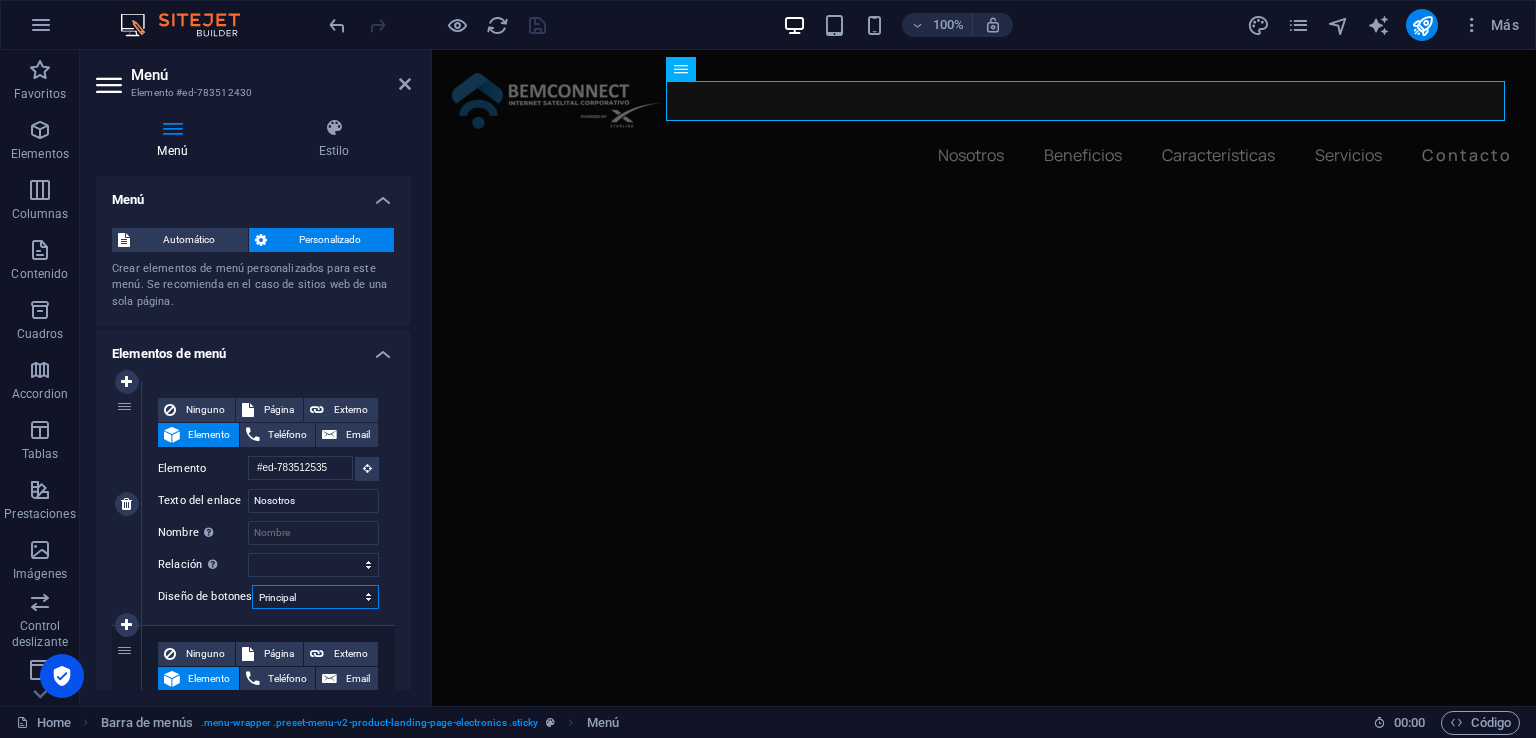 click on "Ninguno Predeterminado Principal Secundario" at bounding box center (315, 597) 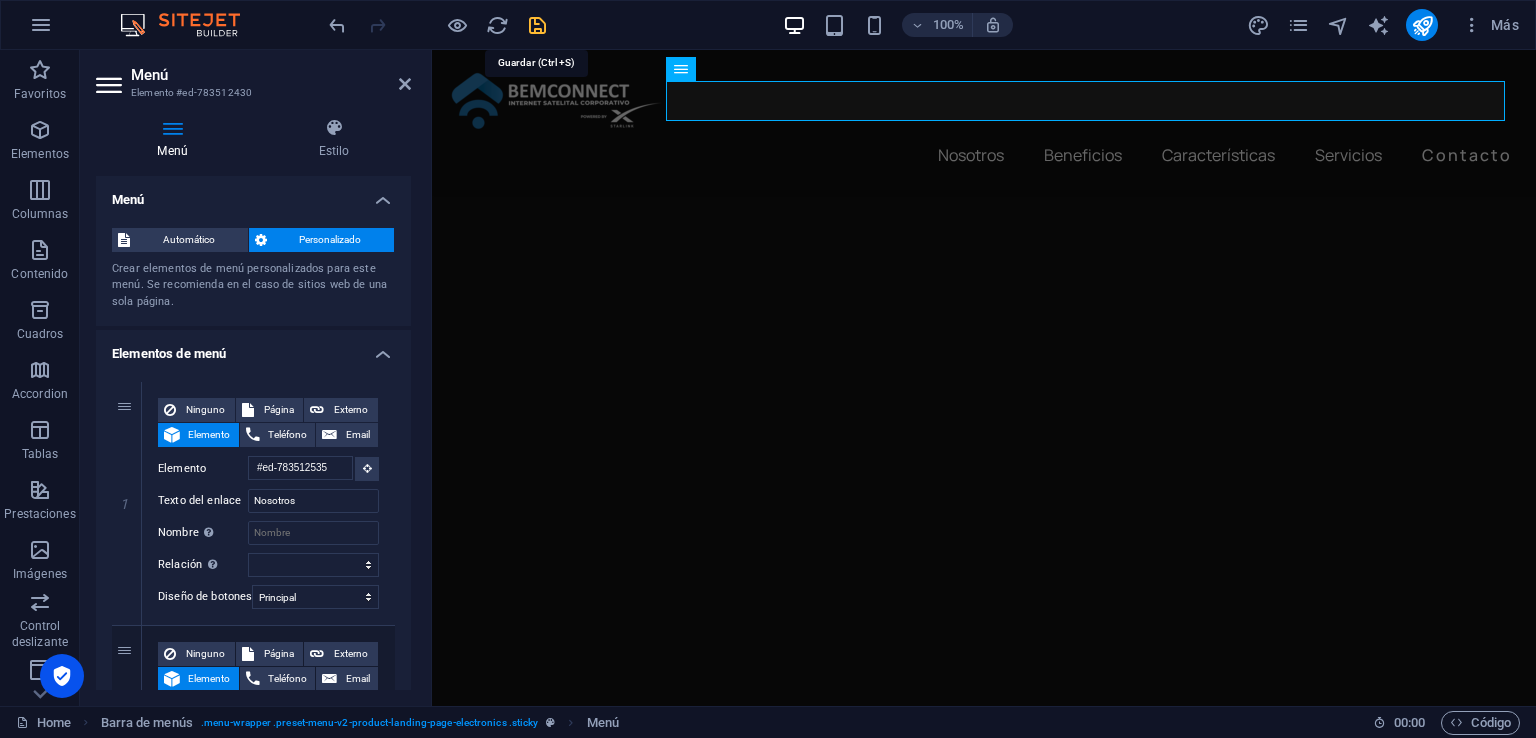 click at bounding box center (537, 25) 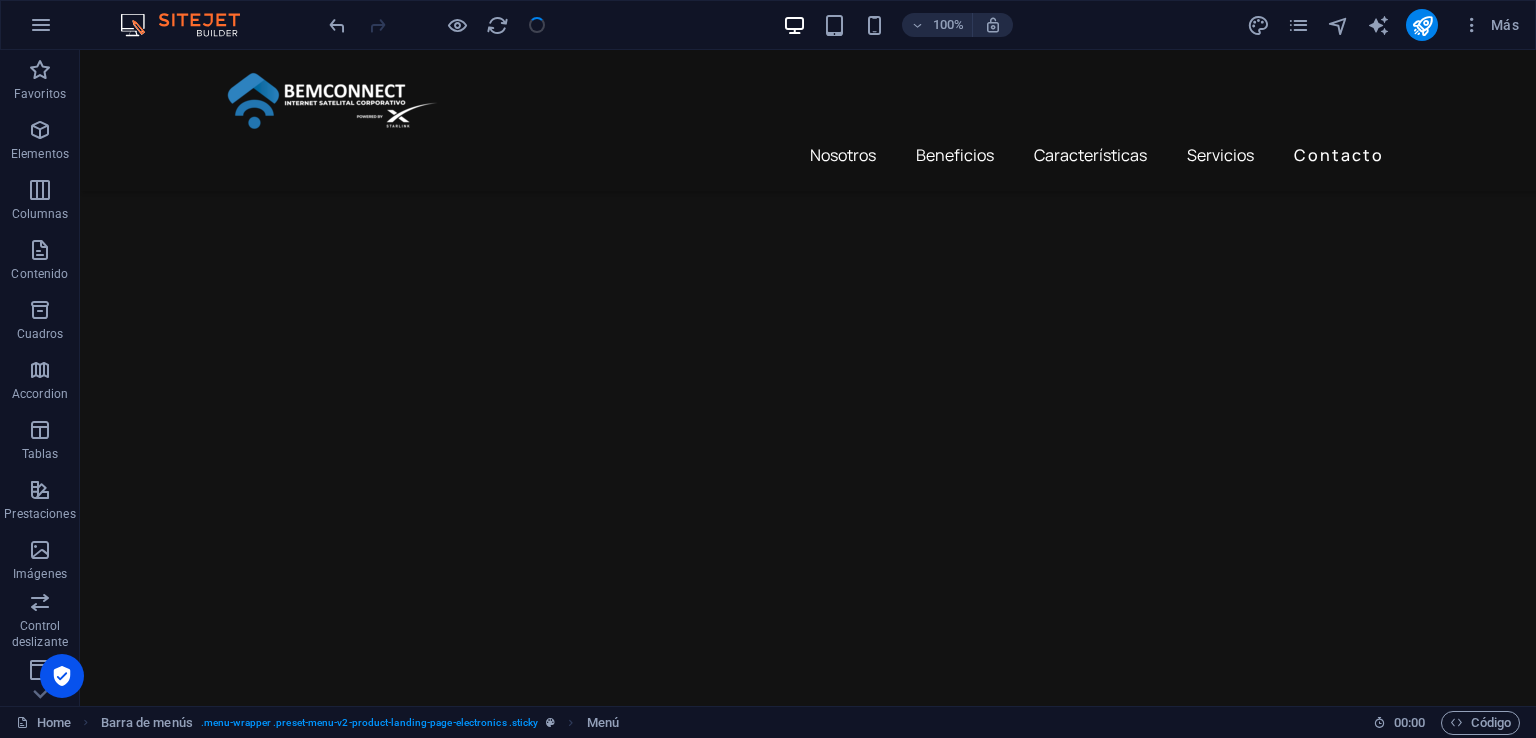 scroll, scrollTop: 2929, scrollLeft: 0, axis: vertical 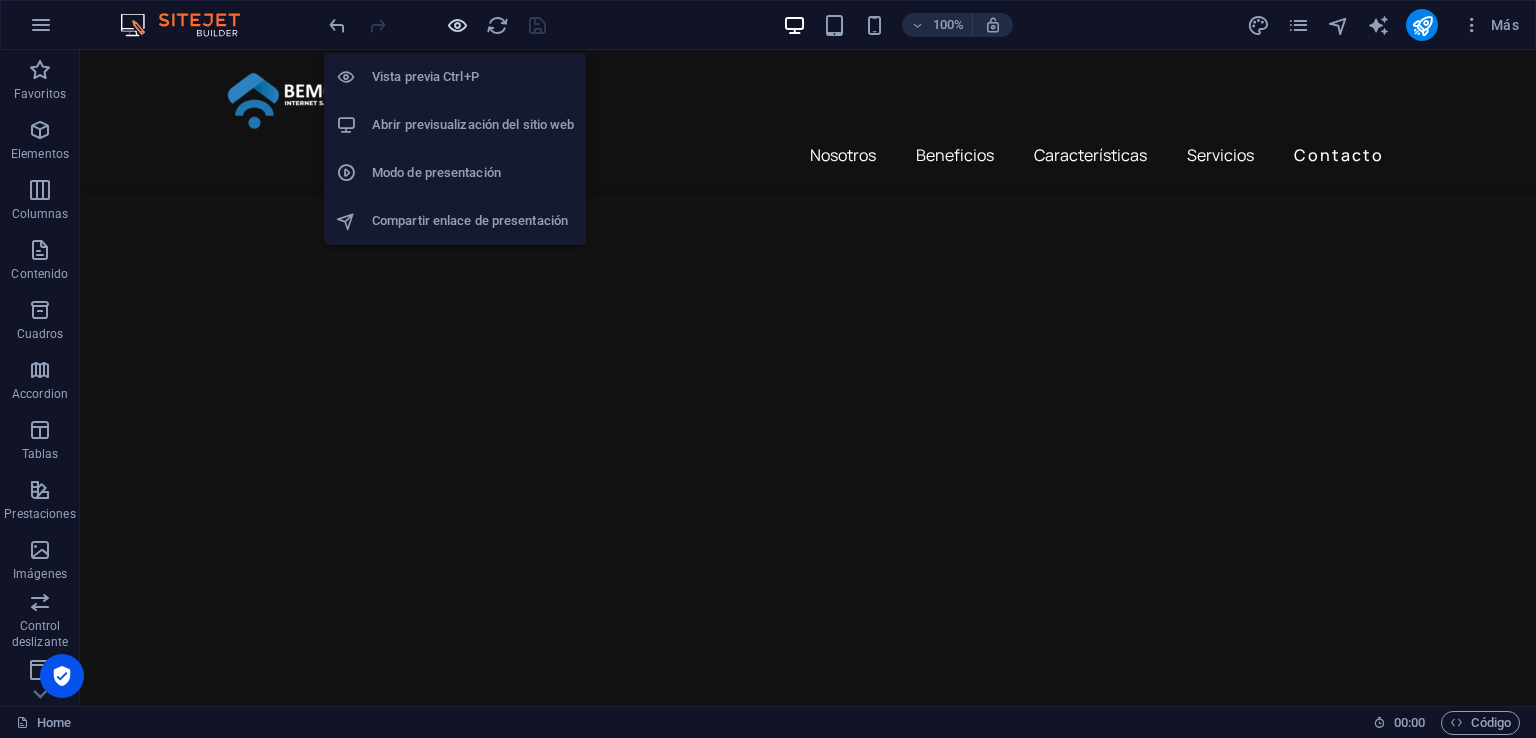 click at bounding box center [457, 25] 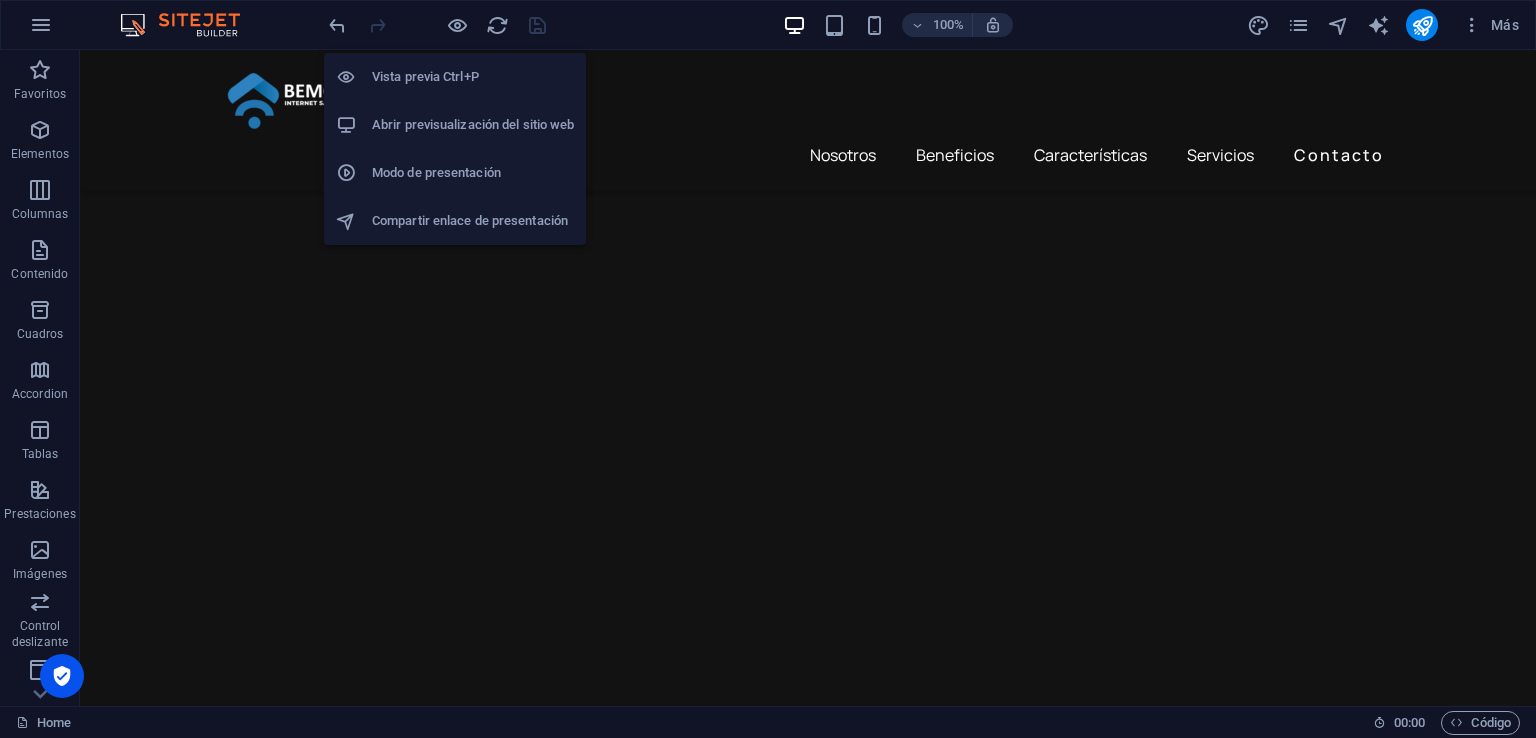 scroll, scrollTop: 2876, scrollLeft: 0, axis: vertical 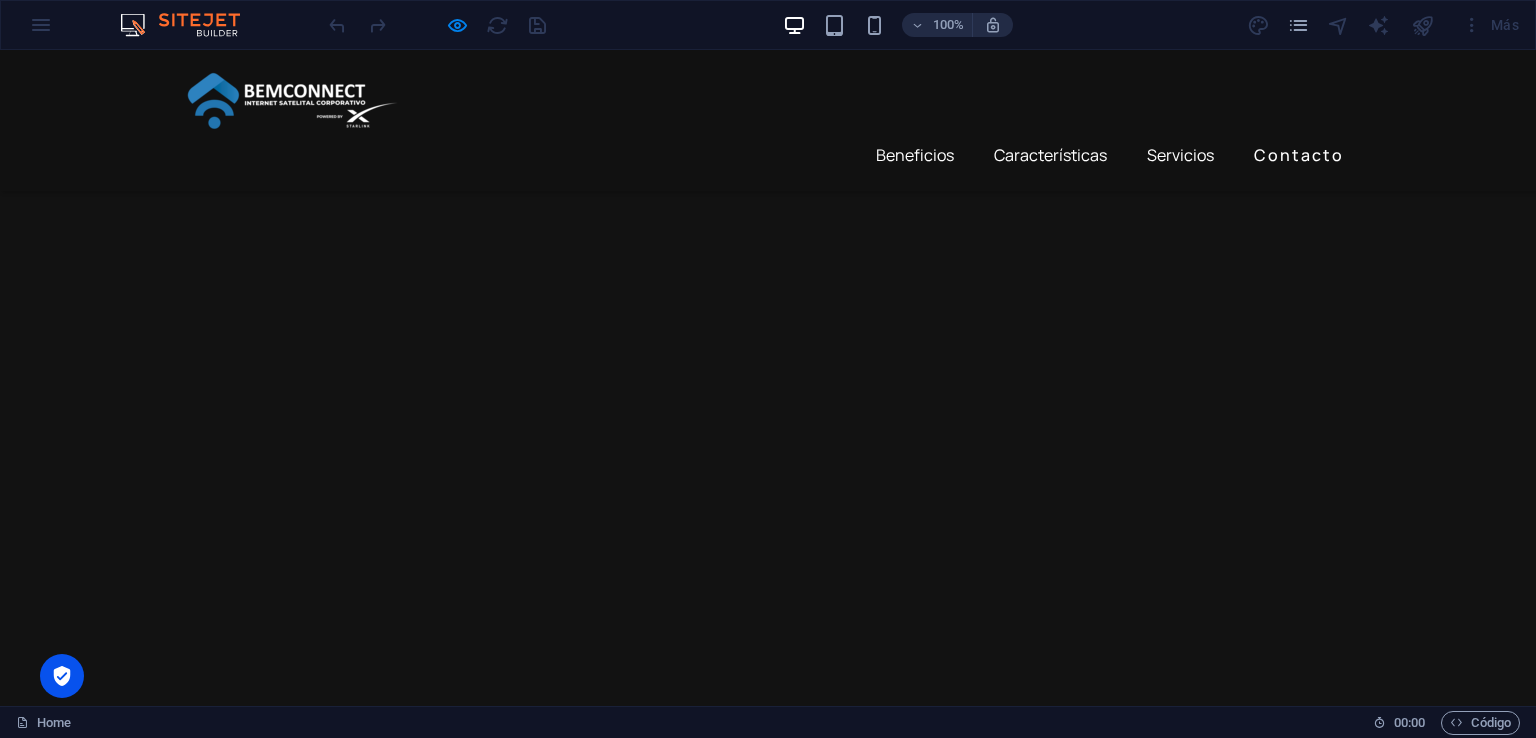 click on "Nosotros" at bounding box center [803, 155] 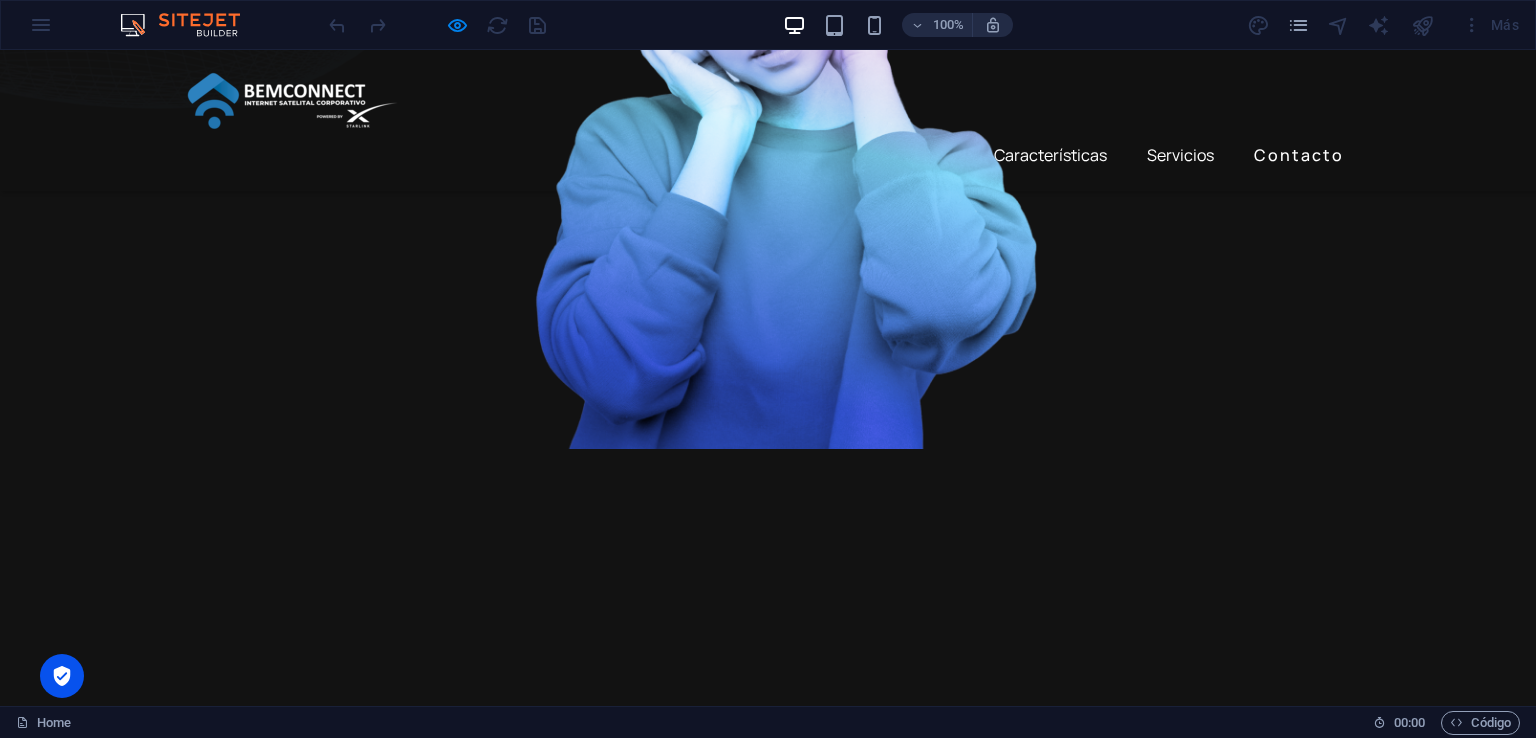 click on "Beneficios" at bounding box center [915, 155] 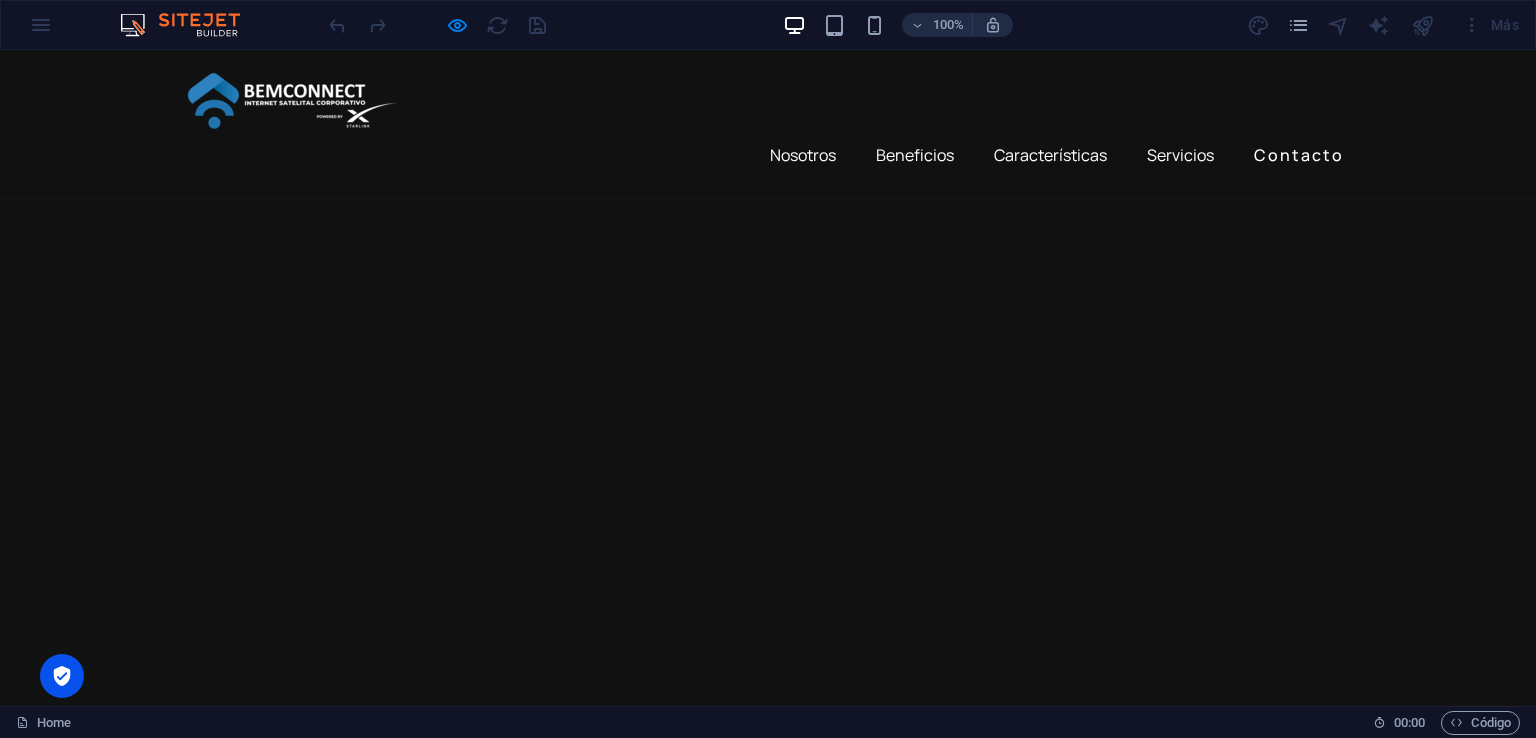 scroll, scrollTop: 1274, scrollLeft: 0, axis: vertical 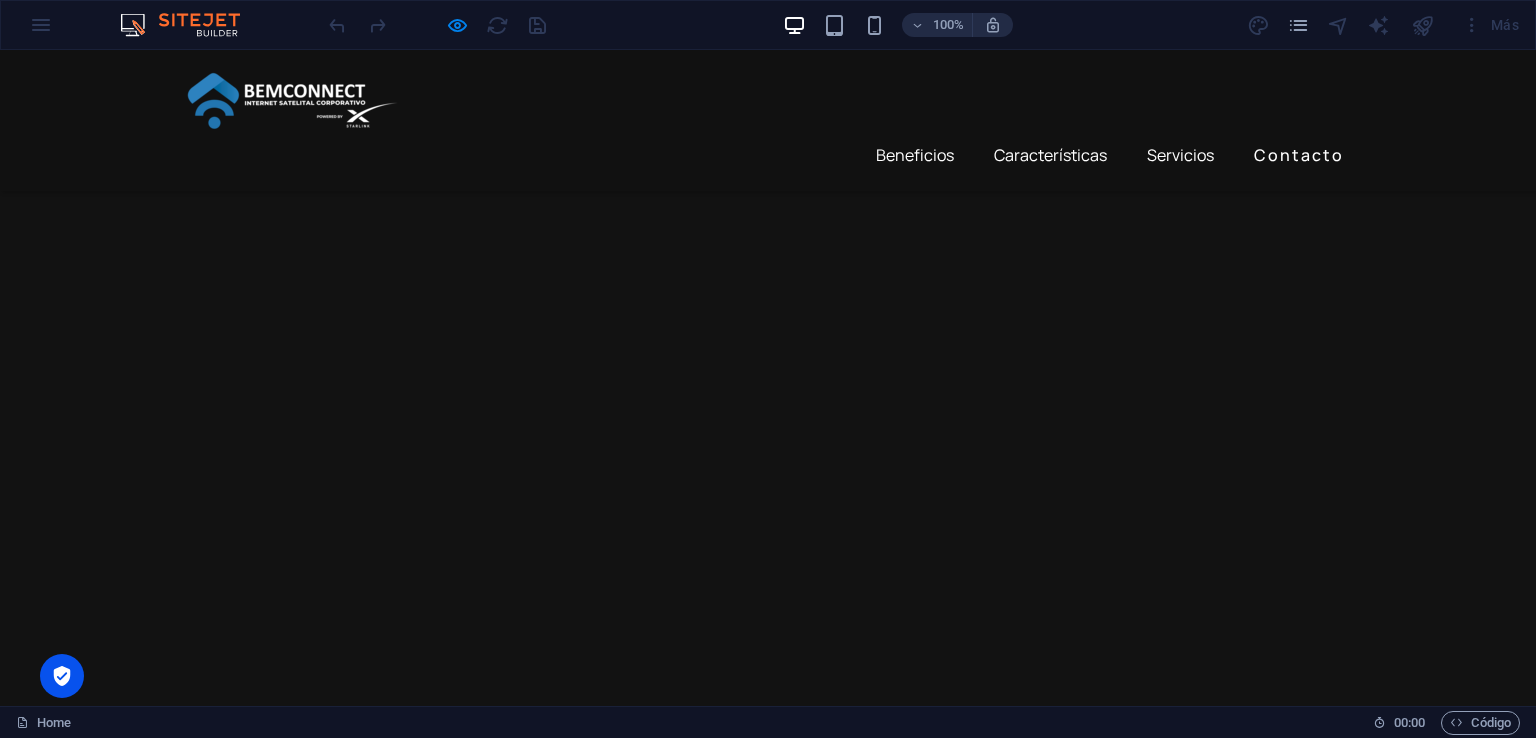 click on "Nosotros" at bounding box center [803, 155] 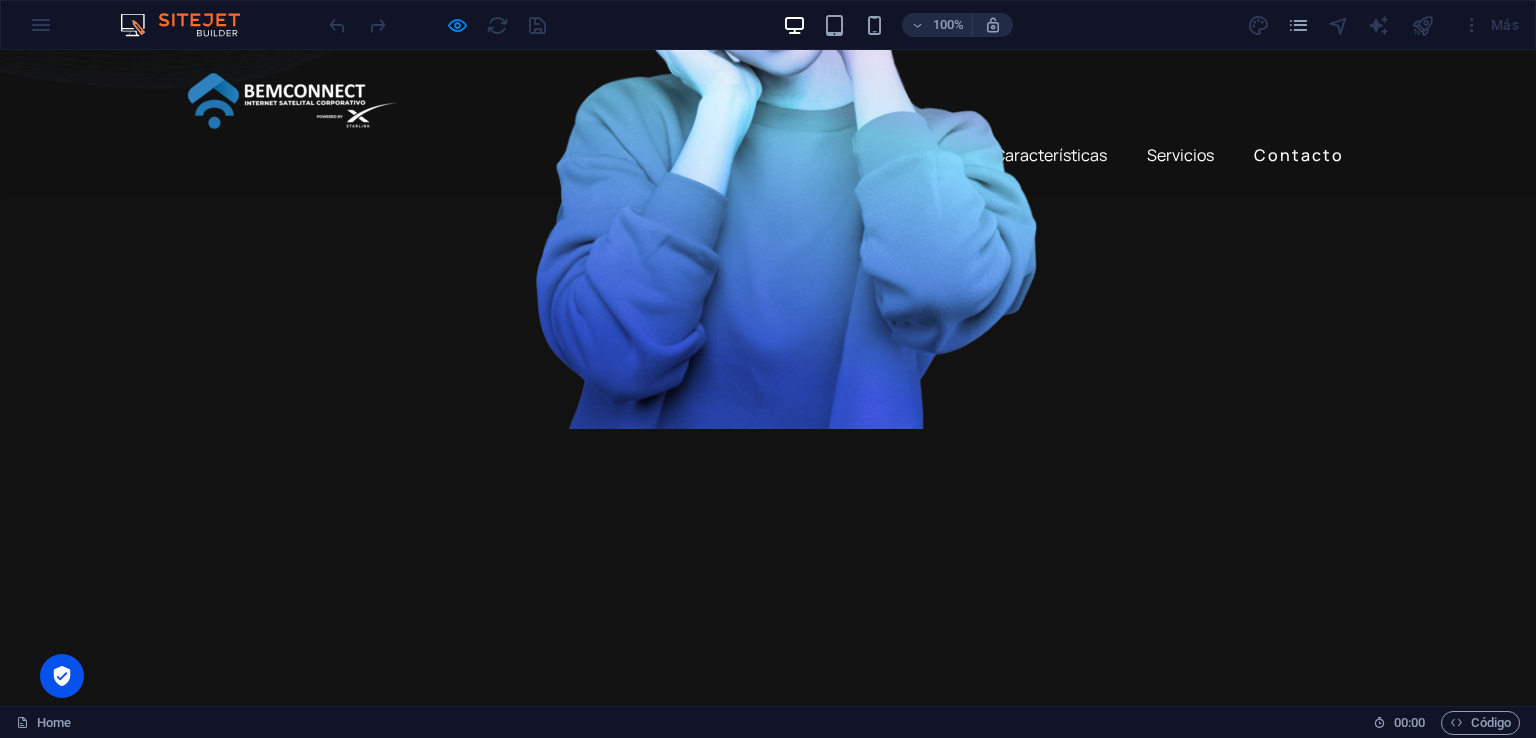 scroll, scrollTop: 688, scrollLeft: 0, axis: vertical 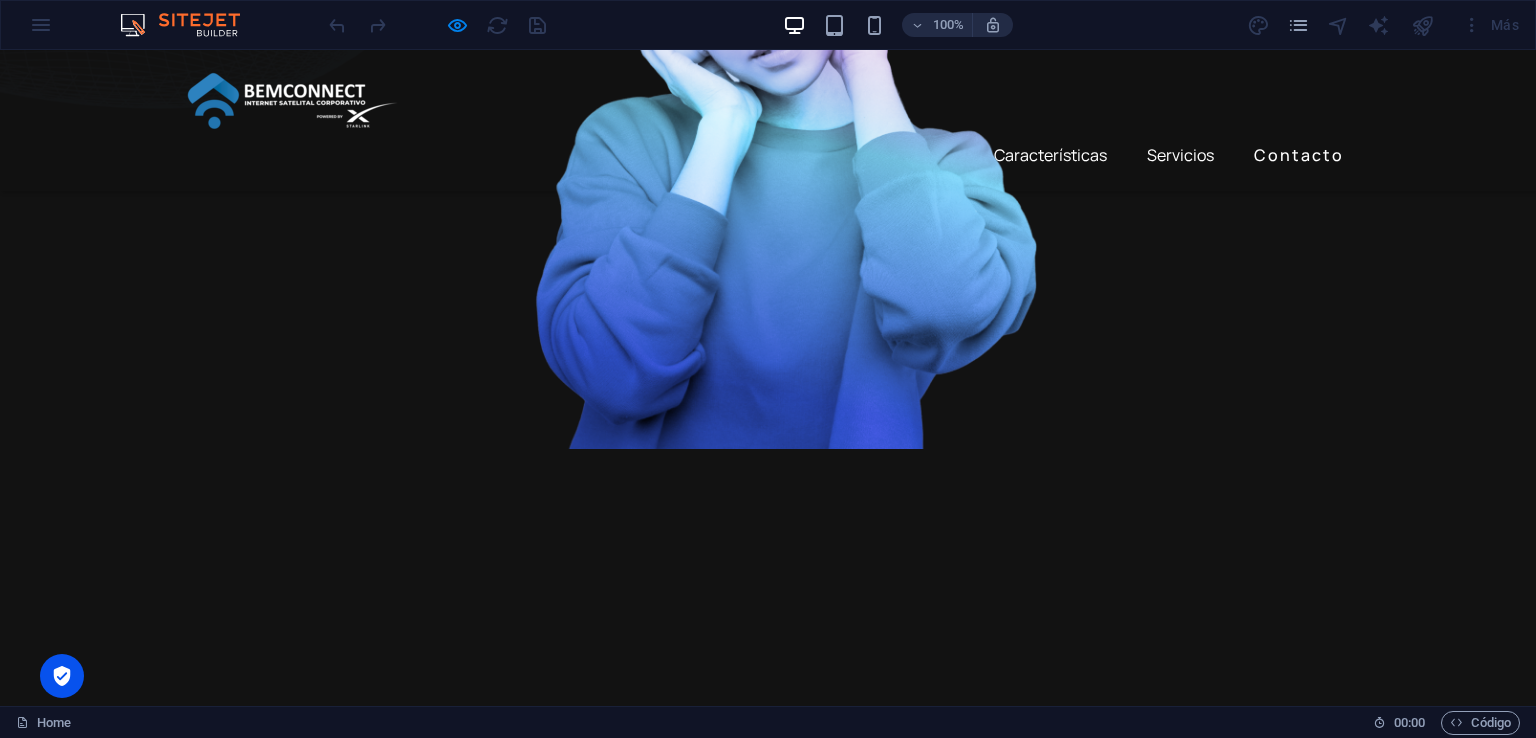 click on "Nosotros" at bounding box center (803, 155) 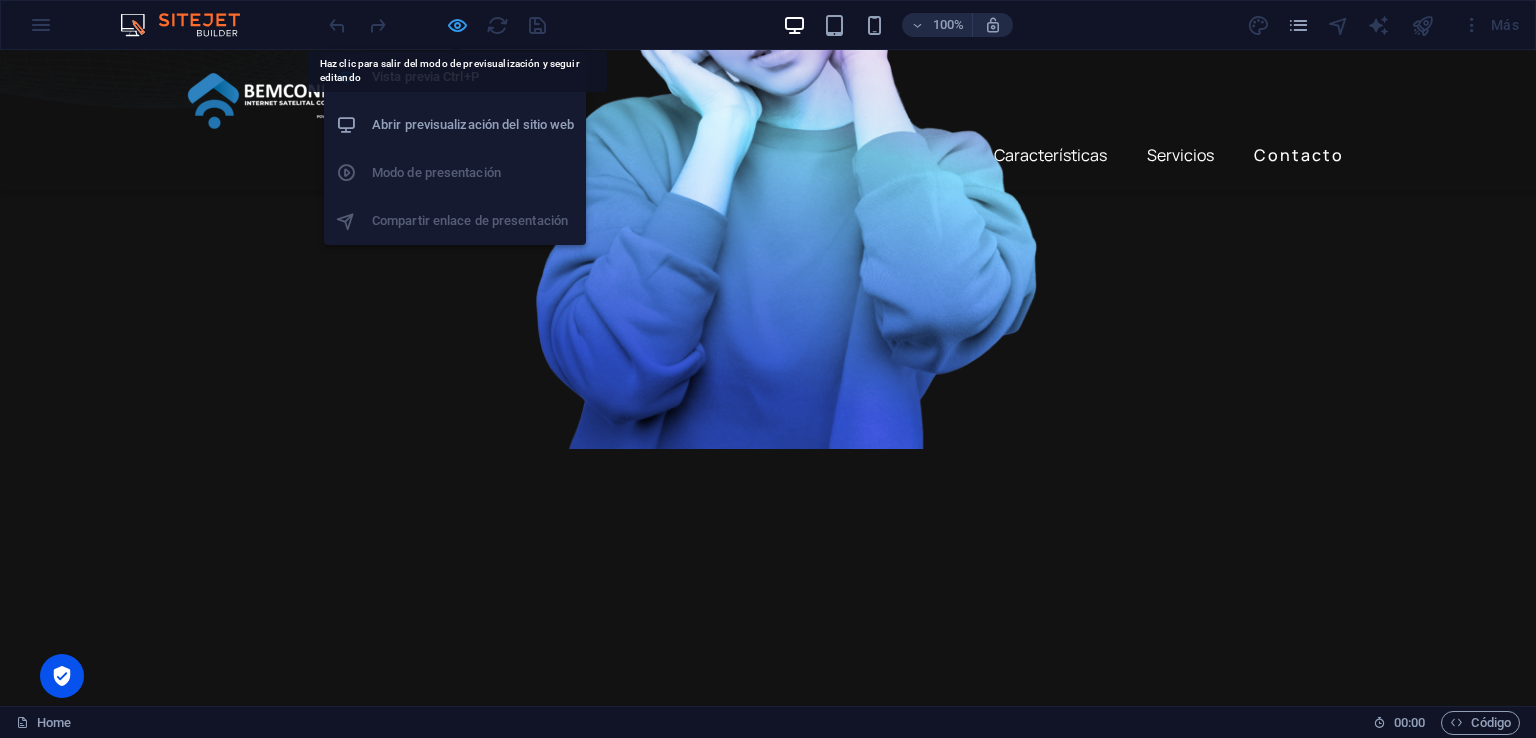 click at bounding box center [457, 25] 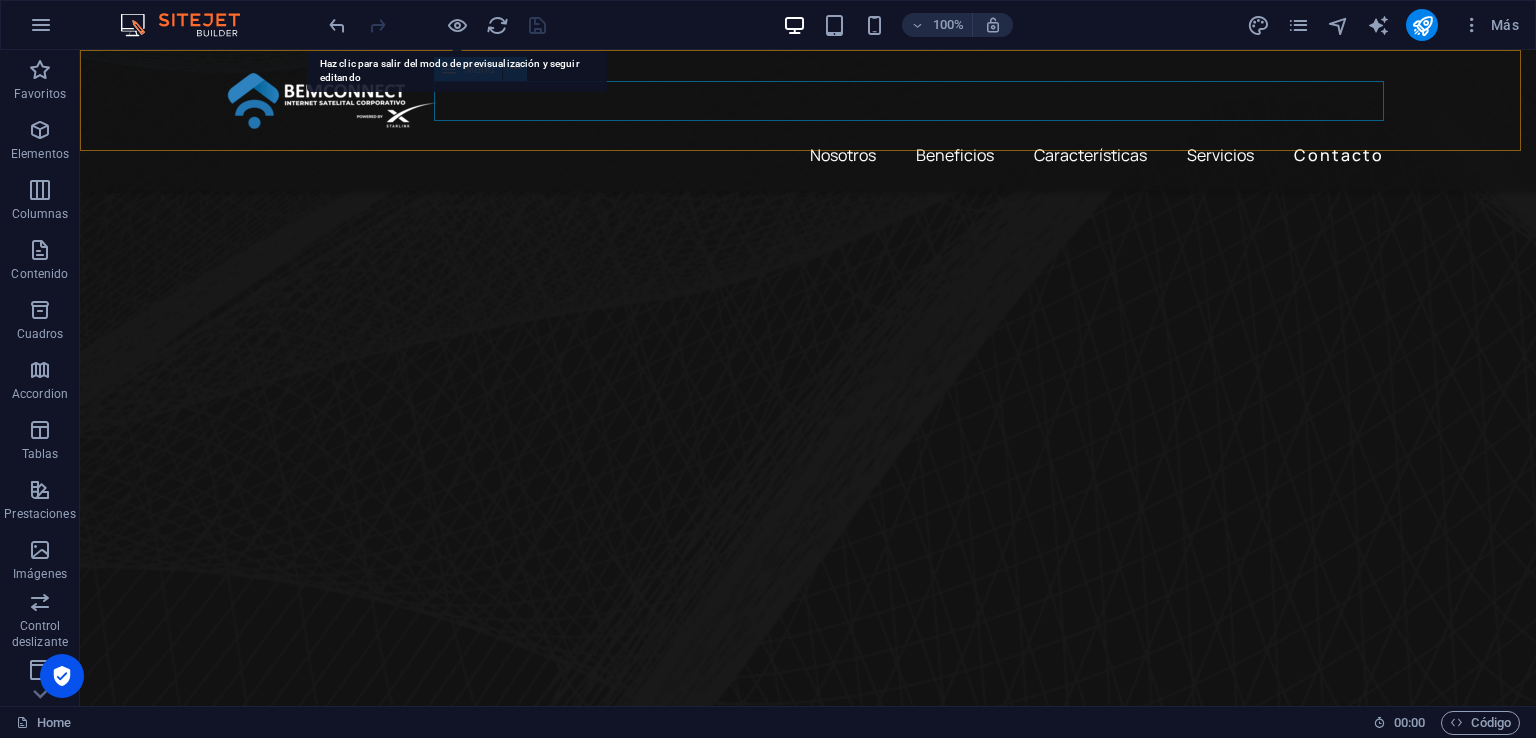 click on "Nosotros Beneficios Características Servicios  Contacto" at bounding box center [808, 155] 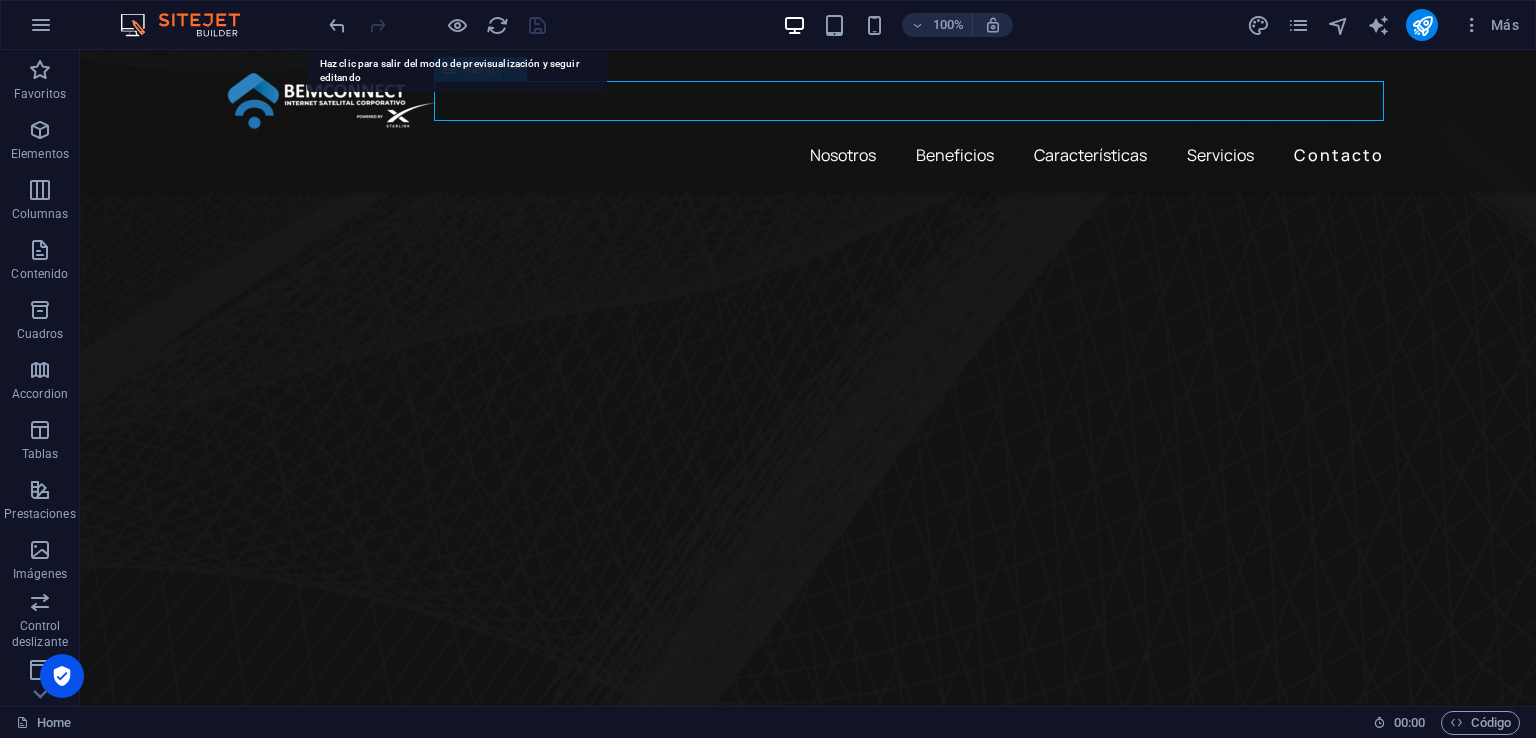 click on "Nosotros Beneficios Características Servicios  Contacto" at bounding box center (808, 155) 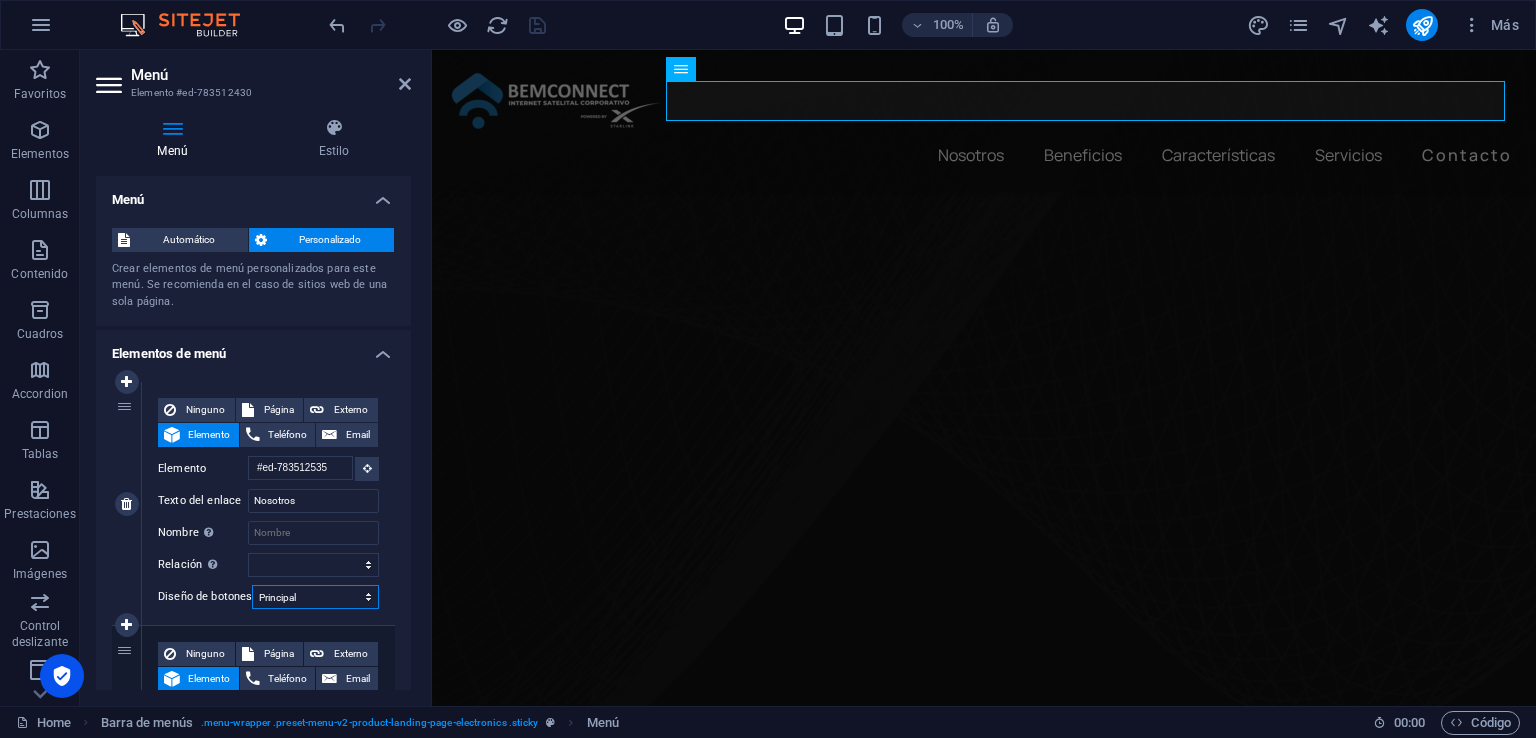 click on "Ninguno Predeterminado Principal Secundario" at bounding box center (315, 597) 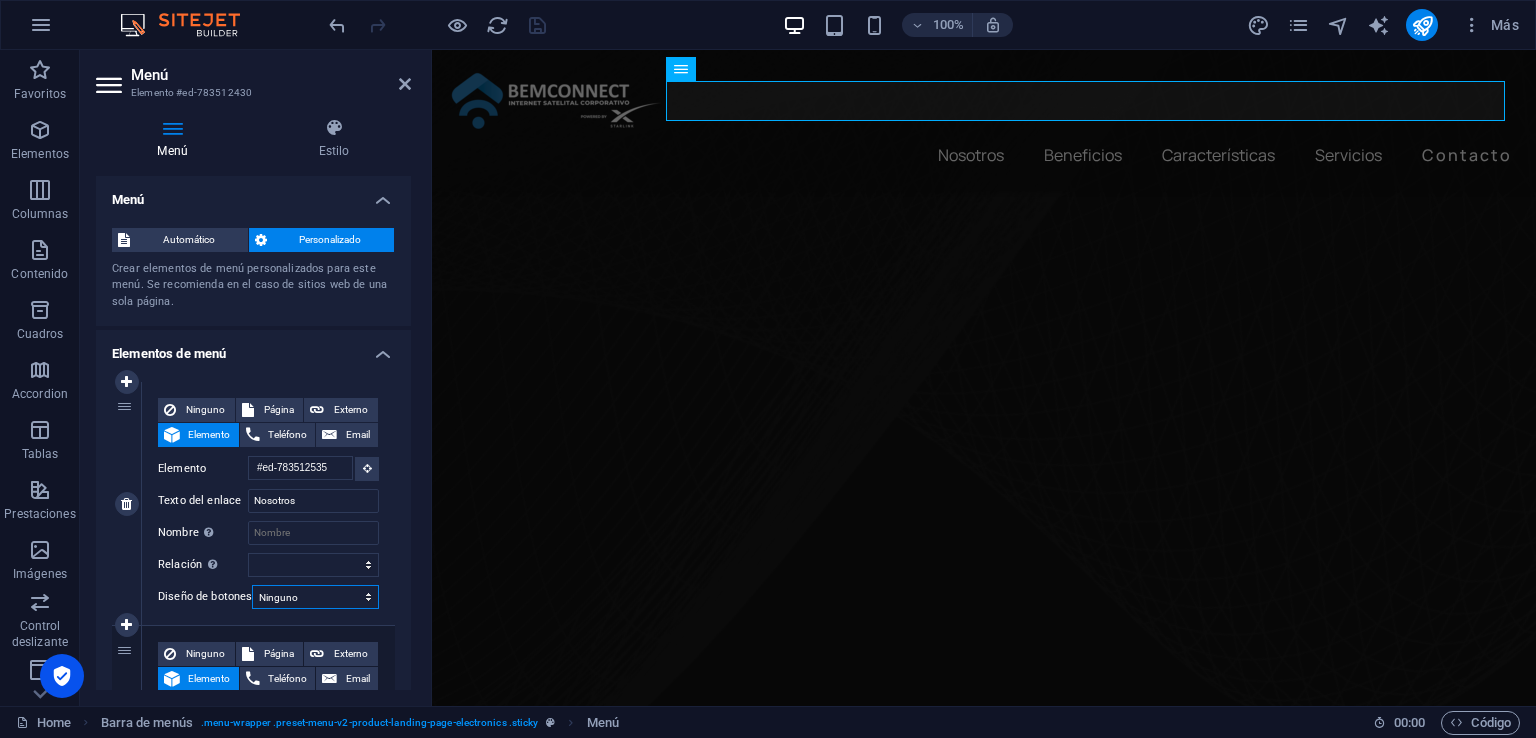 click on "Ninguno Predeterminado Principal Secundario" at bounding box center [315, 597] 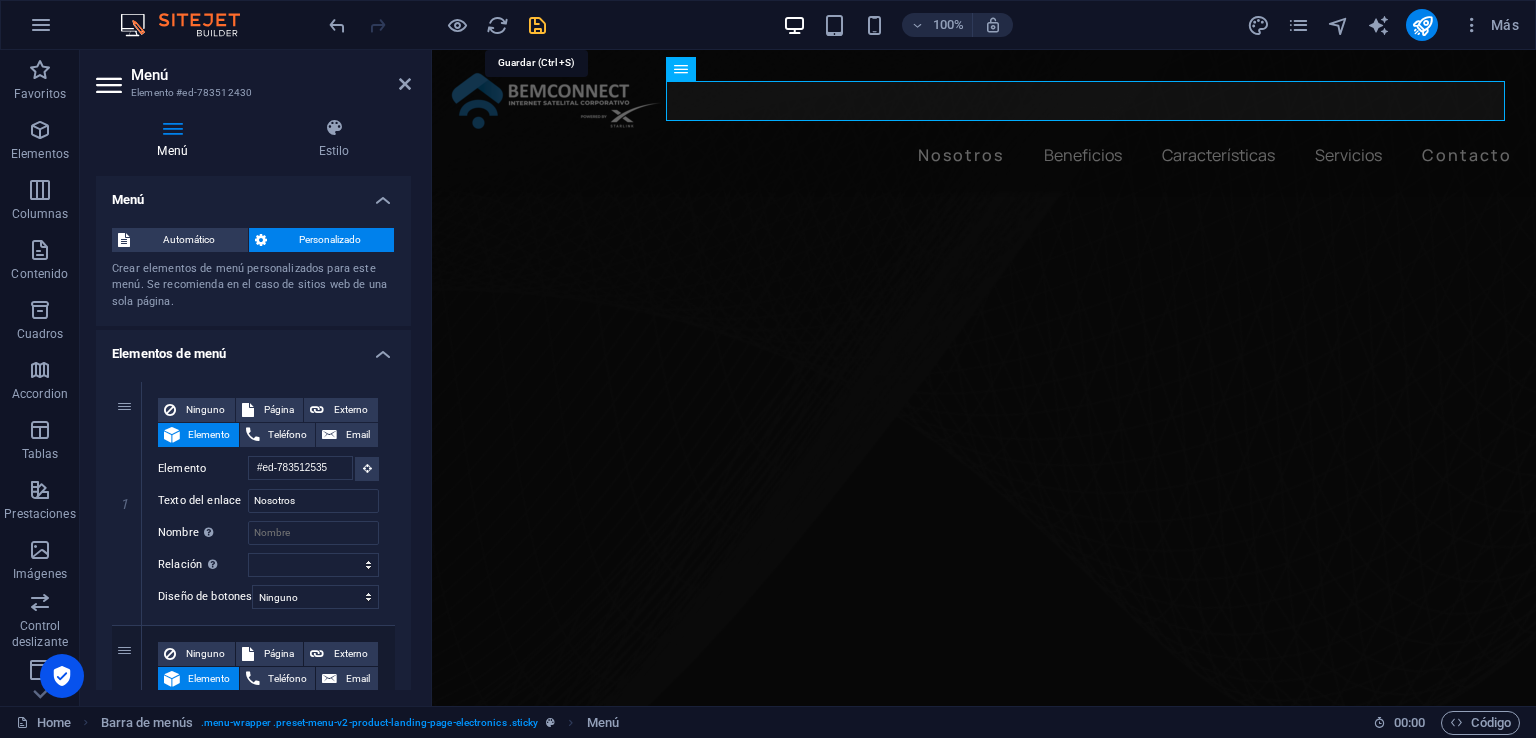click at bounding box center (537, 25) 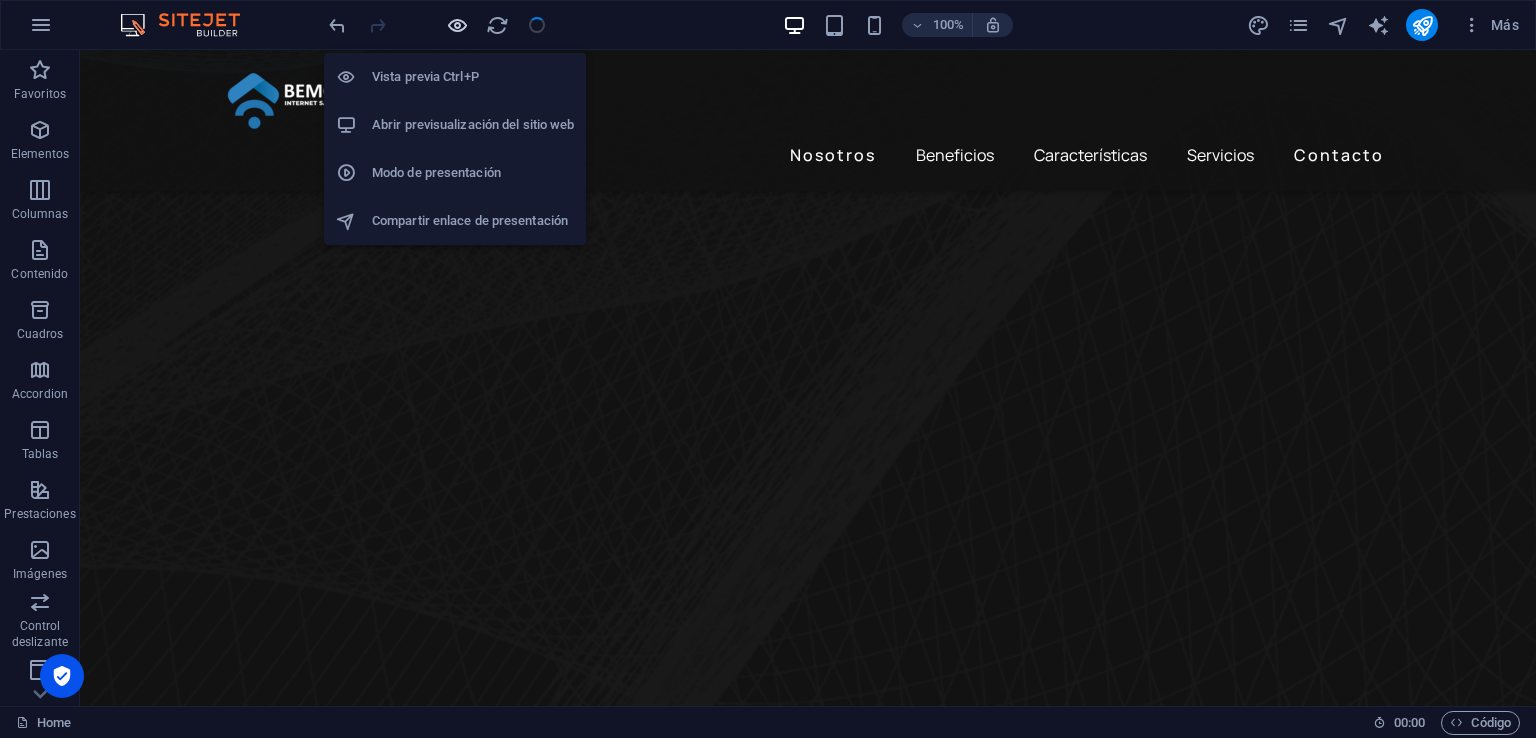 click at bounding box center (457, 25) 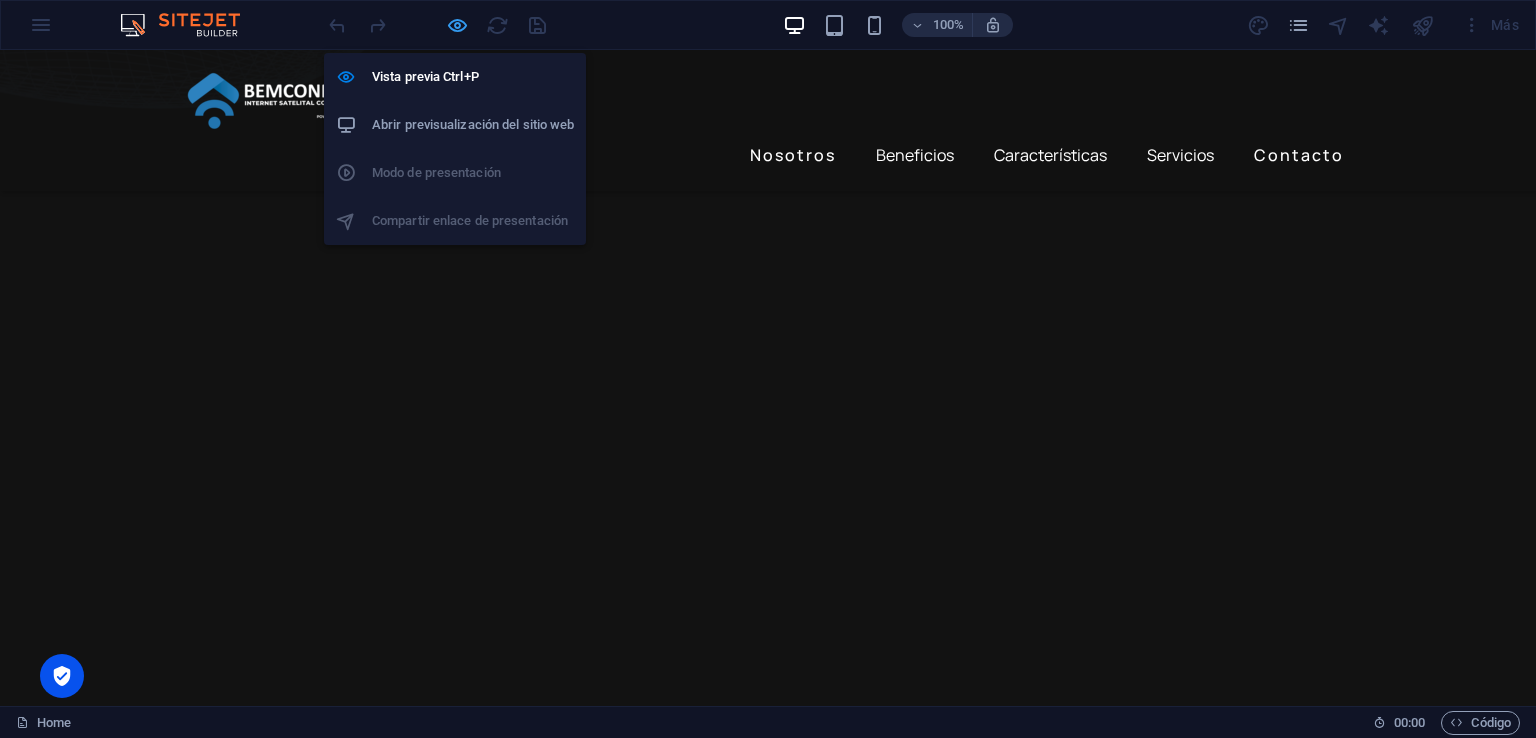 click at bounding box center (457, 25) 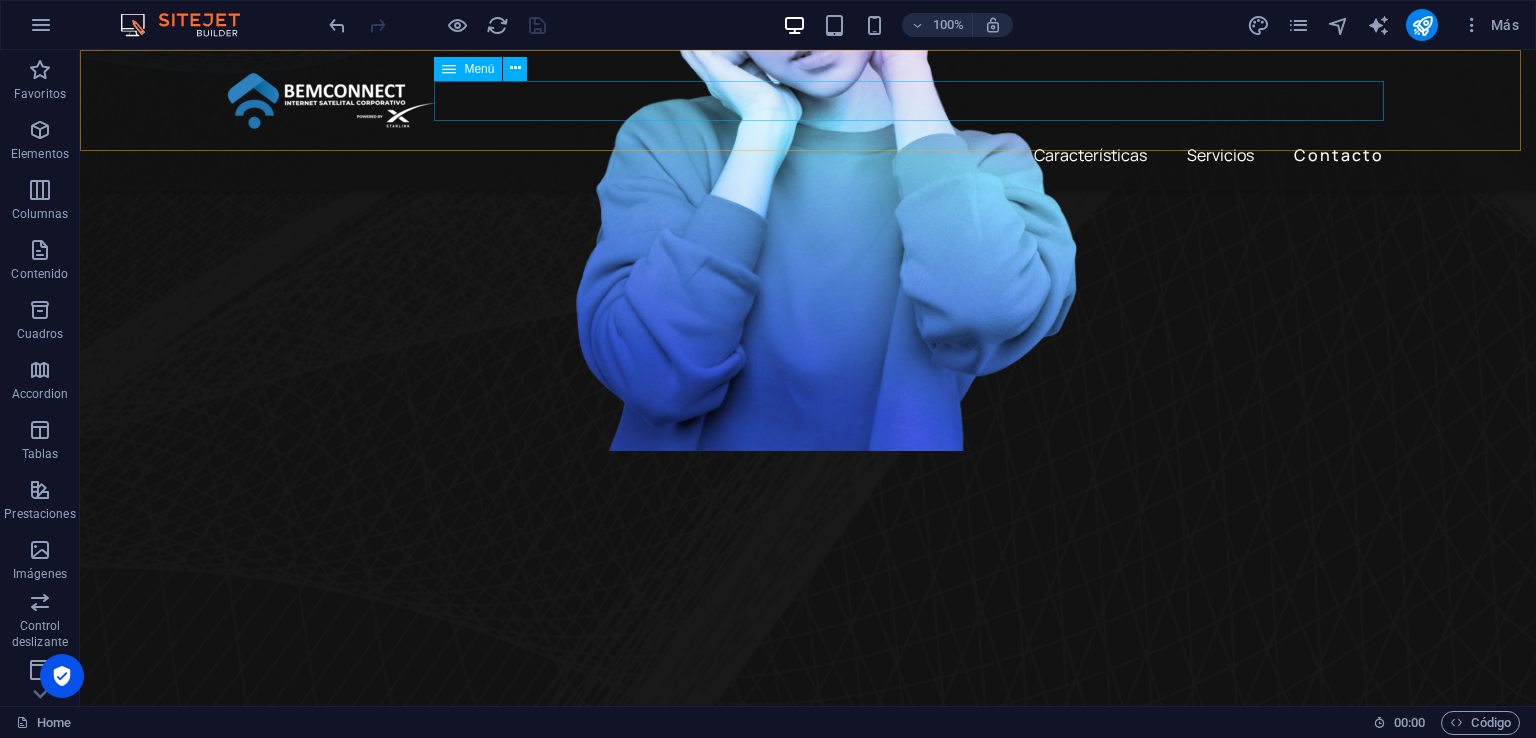 click on "Nosotros Beneficios Características Servicios  Contacto" at bounding box center (808, 155) 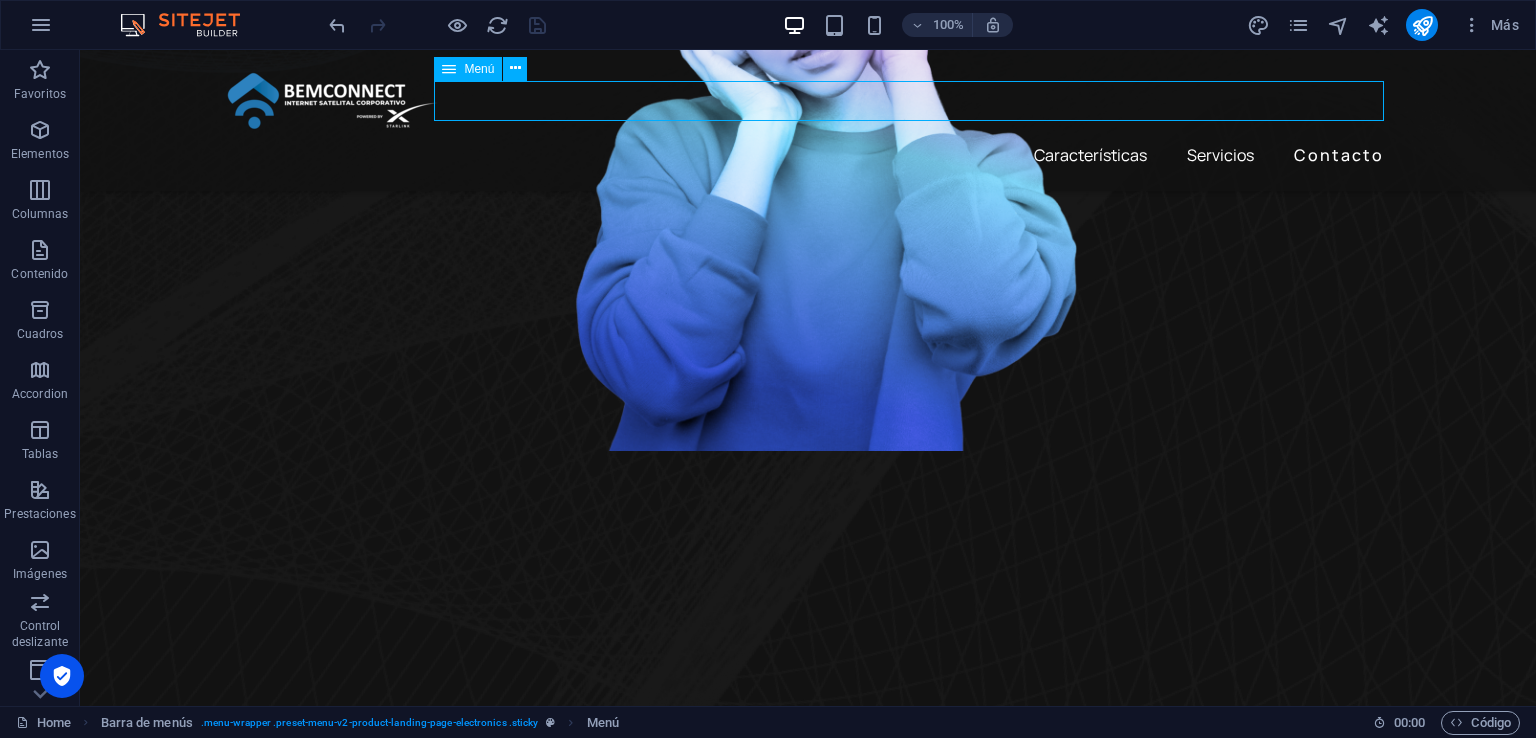 click on "Nosotros Beneficios Características Servicios  Contacto" at bounding box center [808, 155] 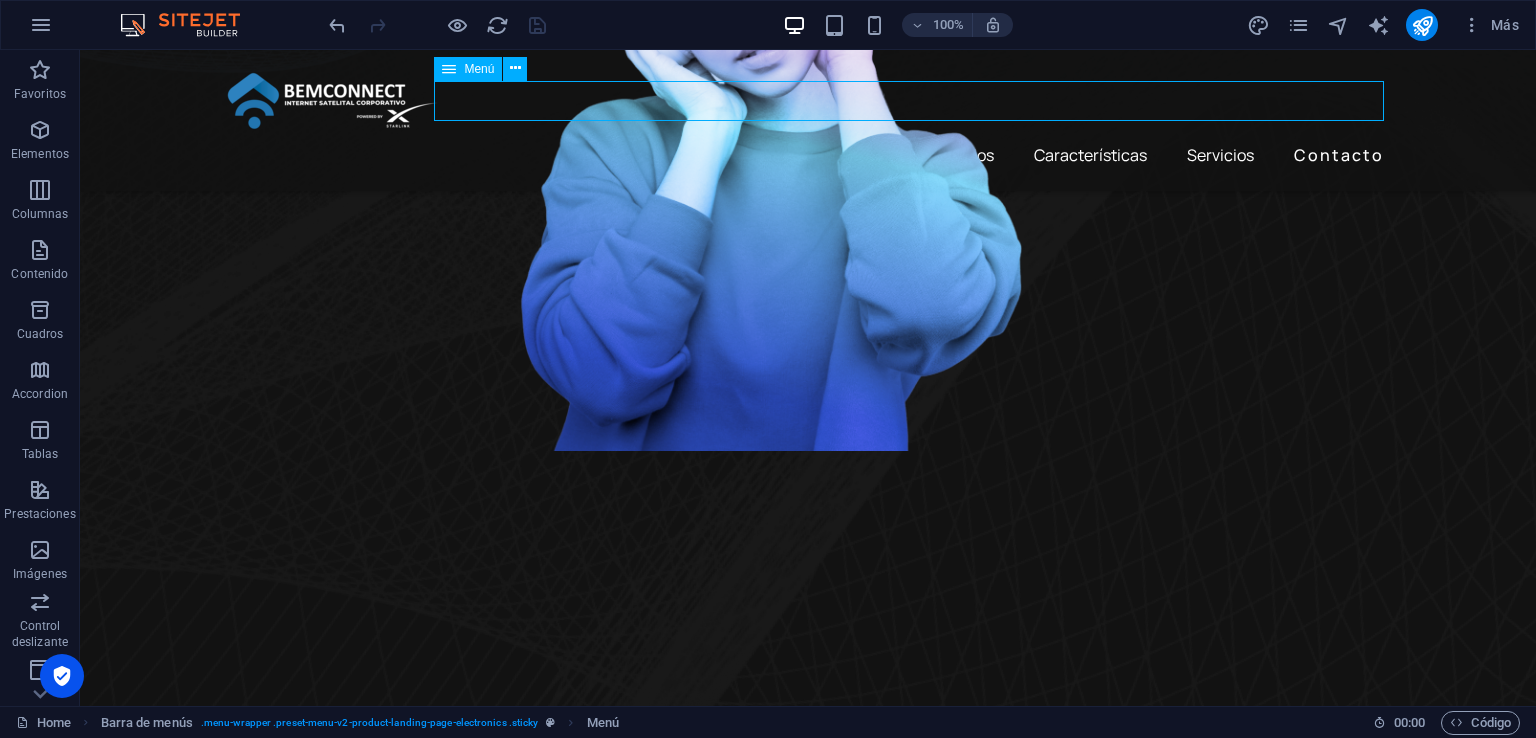 select on "default" 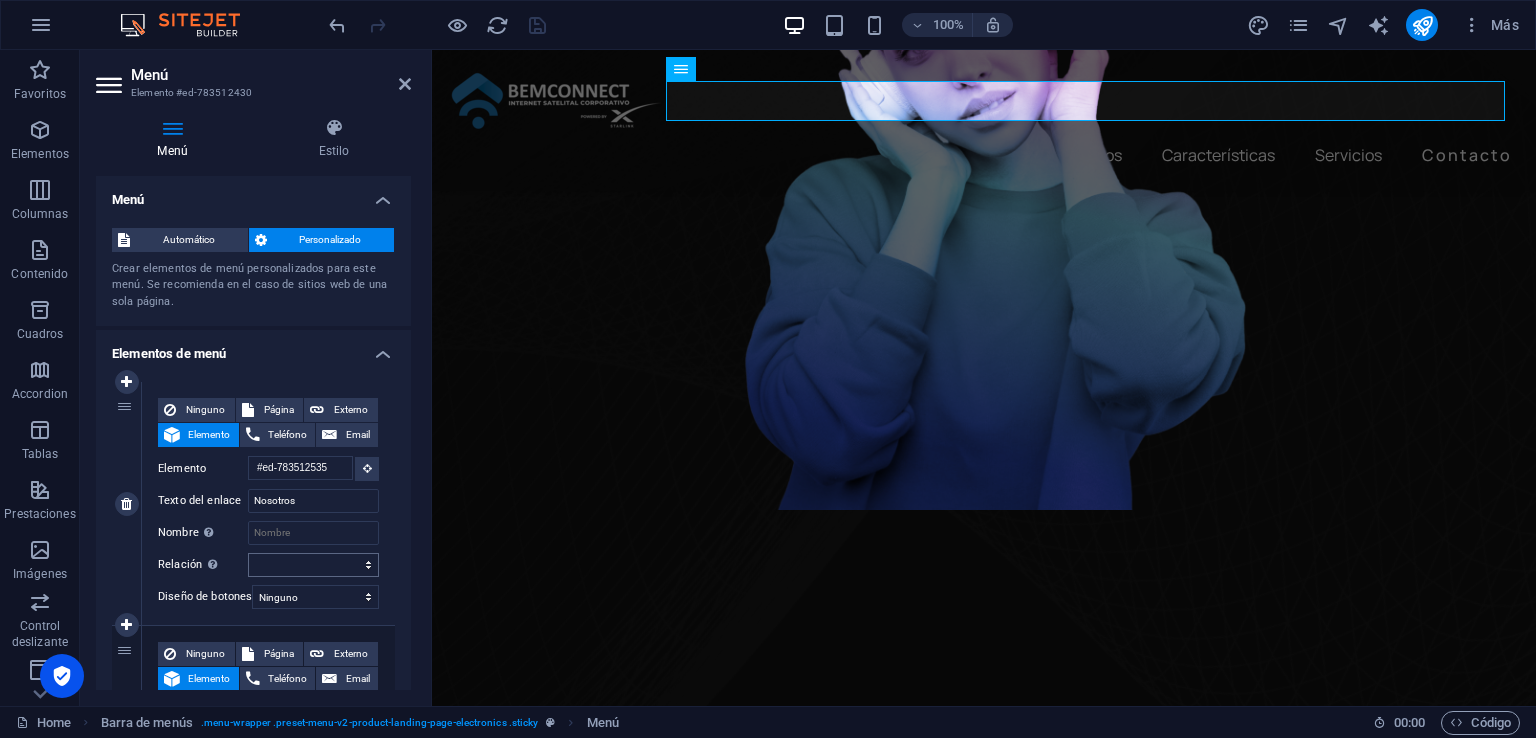 scroll, scrollTop: 587, scrollLeft: 0, axis: vertical 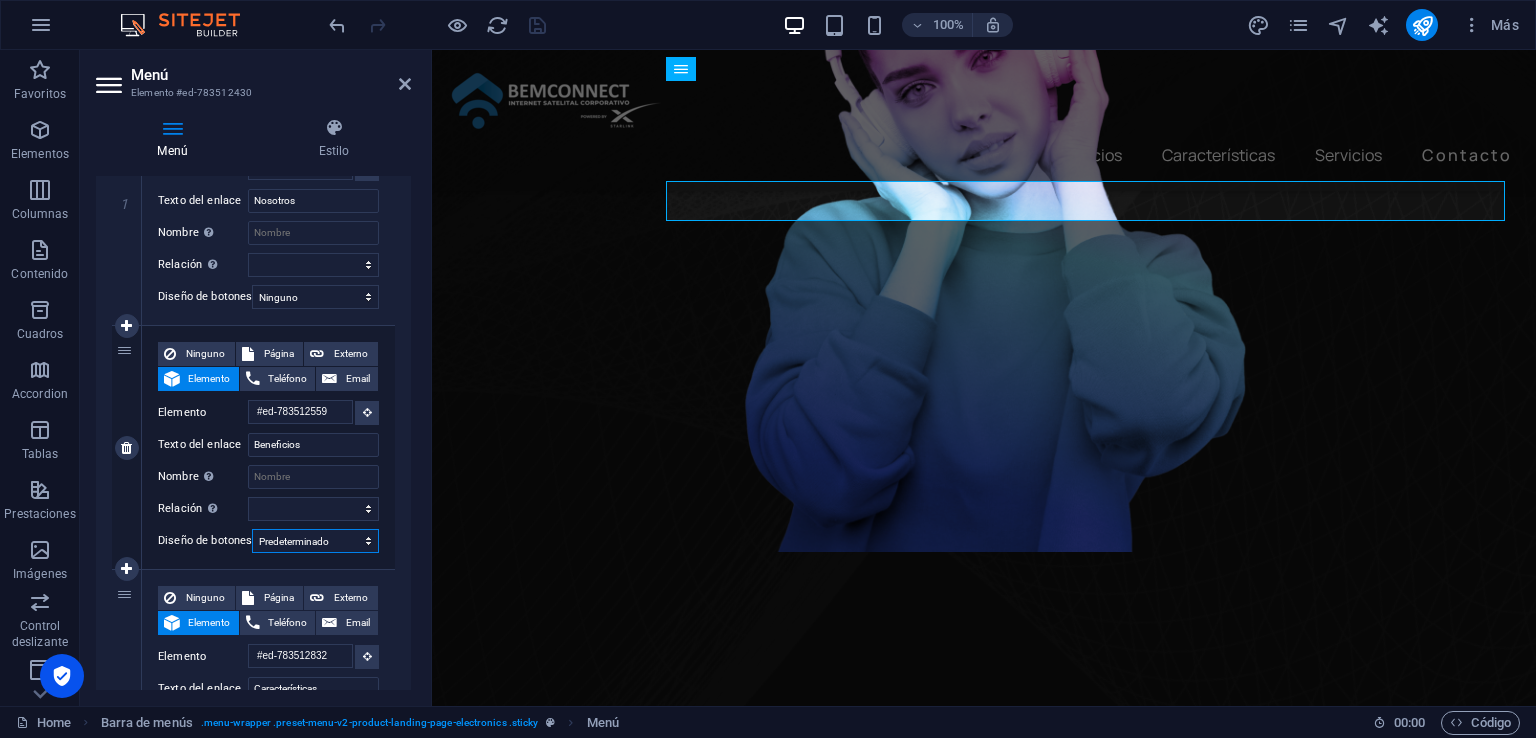 click on "Ninguno Predeterminado Principal Secundario" at bounding box center [315, 541] 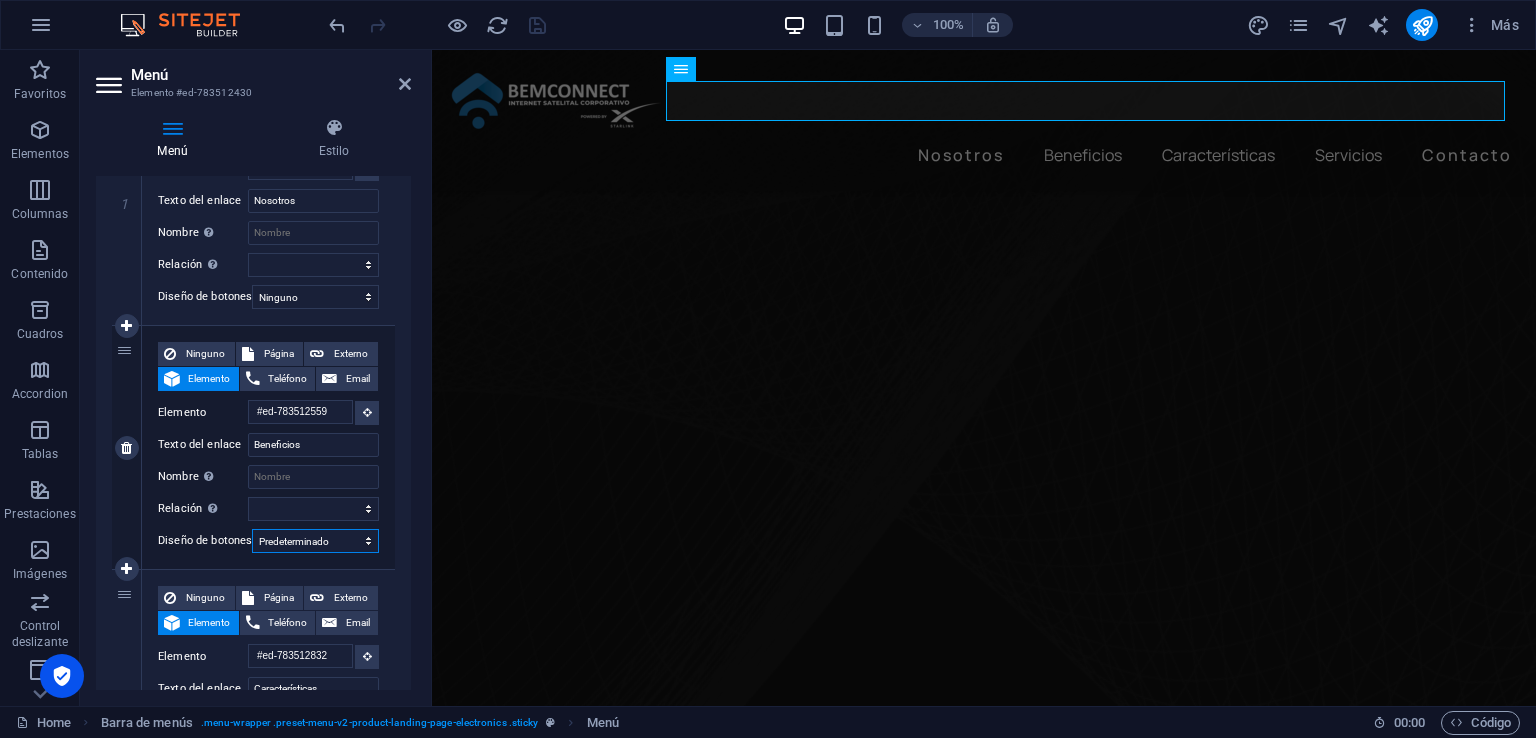 select 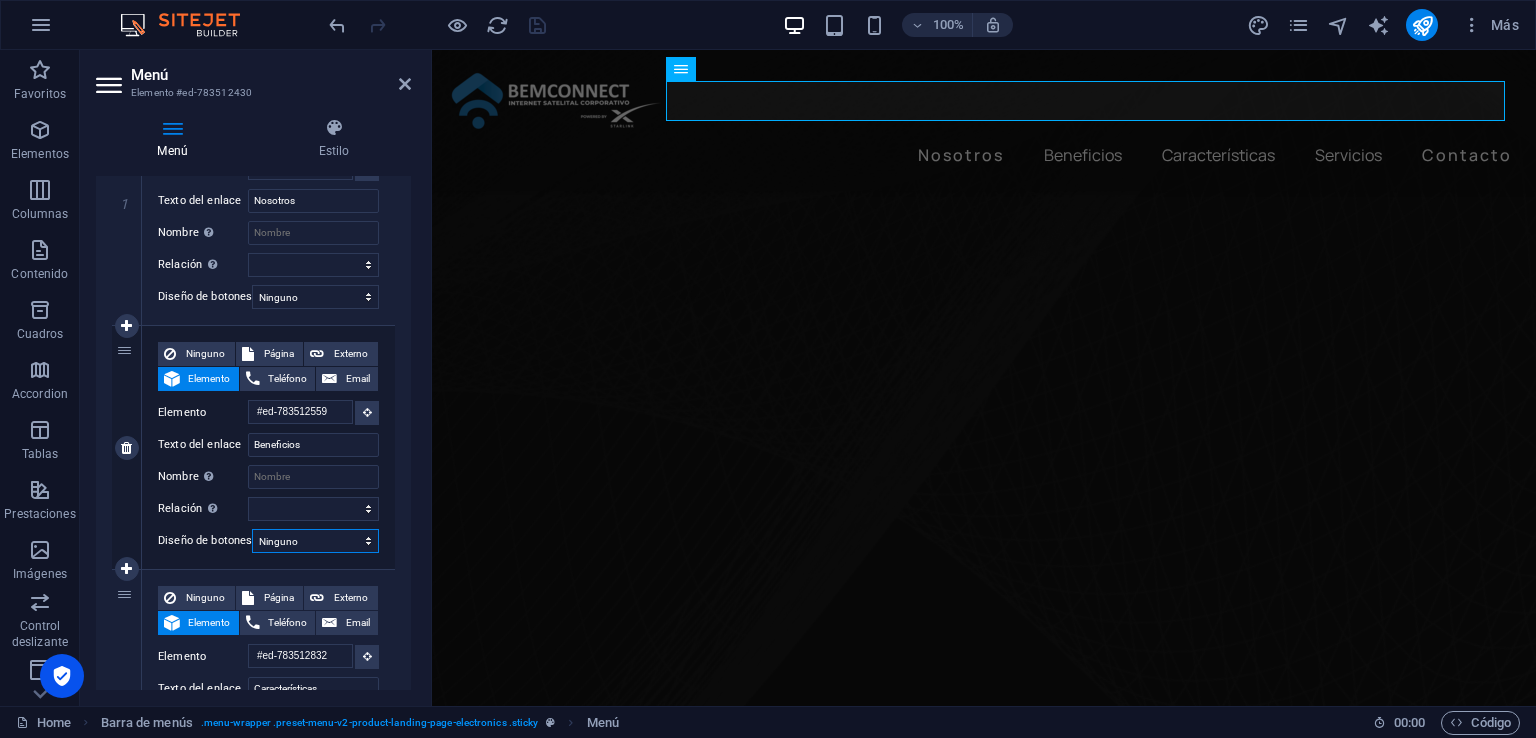 click on "Ninguno Predeterminado Principal Secundario" at bounding box center [315, 541] 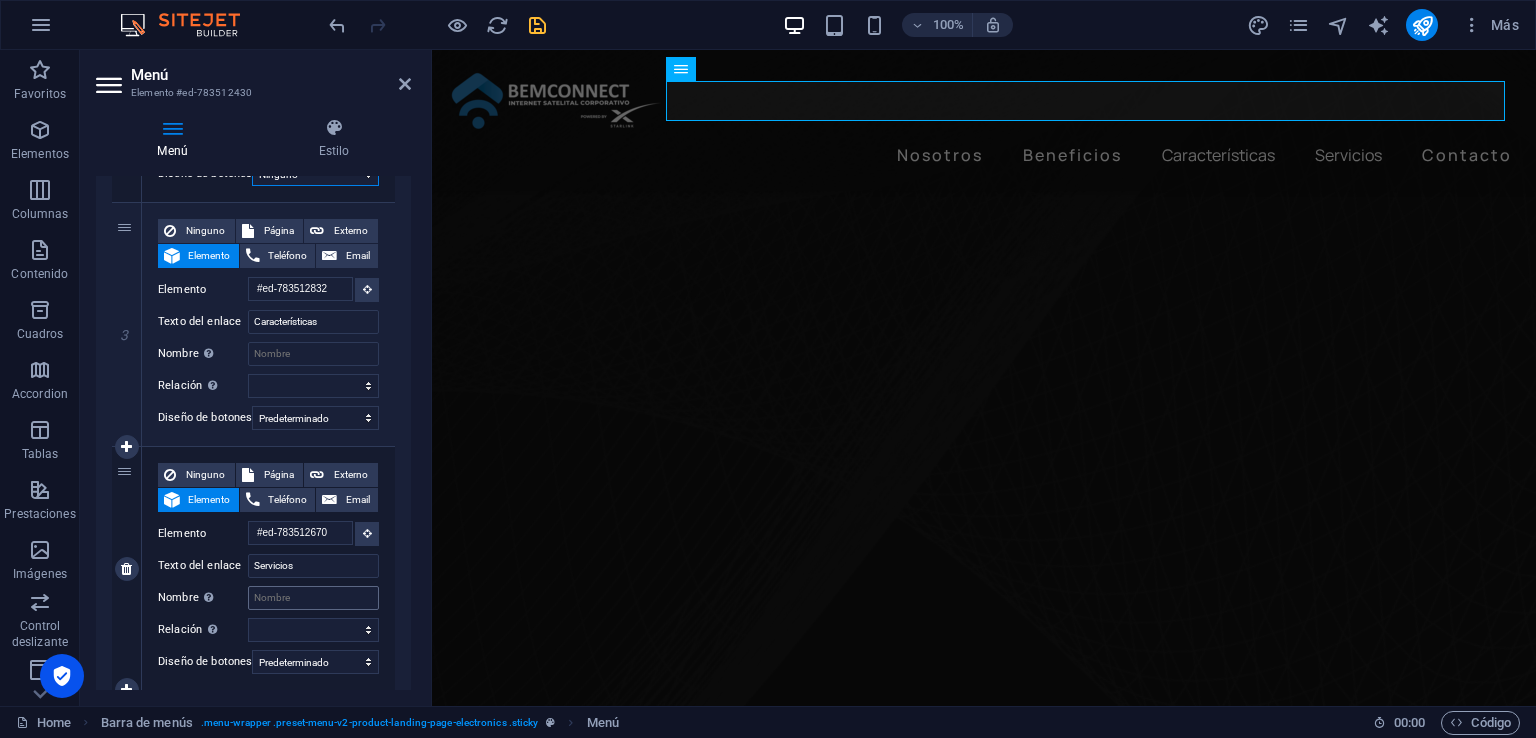 scroll, scrollTop: 800, scrollLeft: 0, axis: vertical 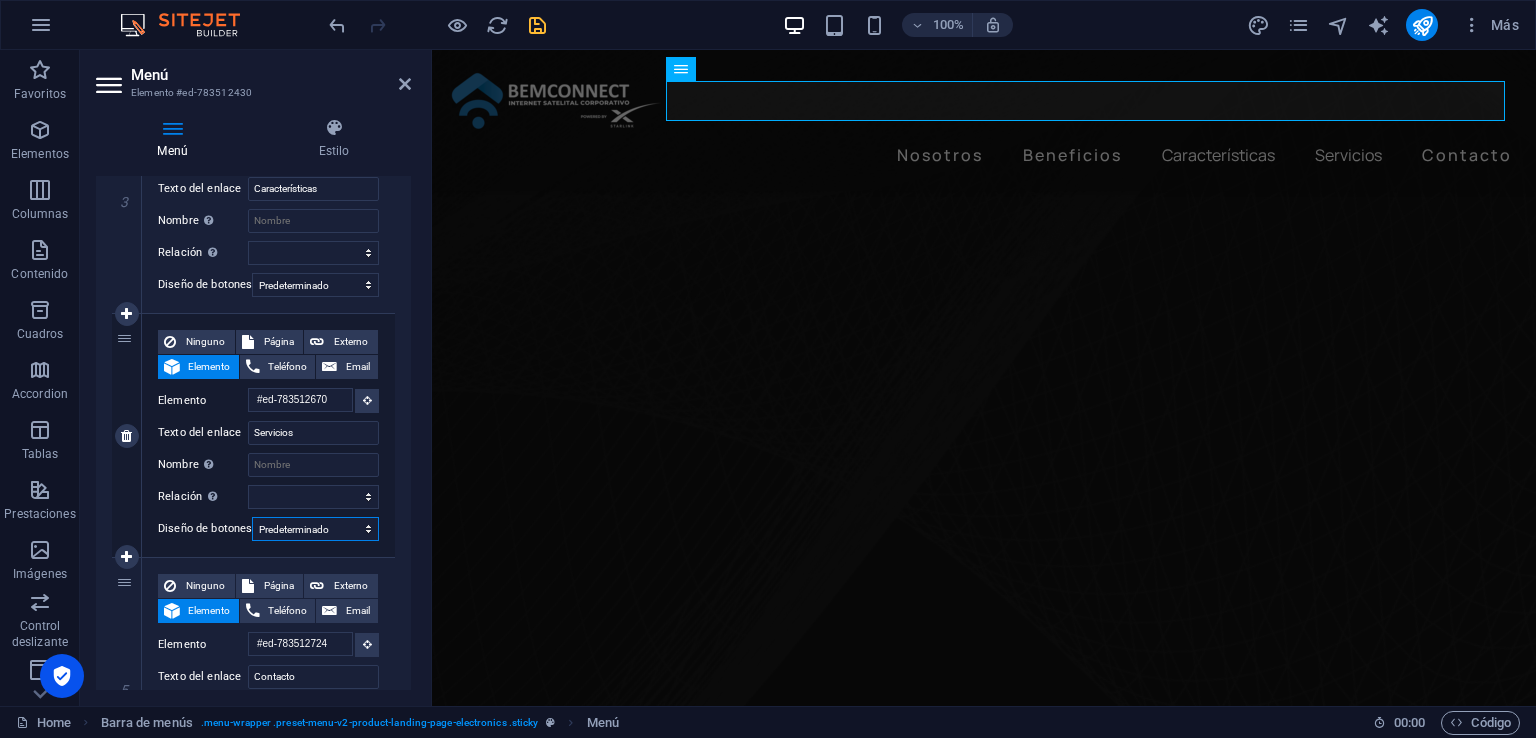 click on "Ninguno Predeterminado Principal Secundario" at bounding box center [315, 529] 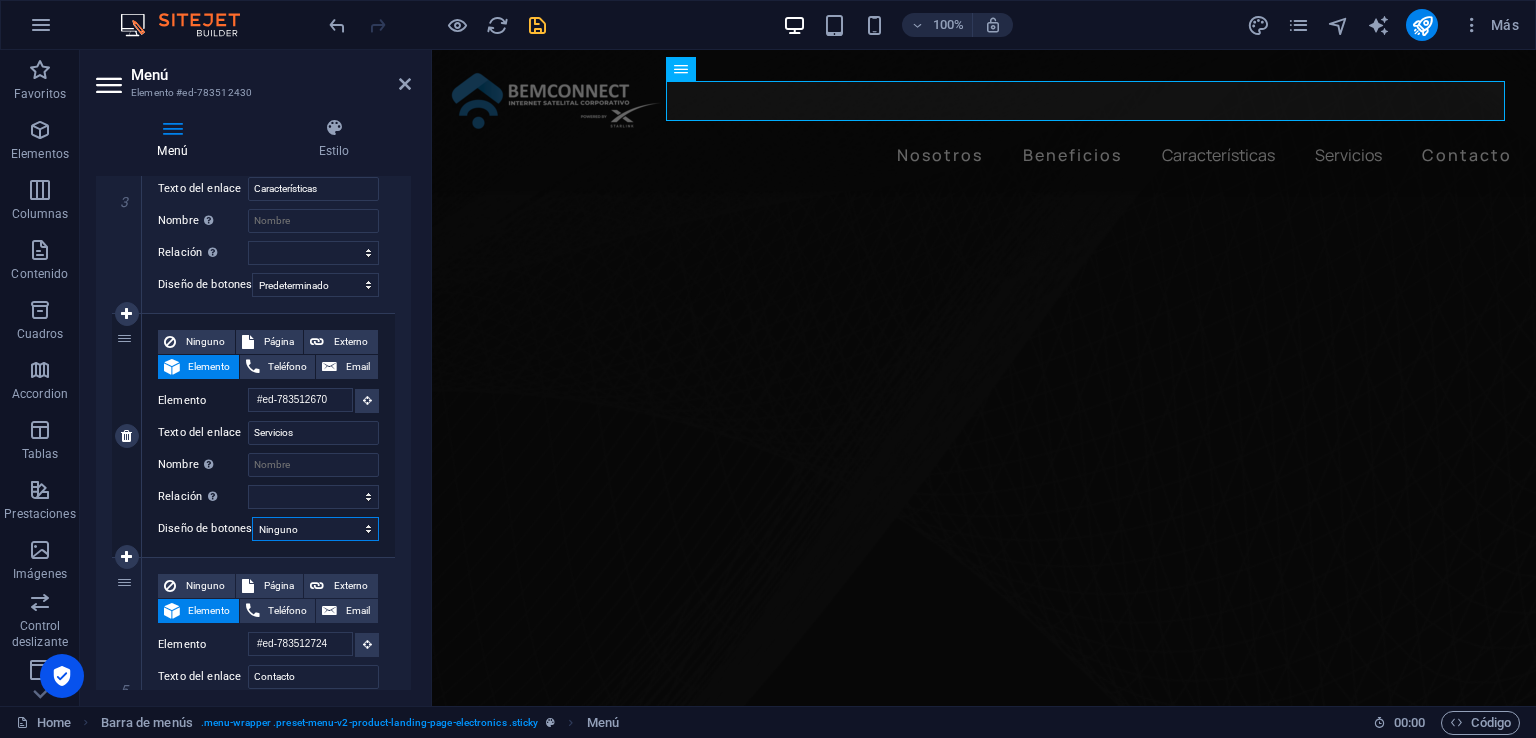 click on "Ninguno Predeterminado Principal Secundario" at bounding box center (315, 529) 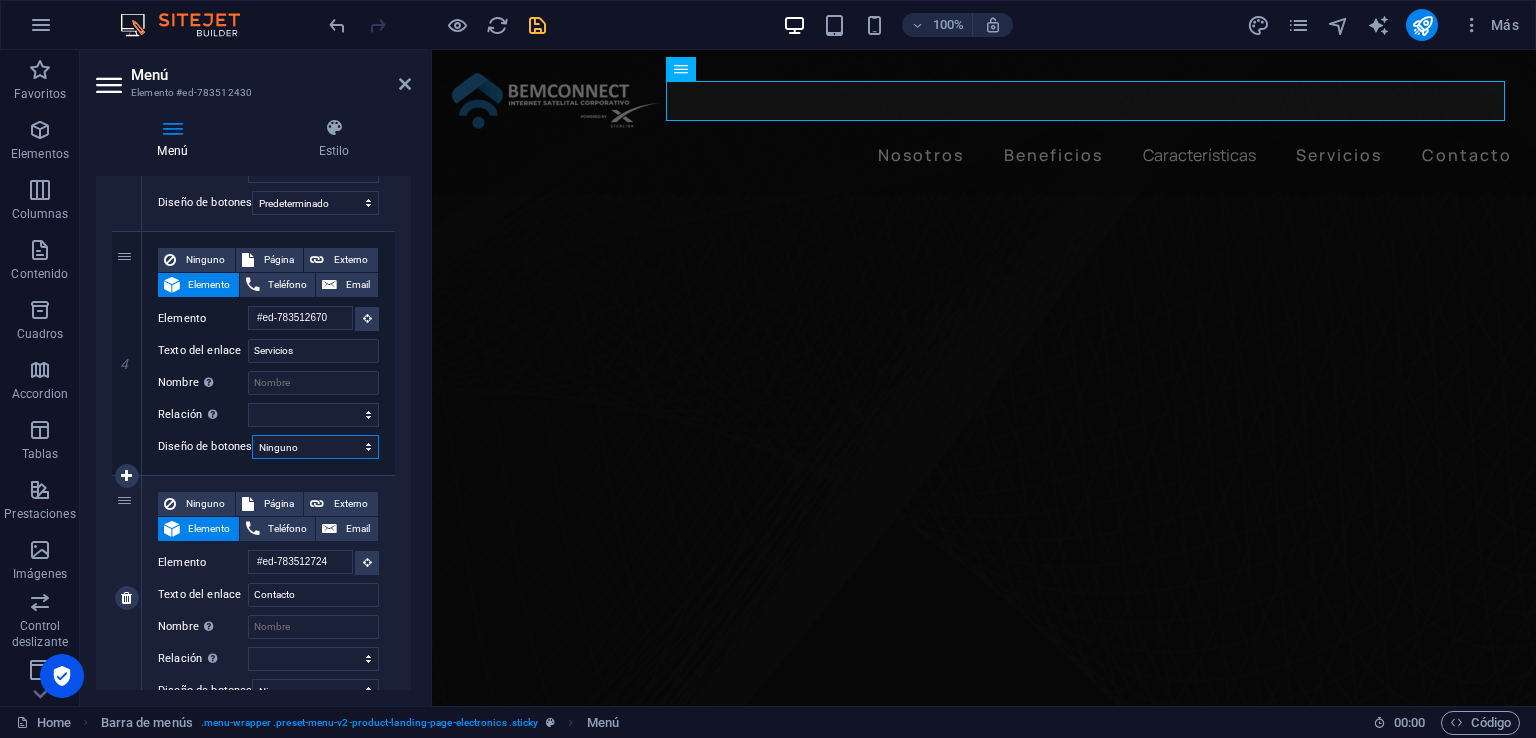 scroll, scrollTop: 980, scrollLeft: 0, axis: vertical 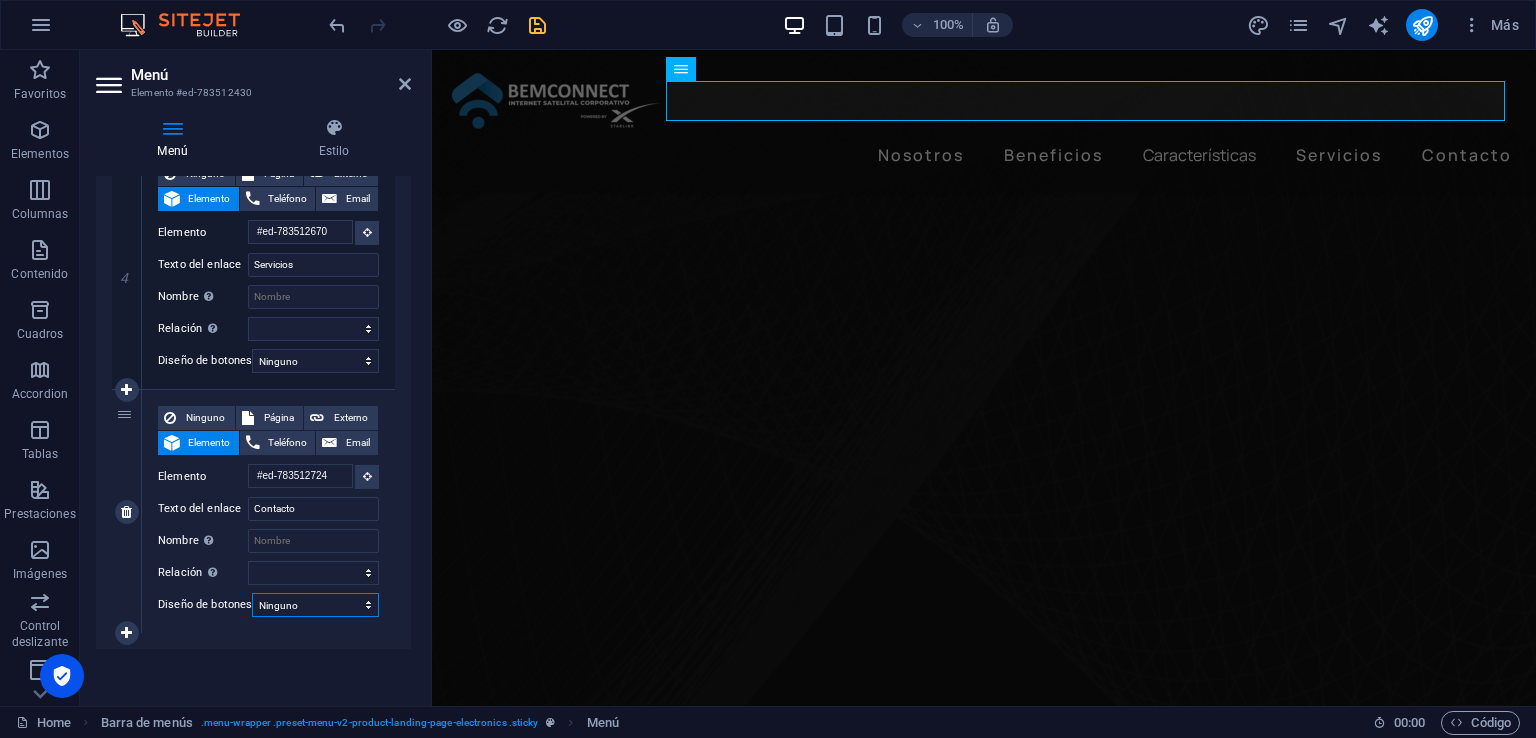 click on "Ninguno Predeterminado Principal Secundario" at bounding box center [315, 605] 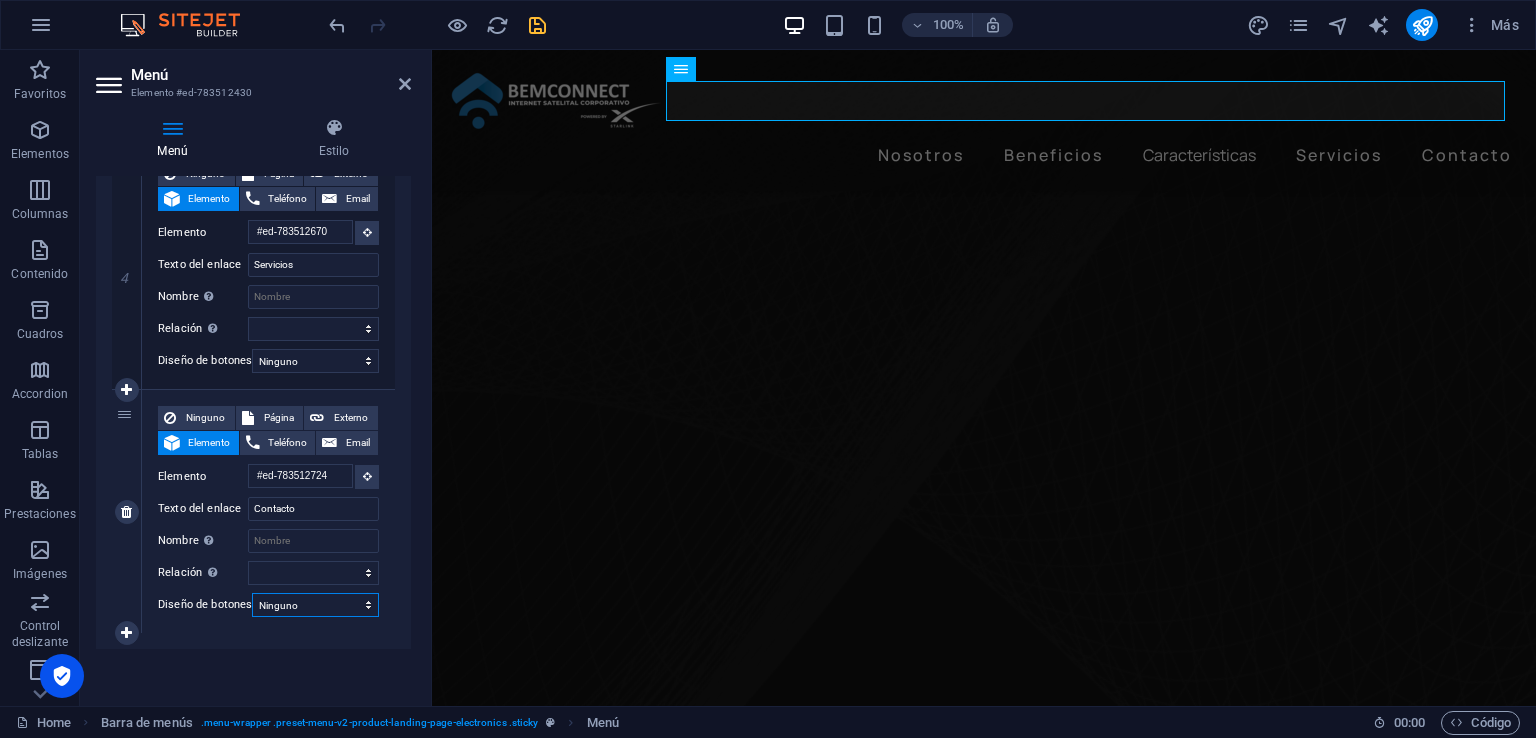 click on "Ninguno Predeterminado Principal Secundario" at bounding box center [315, 605] 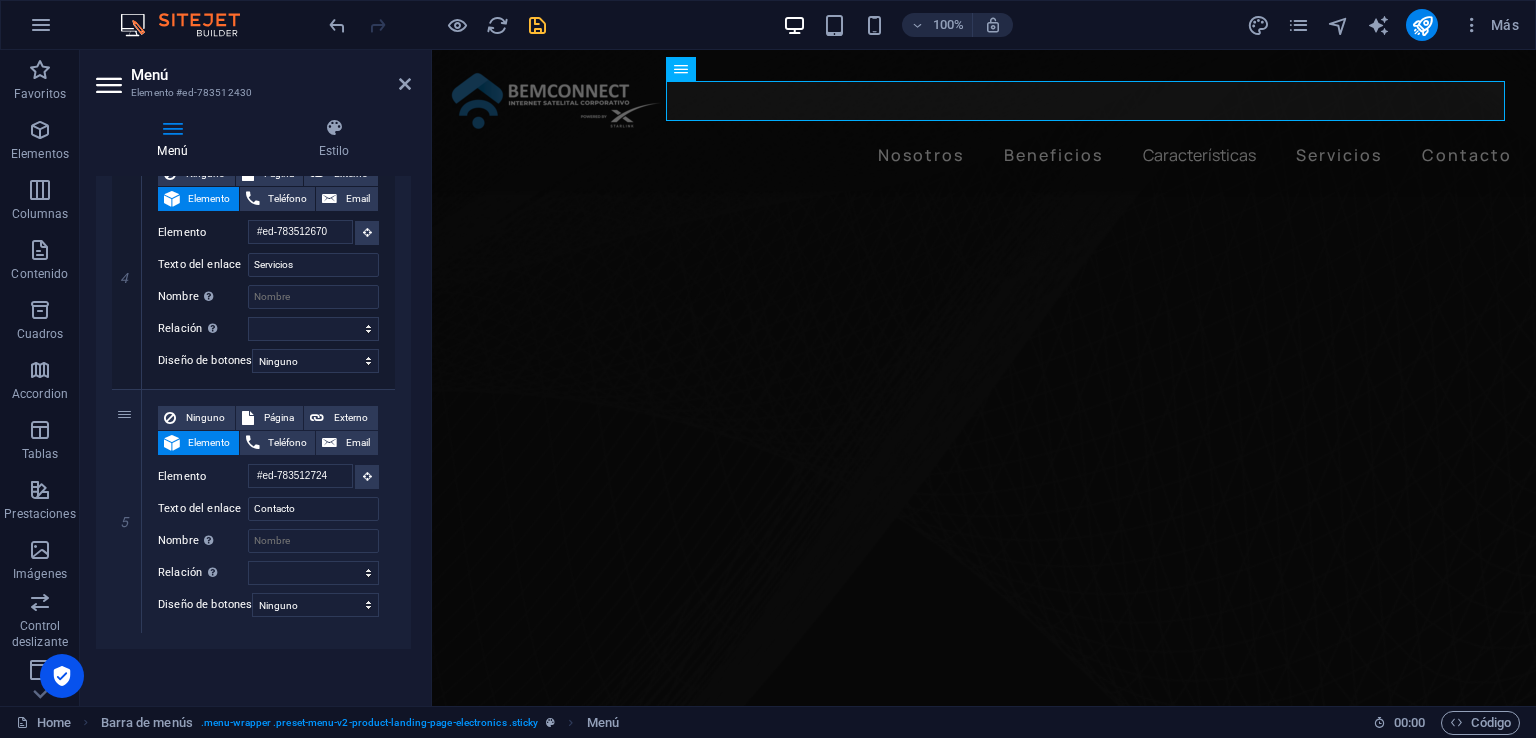 click on "Menú Automático Personalizado Crear elementos de menú personalizados para este menú. Se recomienda en el caso de sitios web de una sola página. Gestionar páginas Elementos de menú 1 Ninguno Página Externo Elemento Teléfono Email Página Home Subpage Legal Notice Privacy Elemento #ed-783512535
URL Teléfono Email Texto del enlace Nosotros Destino del enlace Nueva pestaña Misma pestaña Superposición Nombre Una descripción adicional del enlace no debería ser igual al texto del enlace. El título suele mostrarse como un texto de información cuando se mueve el ratón por encima del elemento. Déjalo en blanco en caso de dudas. Relación Define la  relación de este enlace con el destino del enlace . Por ejemplo, el valor "nofollow" indica a los buscadores que no sigan al enlace. Puede dejarse vacío. alternativo autor marcador externo ayuda licencia siguiente nofollow noreferrer noopener ant buscar etiqueta Diseño de botones Ninguno Predeterminado Principal Secundario 2 Home" at bounding box center [253, 433] 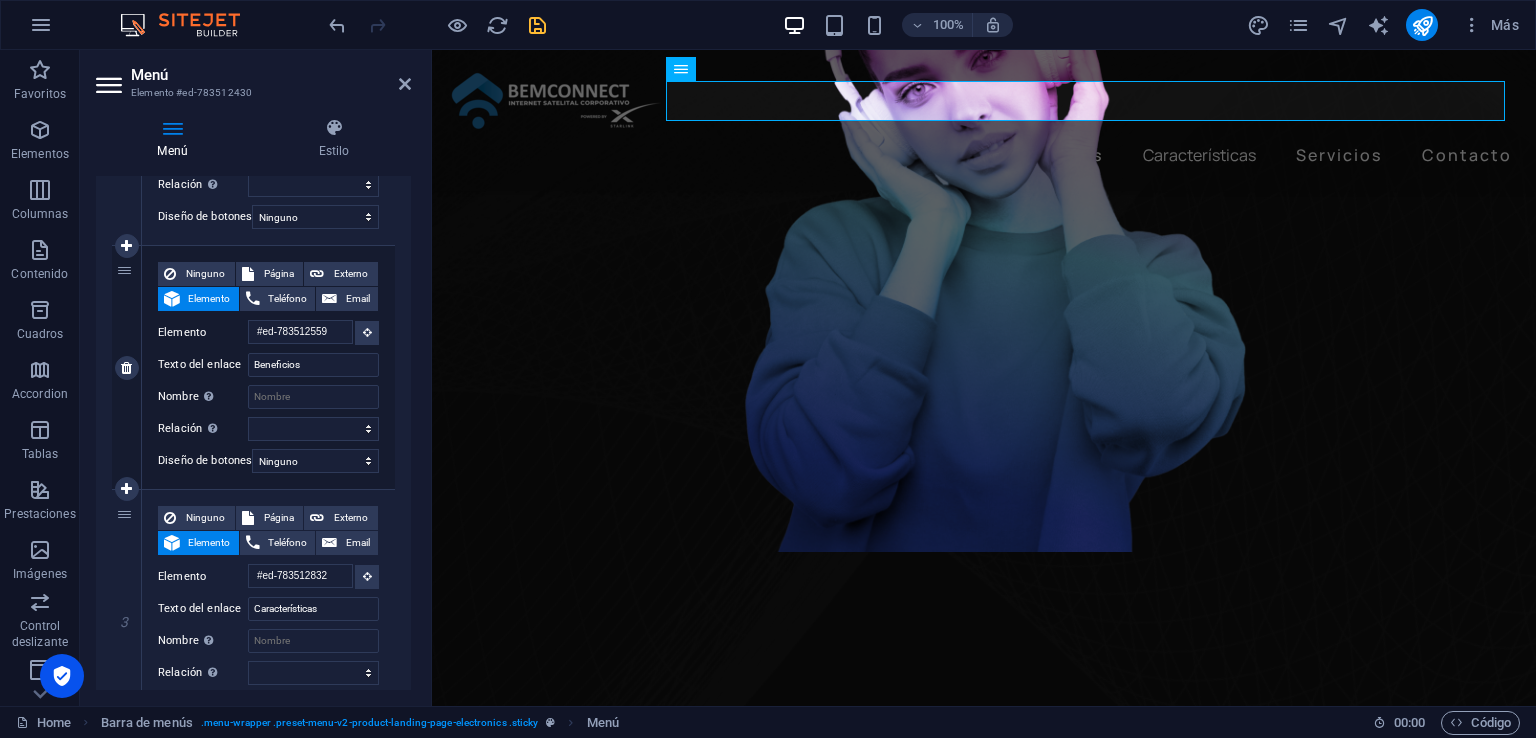 scroll, scrollTop: 80, scrollLeft: 0, axis: vertical 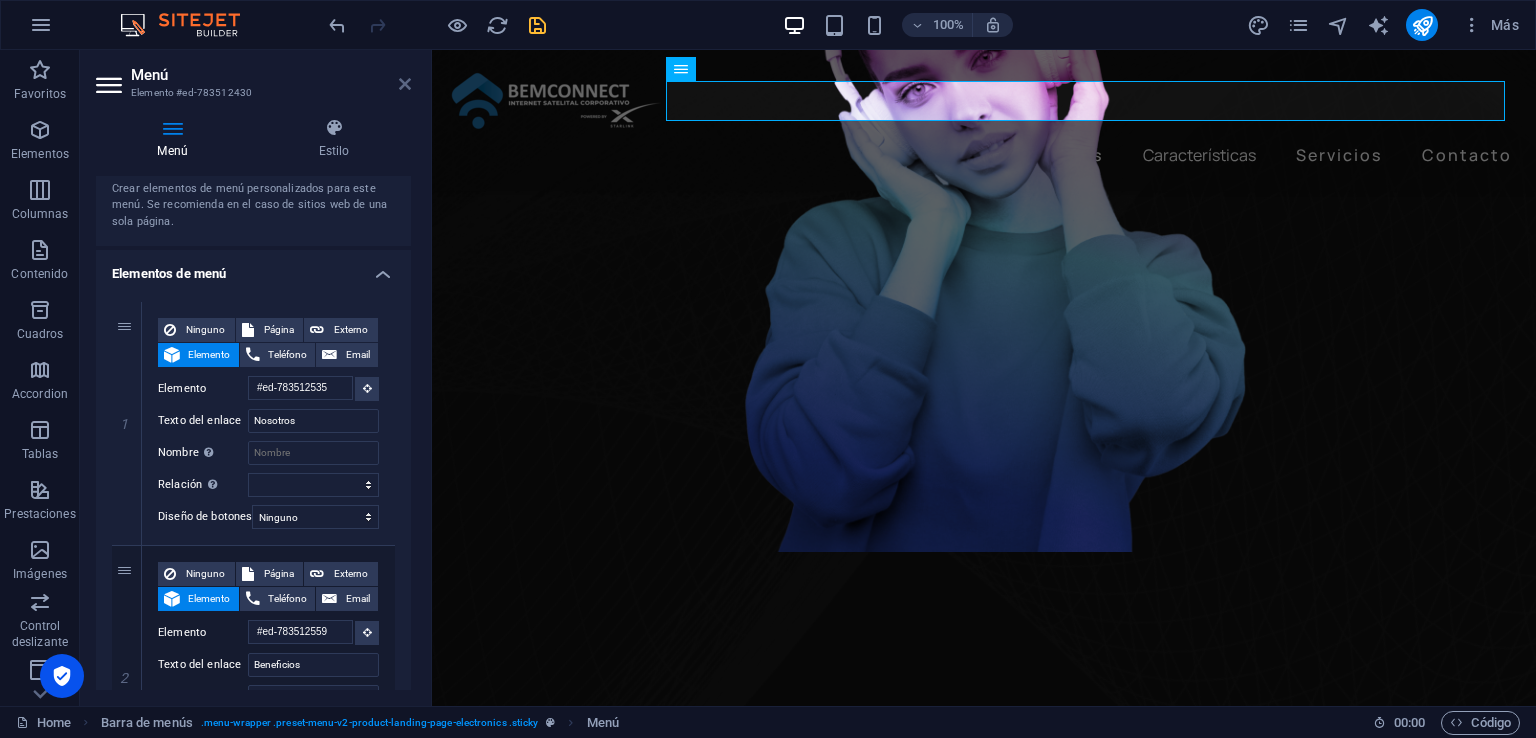 click at bounding box center [405, 84] 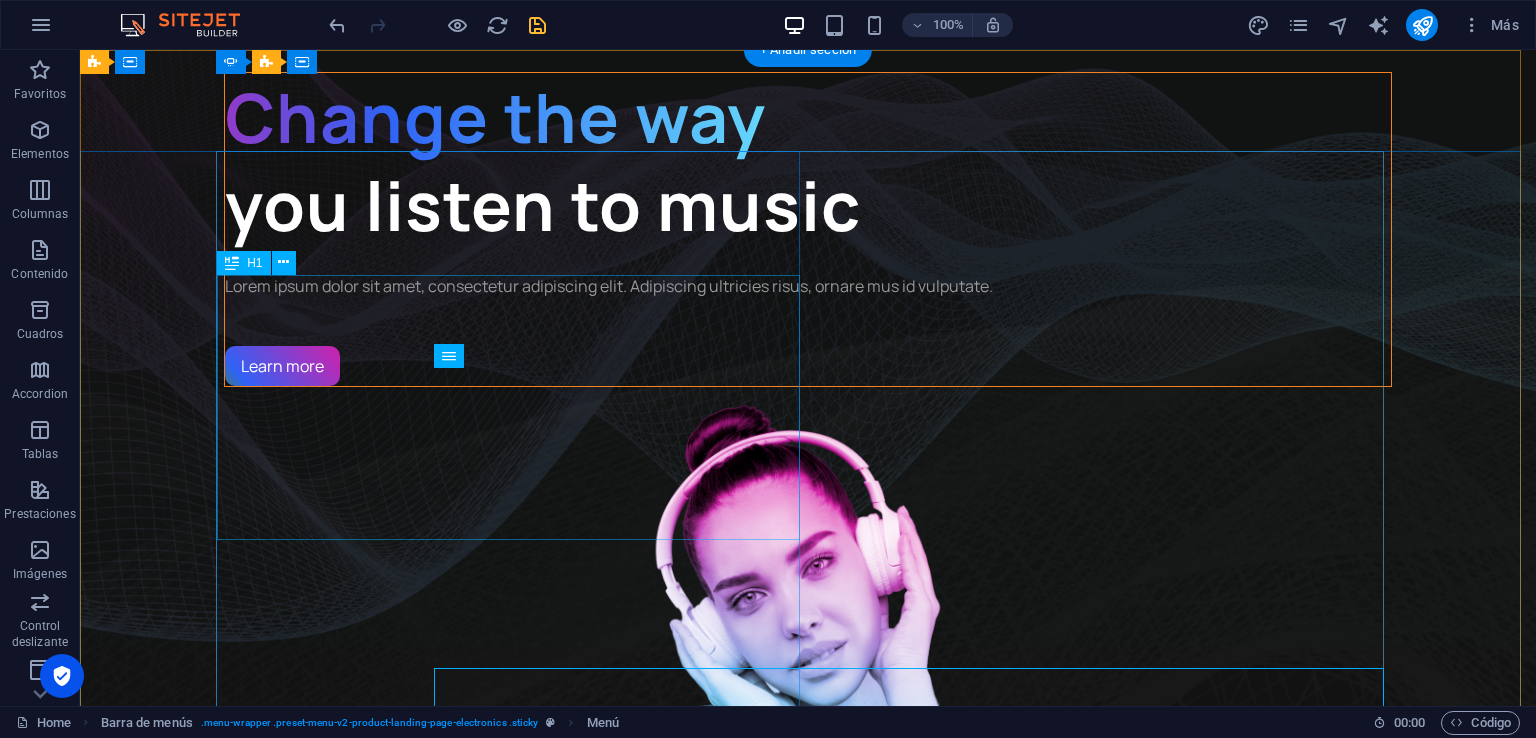 scroll, scrollTop: 0, scrollLeft: 0, axis: both 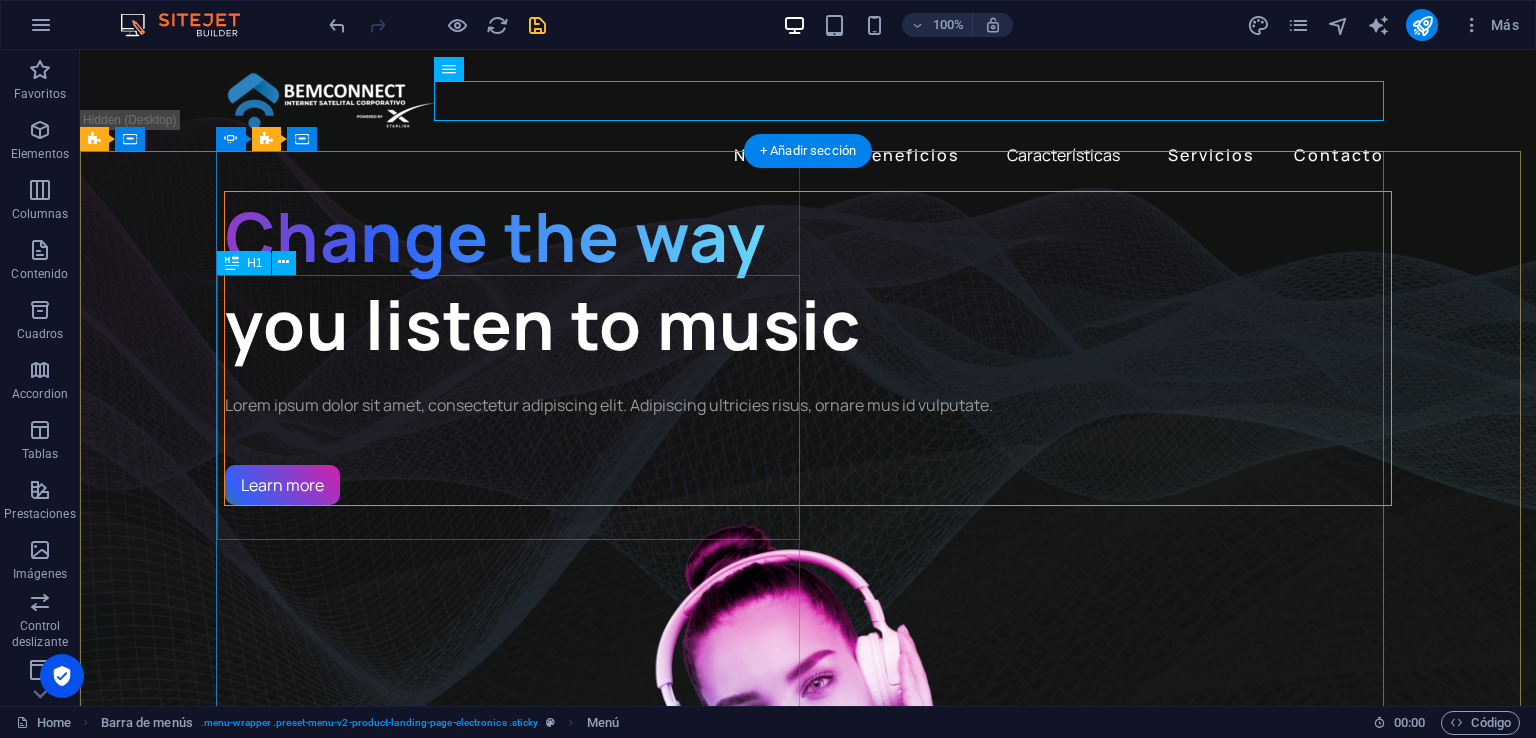 click on "Change the way you listen to music" at bounding box center (808, 280) 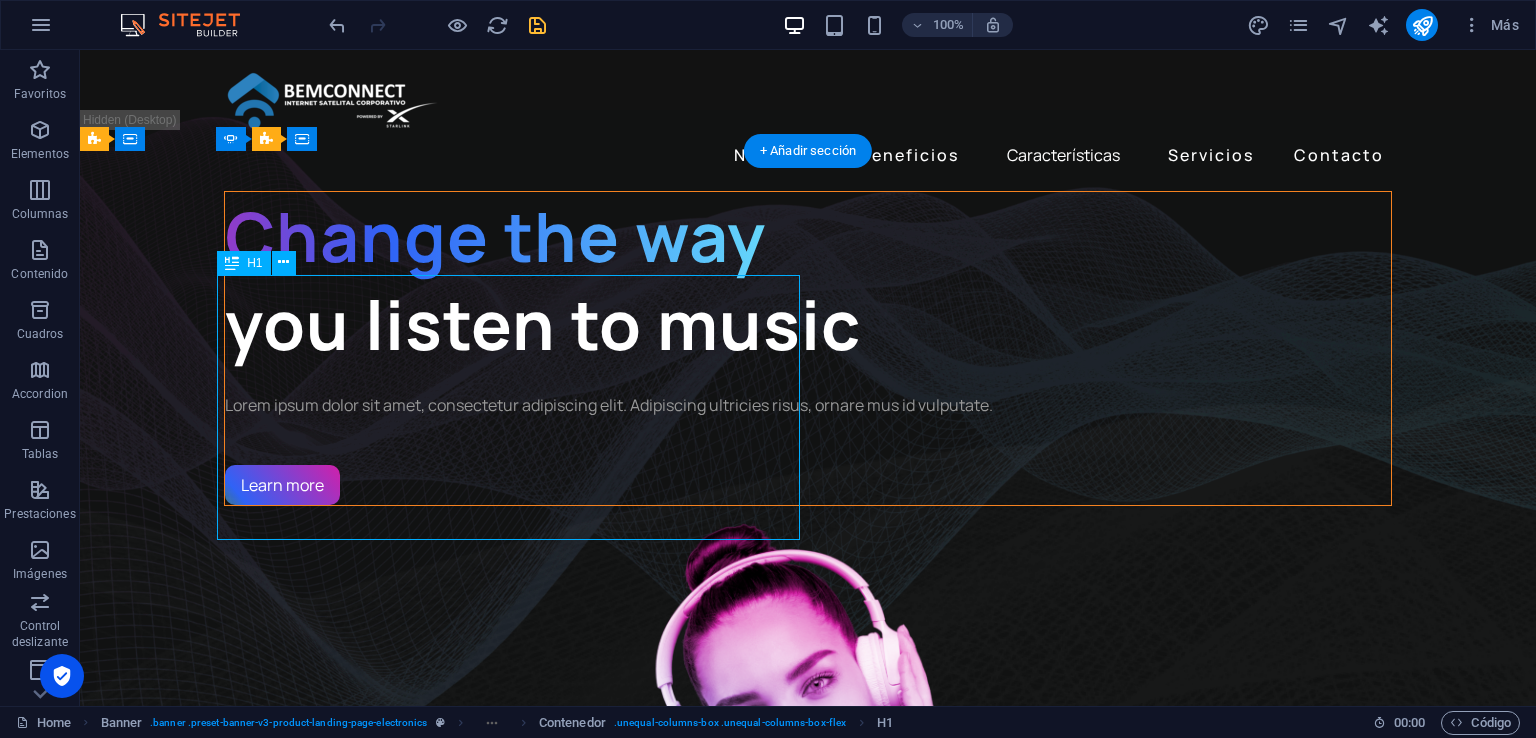 click on "Change the way you listen to music" at bounding box center [808, 280] 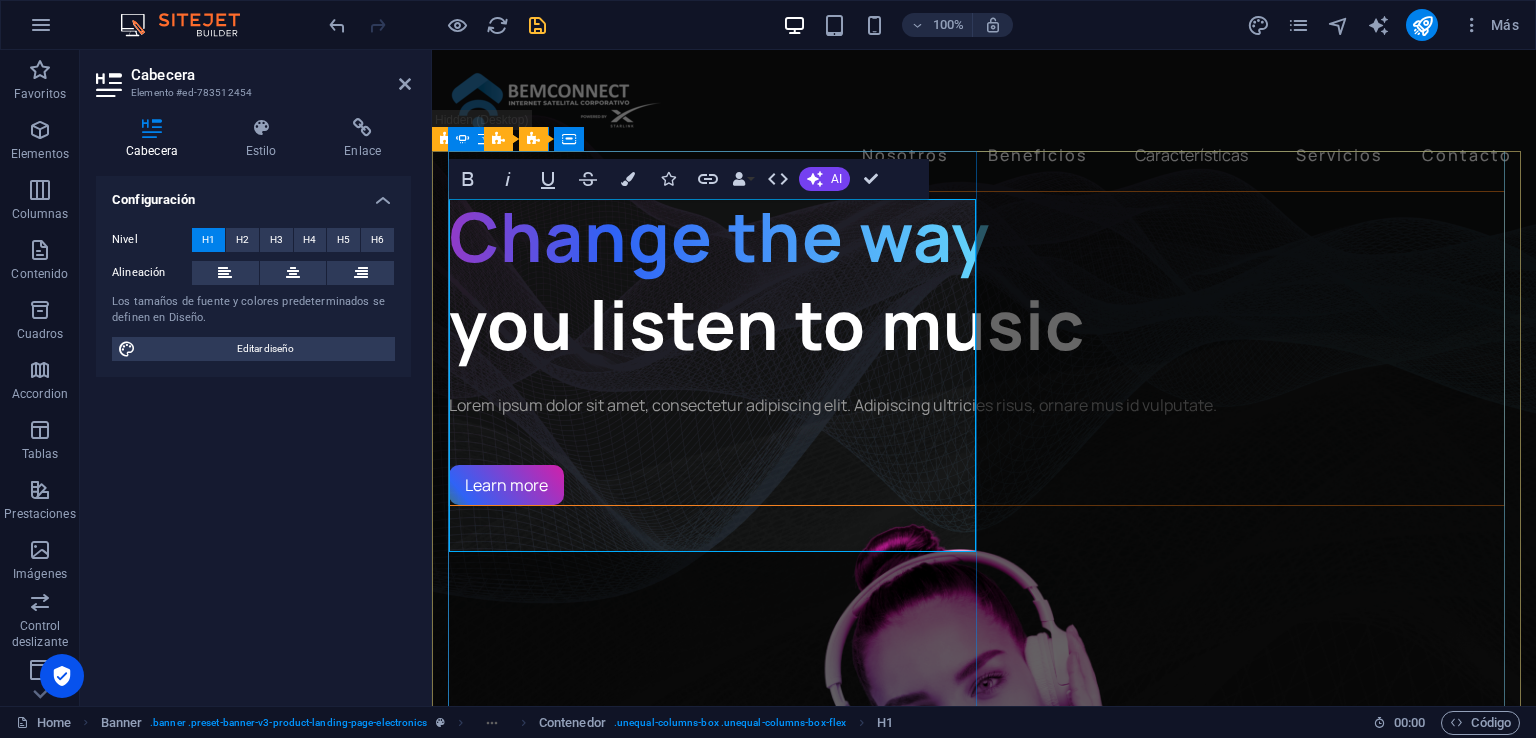 click on "Change the way you listen to music" at bounding box center [976, 280] 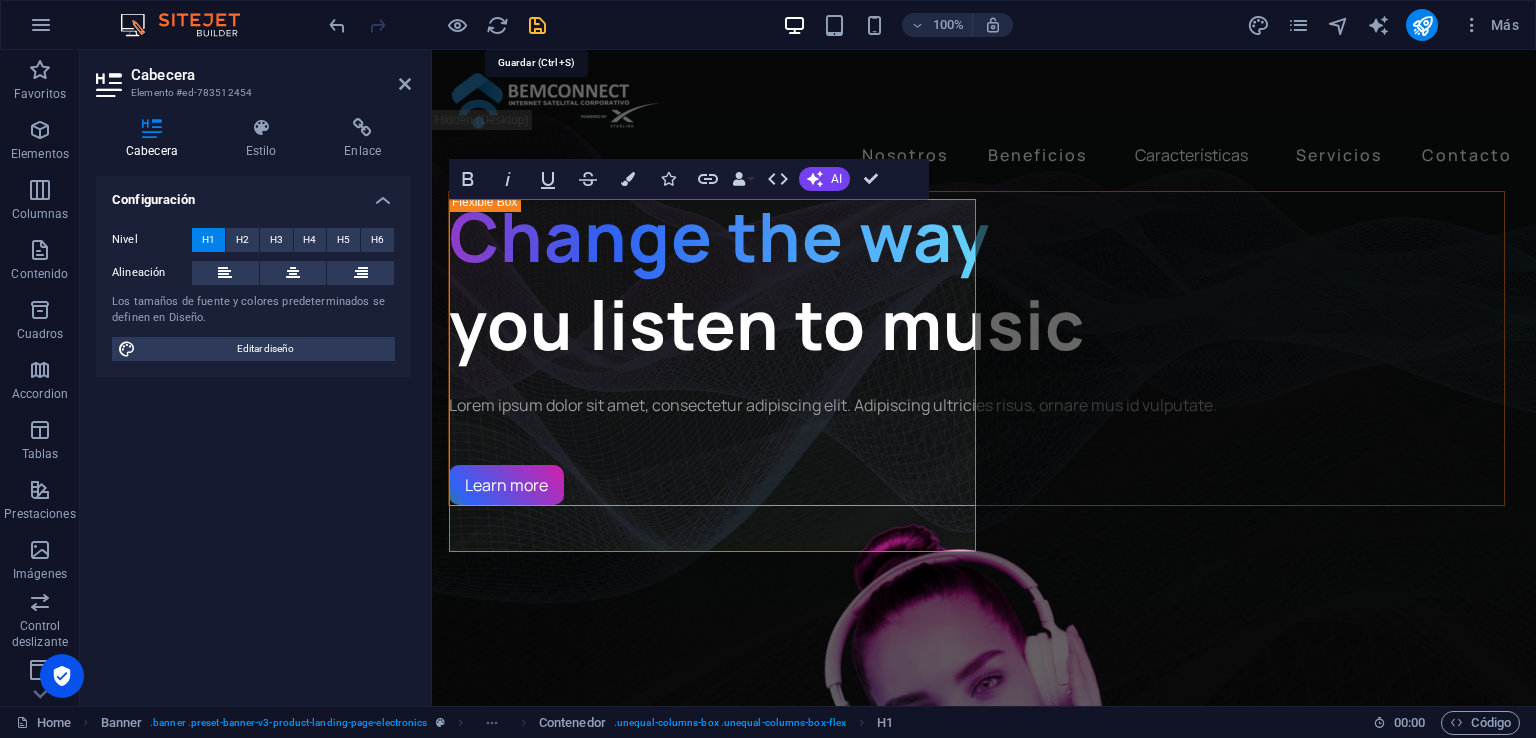 click at bounding box center [537, 25] 